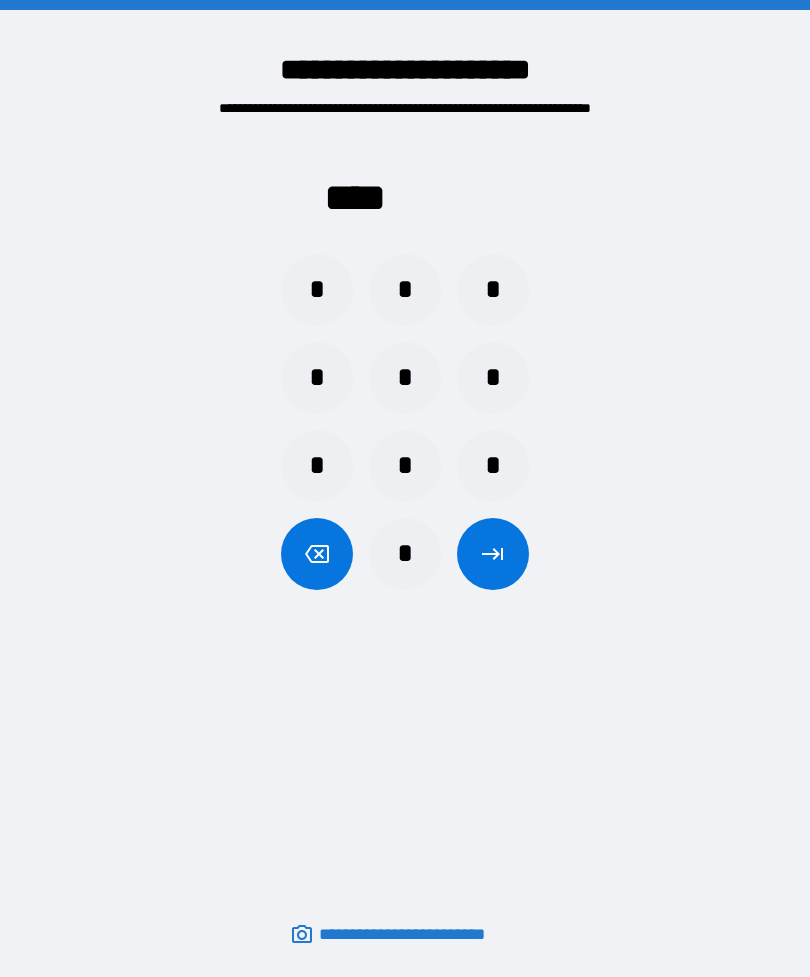 scroll, scrollTop: 0, scrollLeft: 0, axis: both 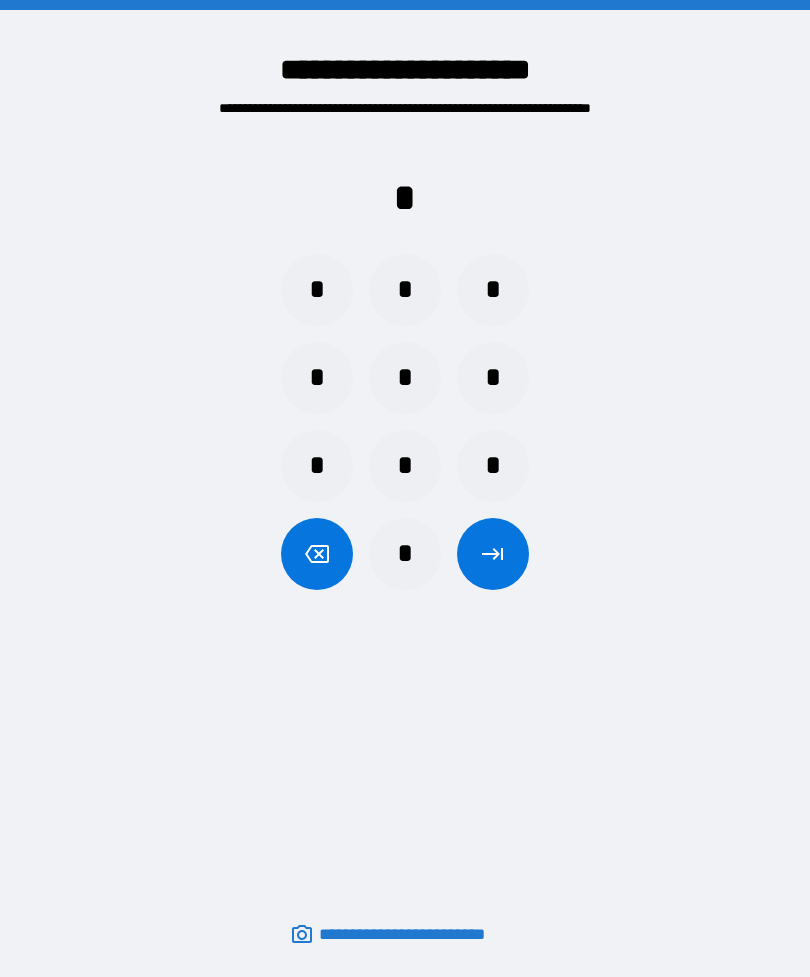 click on "*" at bounding box center [405, 290] 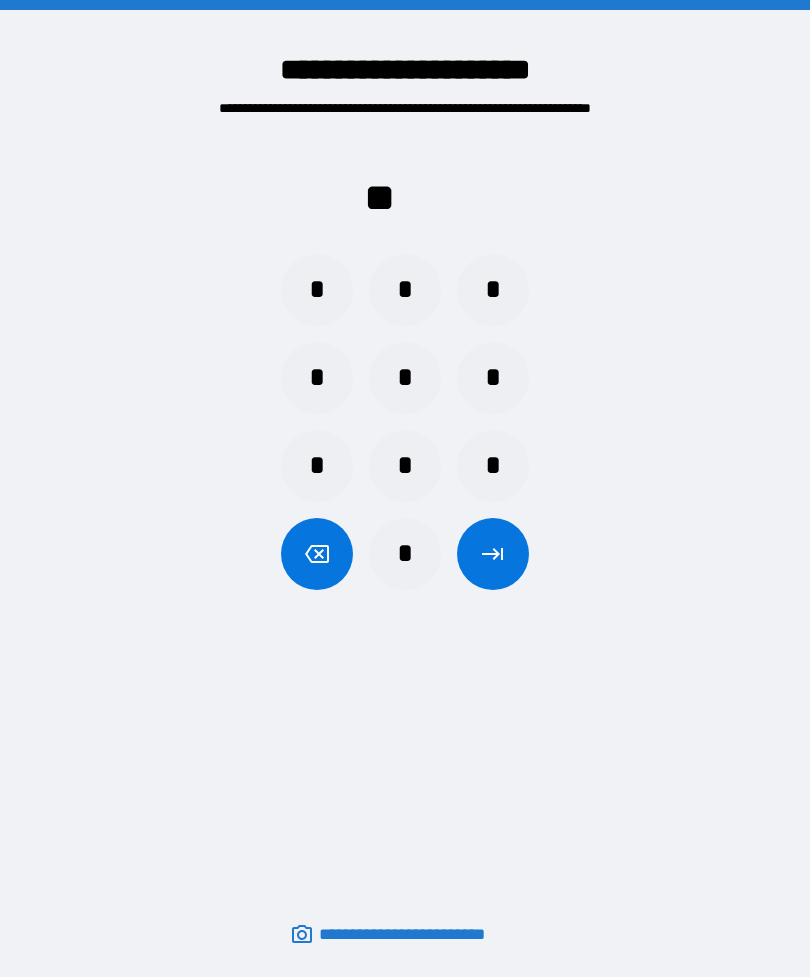 click on "*" at bounding box center (405, 554) 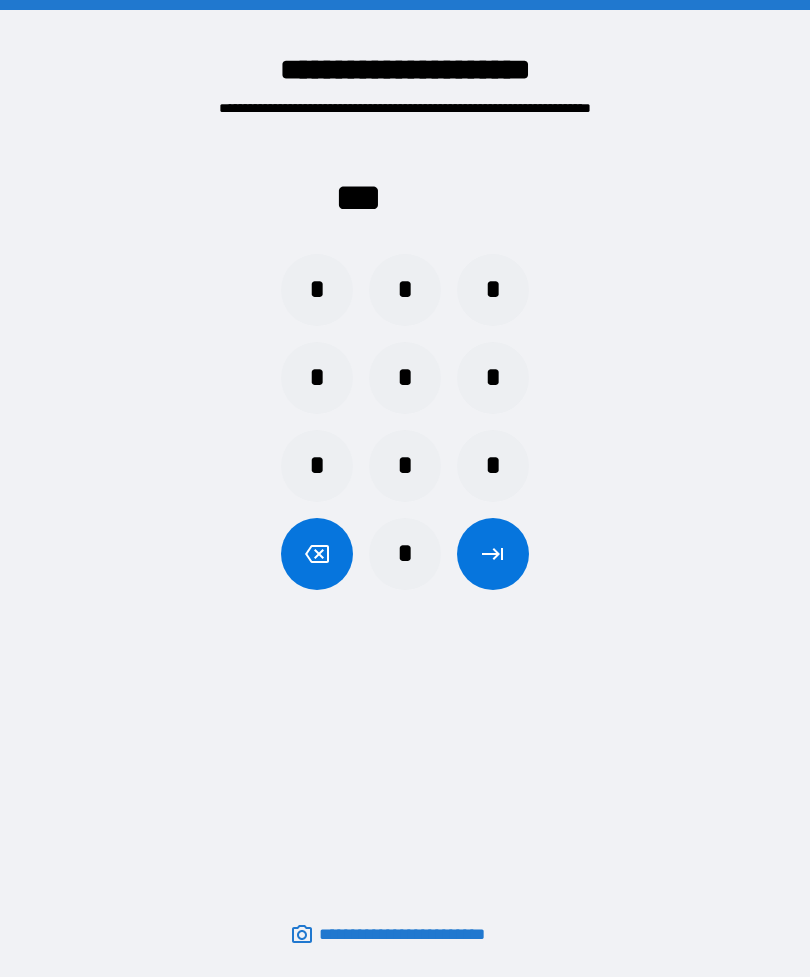click on "*" at bounding box center [405, 378] 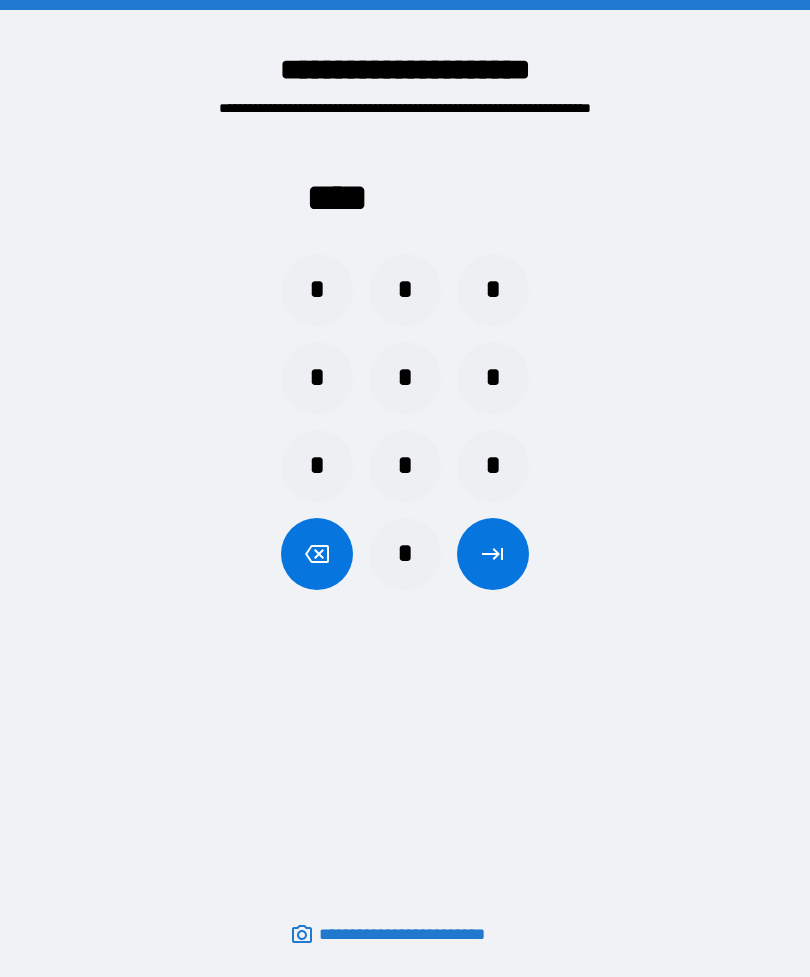 click at bounding box center [493, 554] 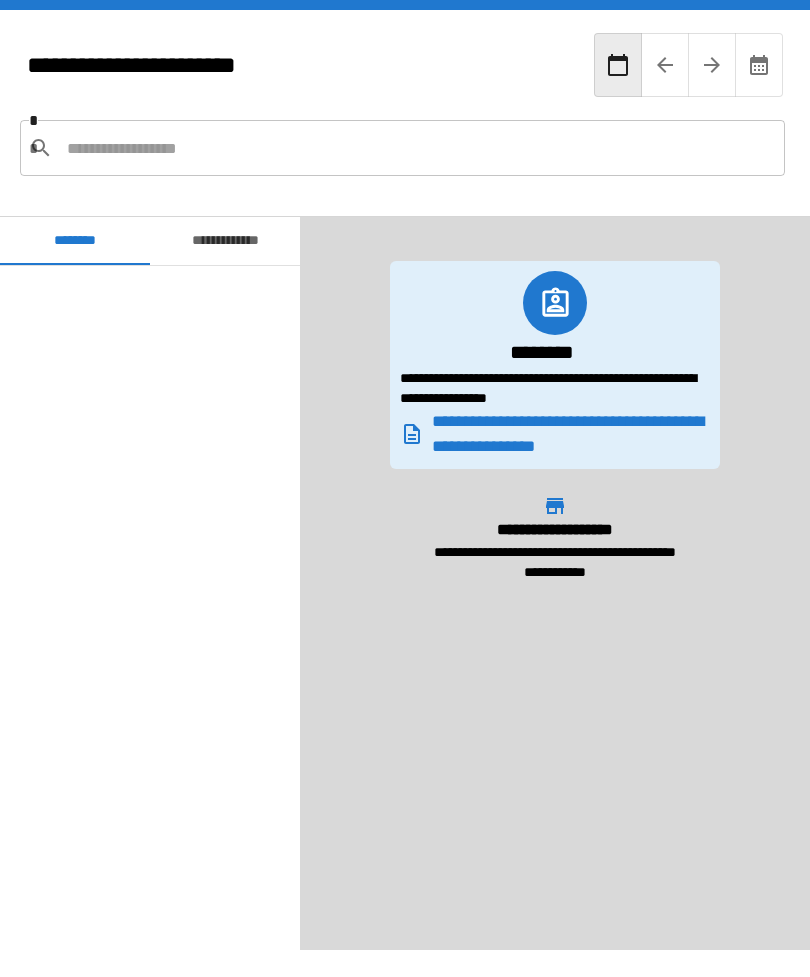 scroll, scrollTop: 360, scrollLeft: 0, axis: vertical 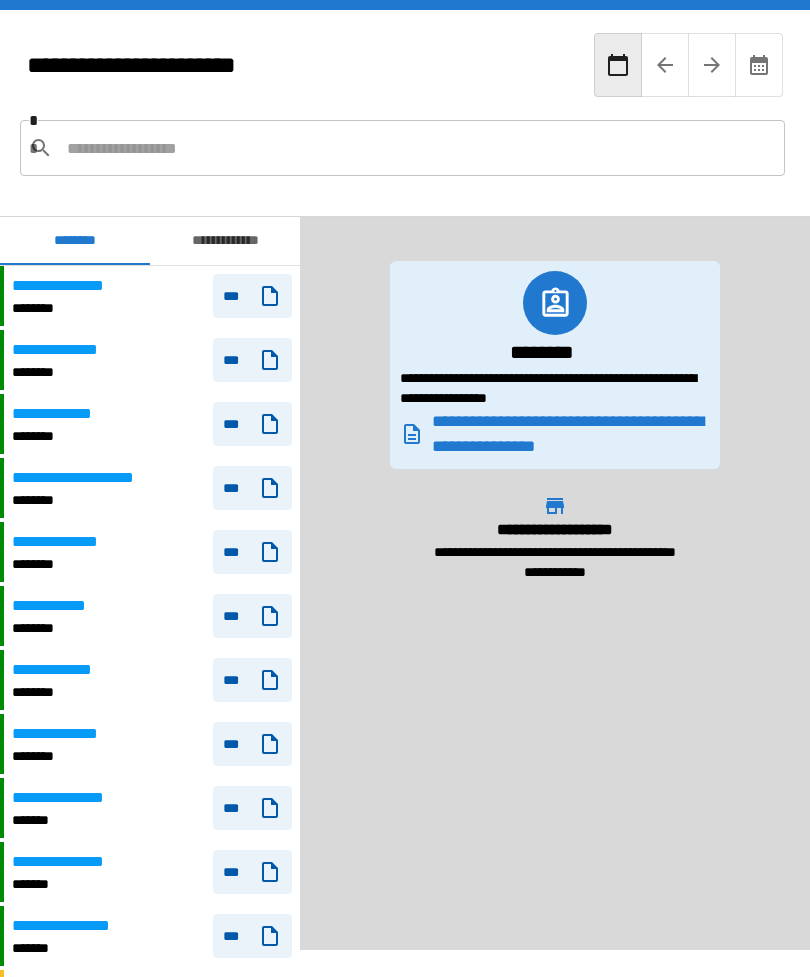 click 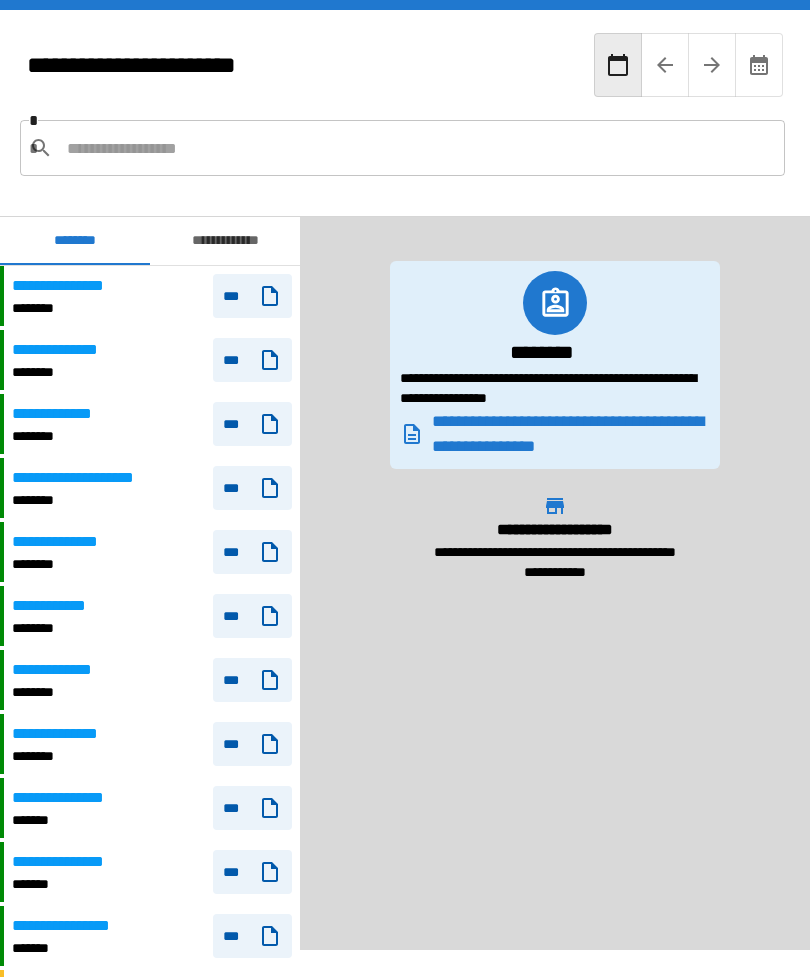 click on "**********" at bounding box center [225, 241] 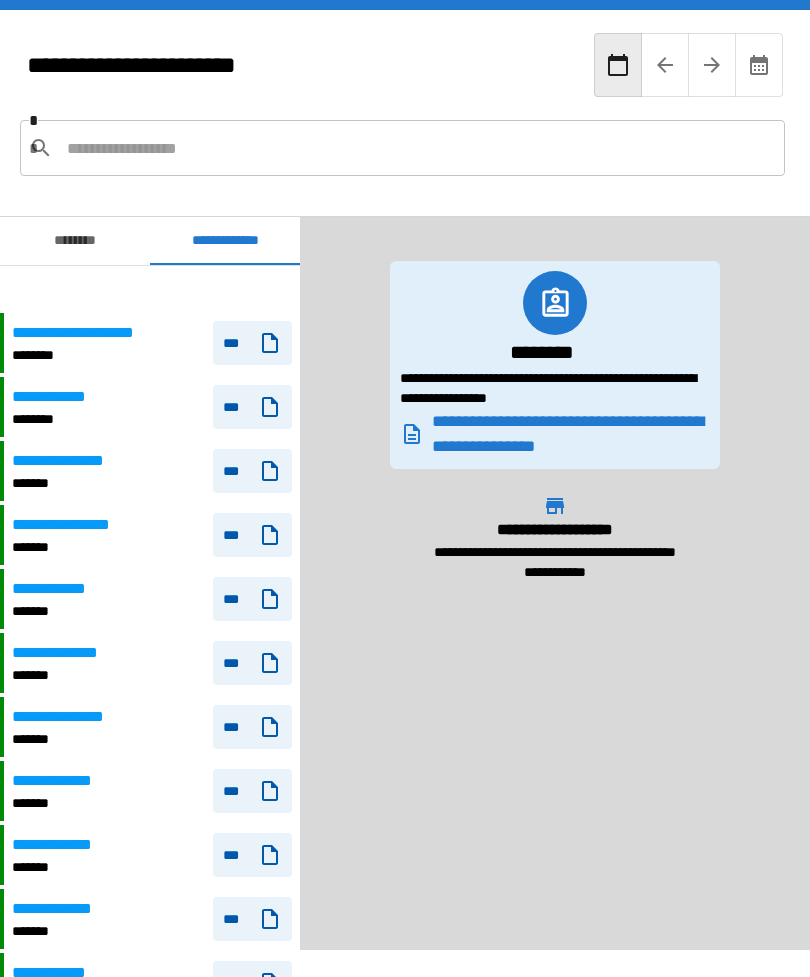 scroll, scrollTop: 339, scrollLeft: 0, axis: vertical 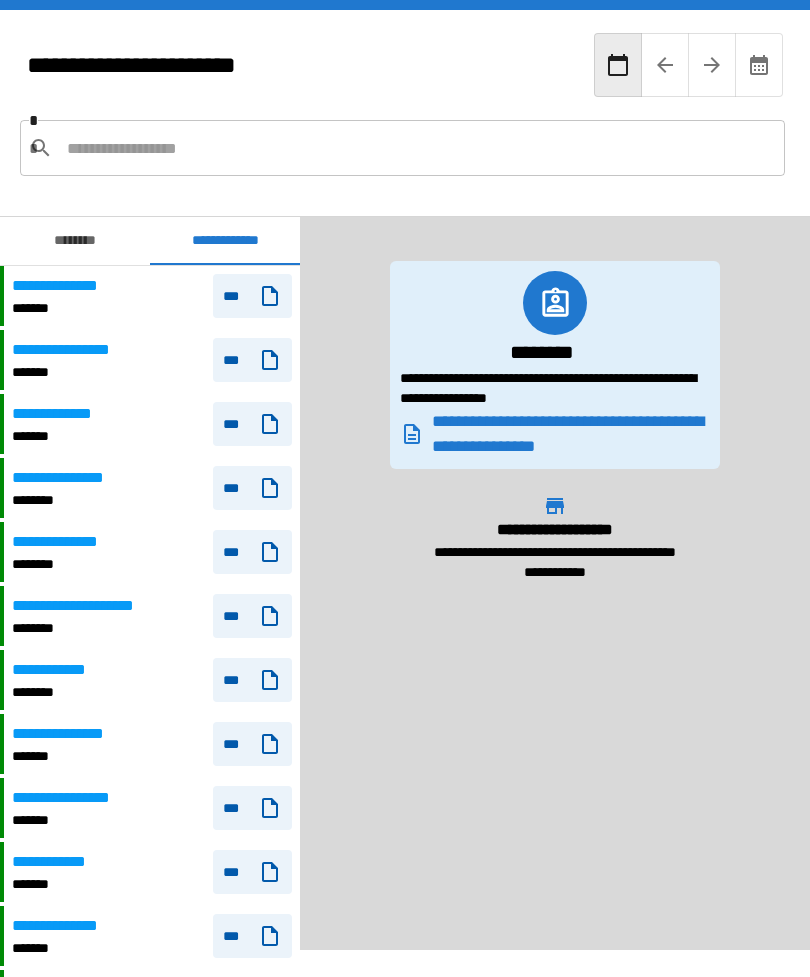 click on "********" at bounding box center [75, 241] 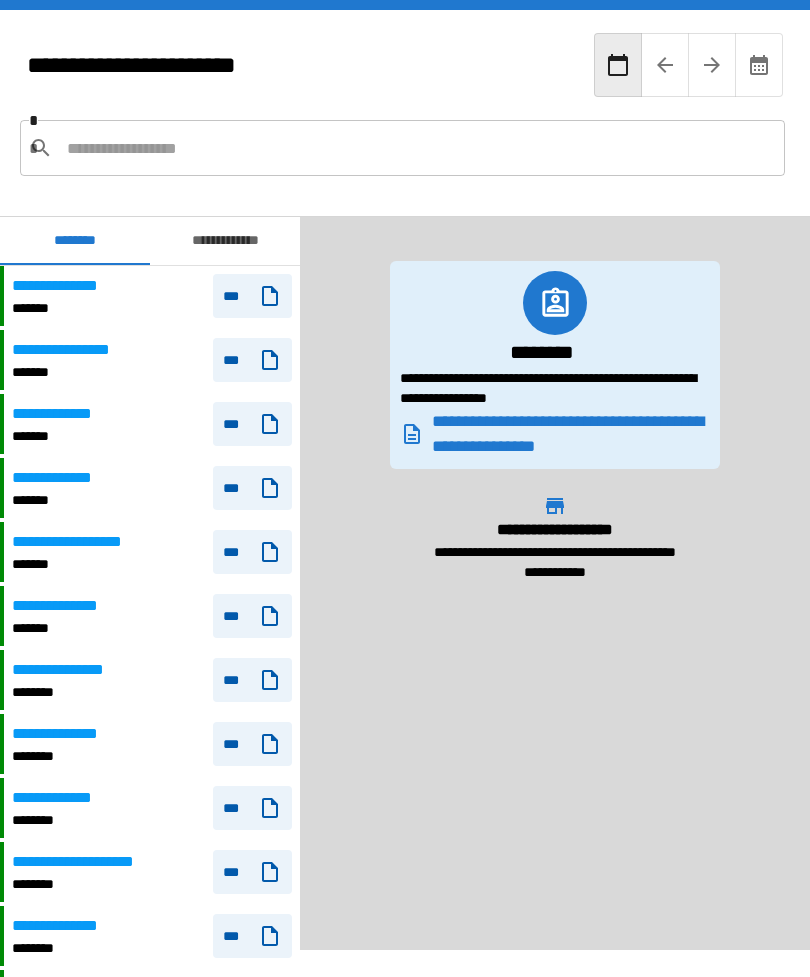 scroll, scrollTop: 0, scrollLeft: 0, axis: both 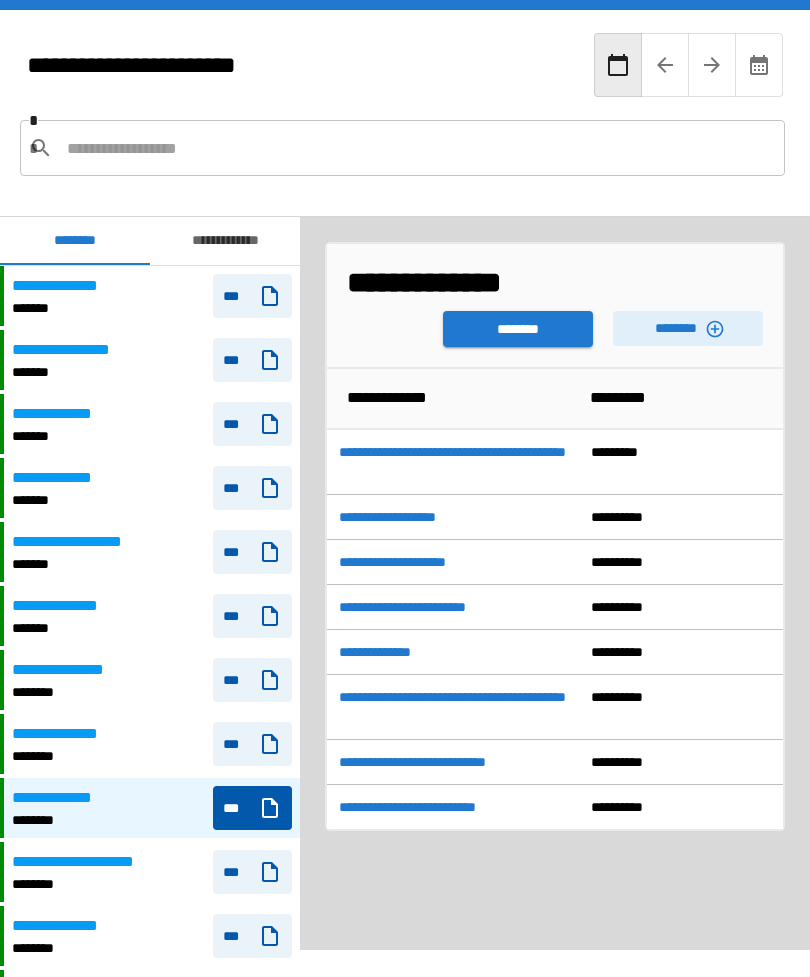 click on "********" at bounding box center [688, 328] 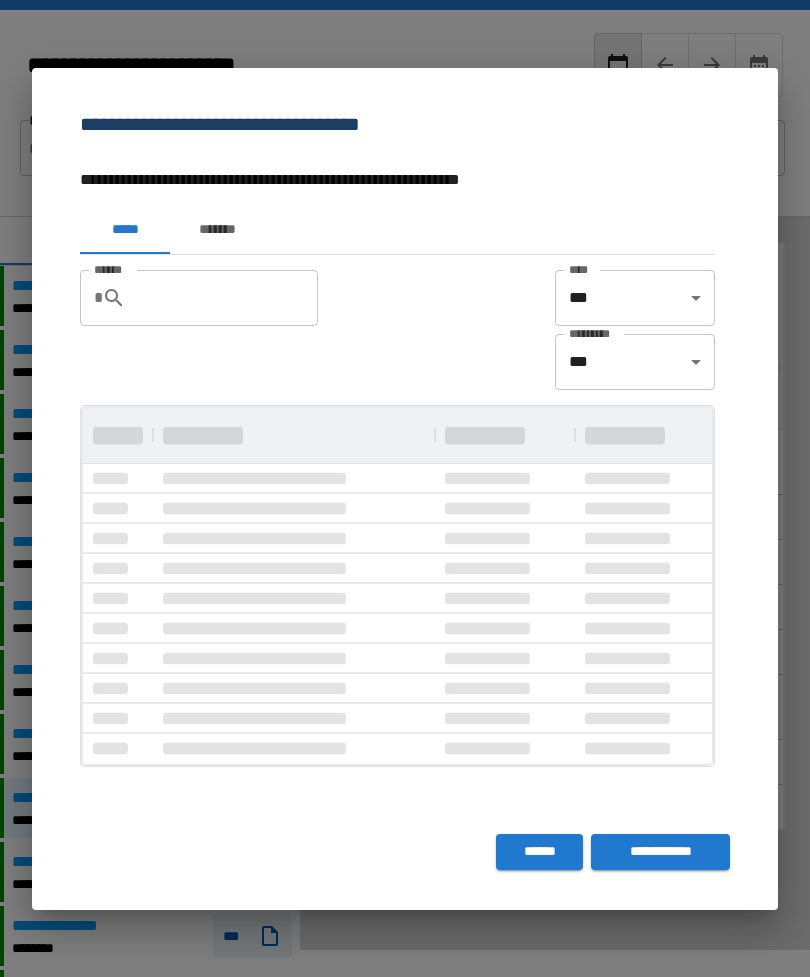 scroll, scrollTop: 0, scrollLeft: 0, axis: both 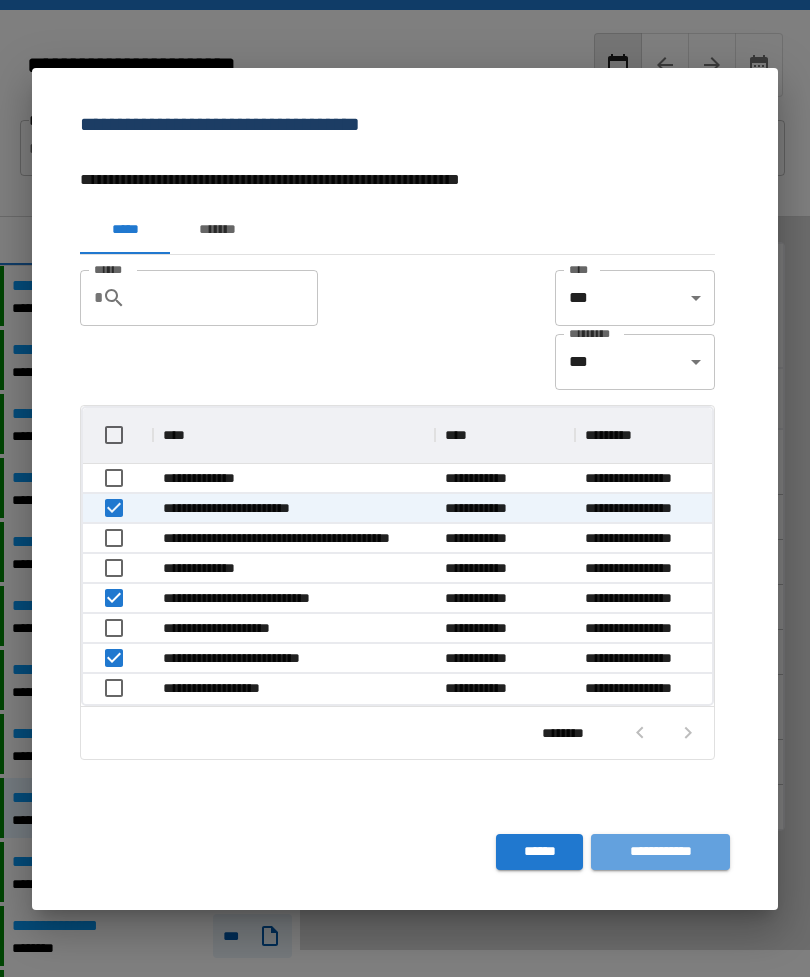 click on "**********" at bounding box center [660, 852] 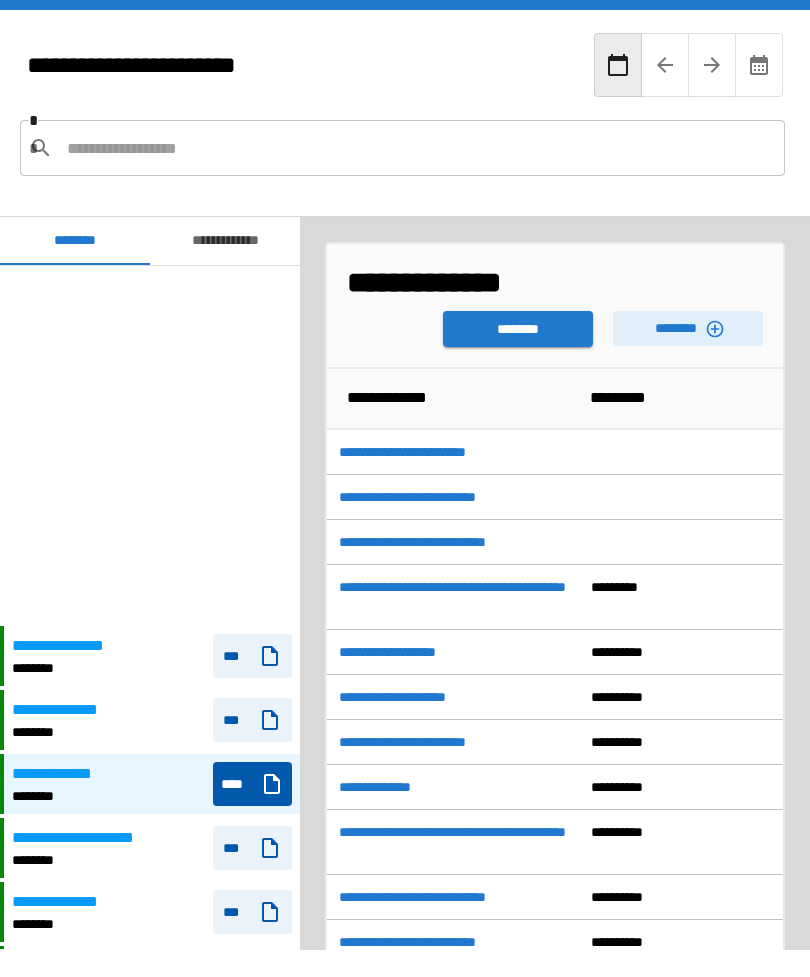 scroll, scrollTop: 360, scrollLeft: 0, axis: vertical 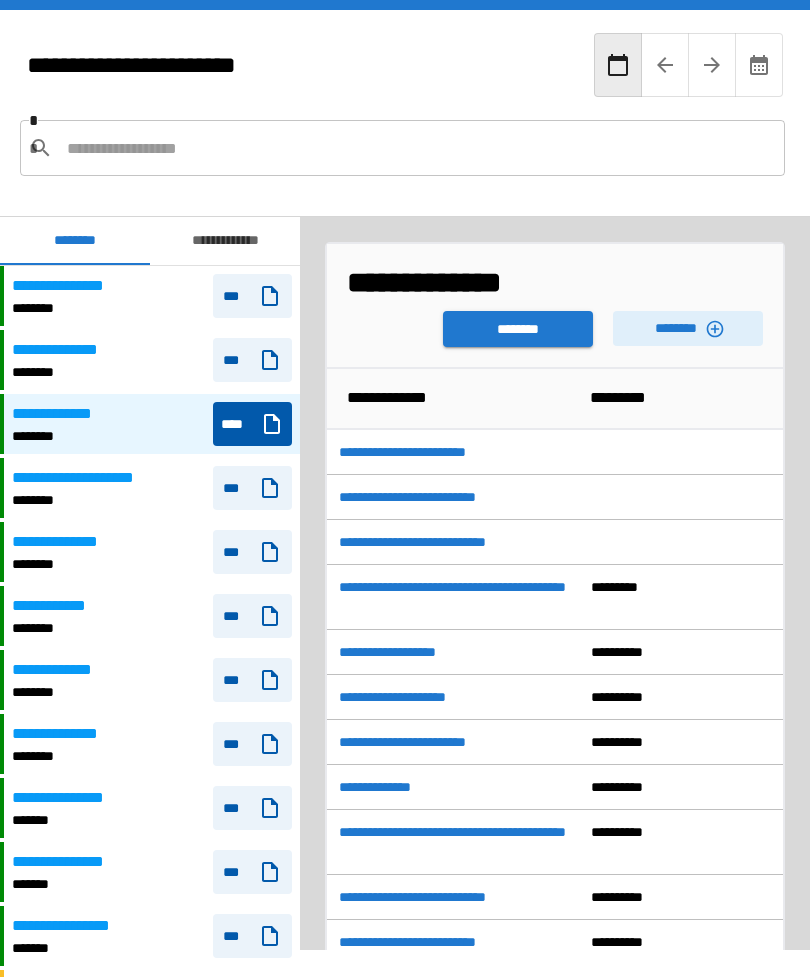 click on "********" at bounding box center (518, 329) 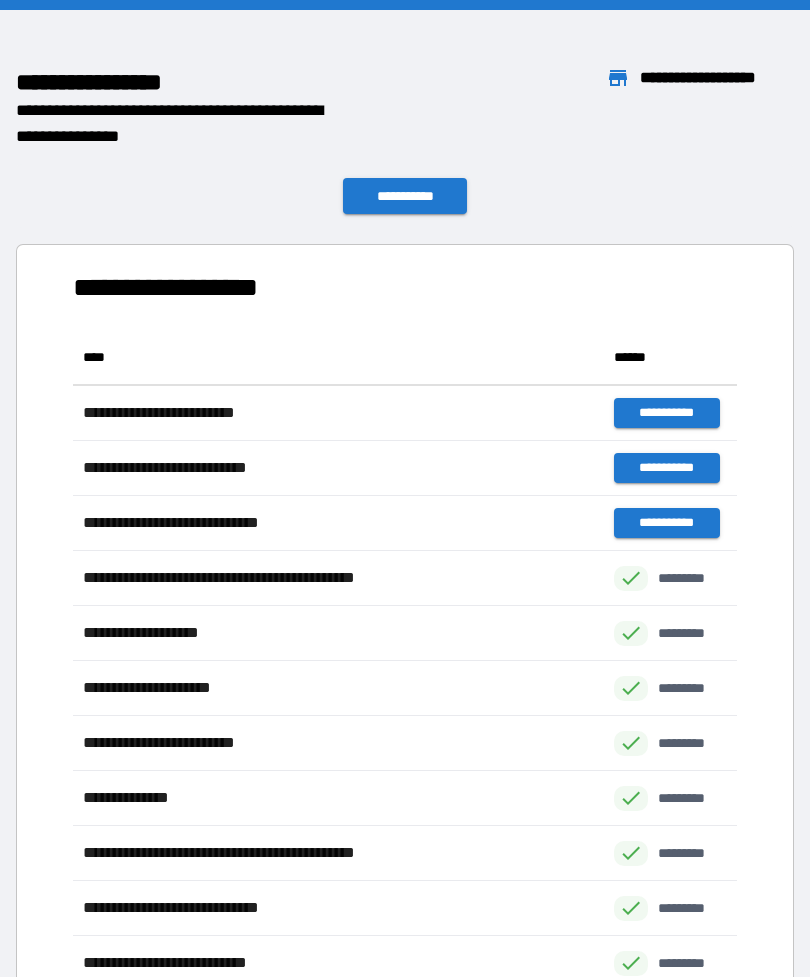 scroll, scrollTop: 1, scrollLeft: 1, axis: both 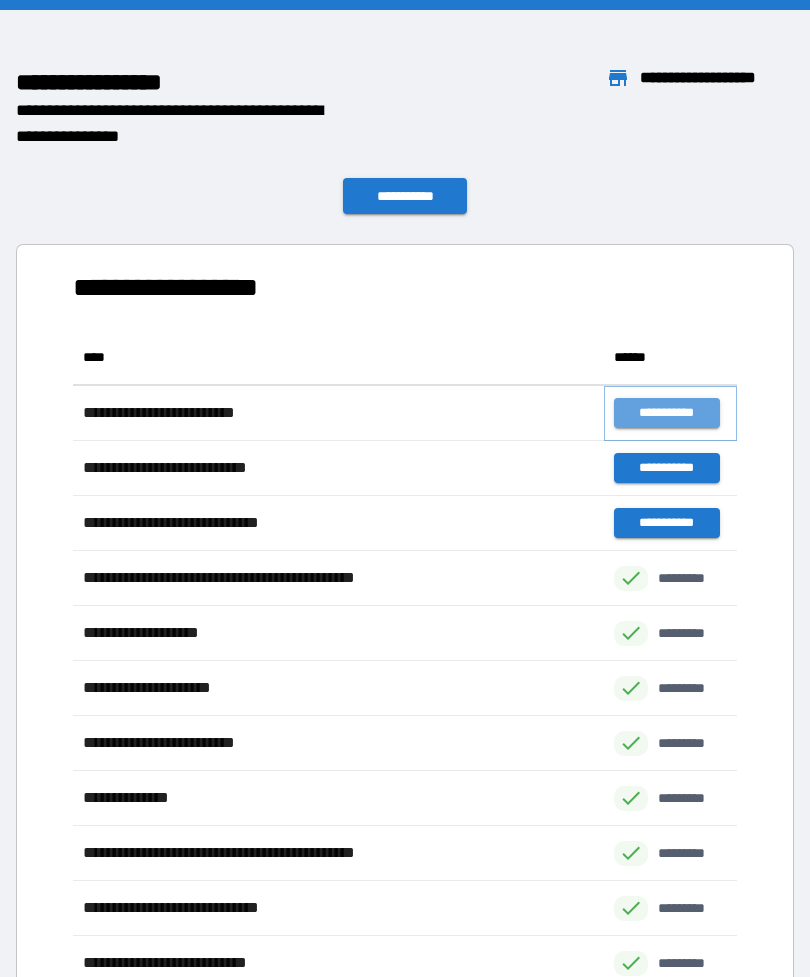 click on "**********" at bounding box center [666, 413] 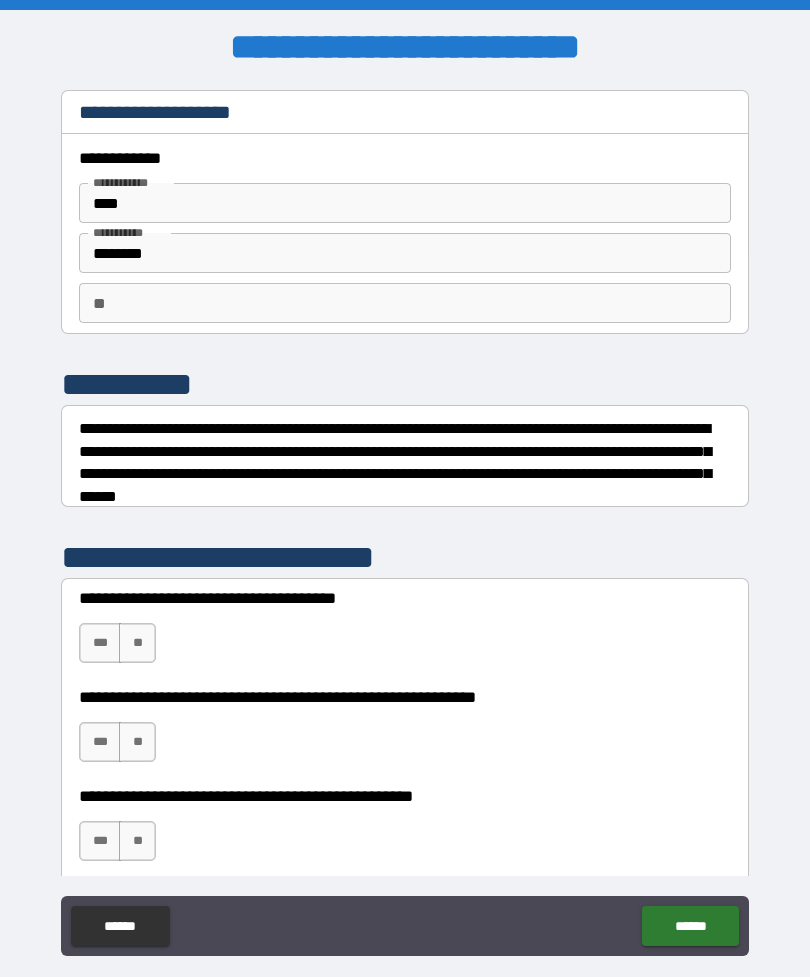 click on "**********" at bounding box center [405, 523] 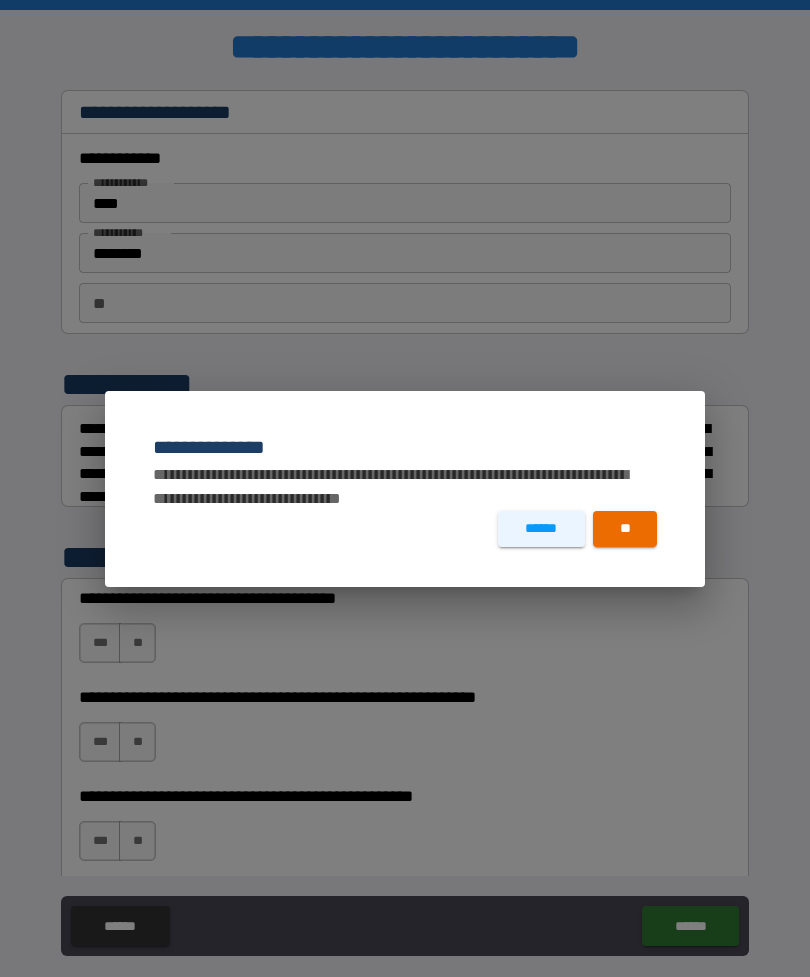 click on "**" at bounding box center [625, 529] 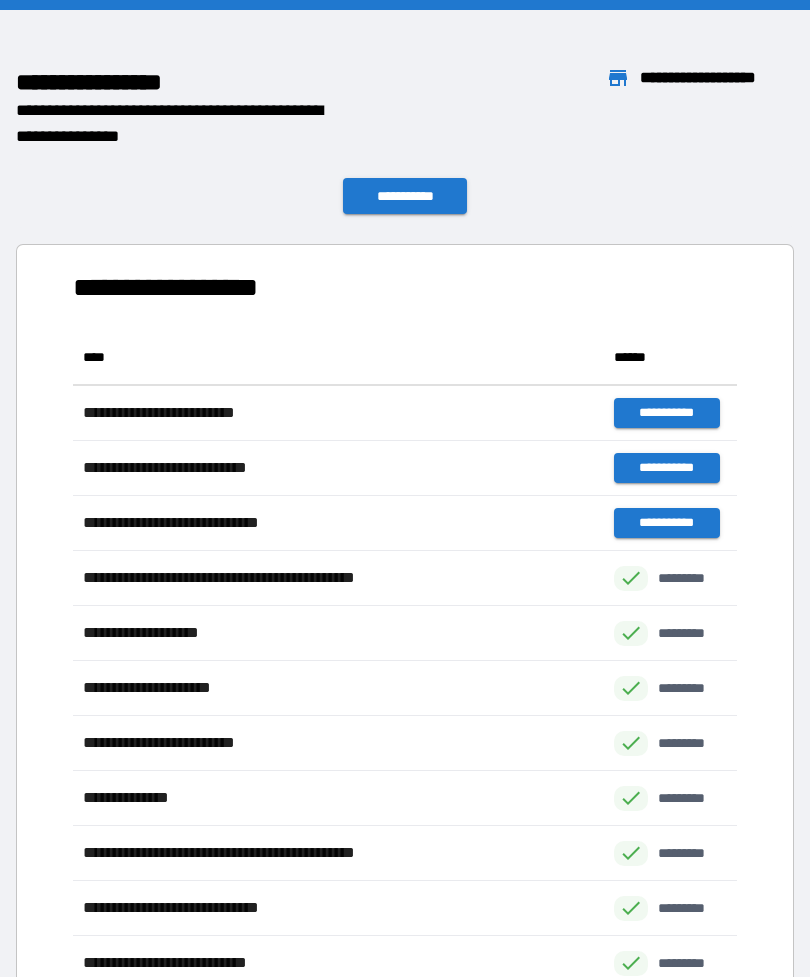 scroll, scrollTop: 1, scrollLeft: 1, axis: both 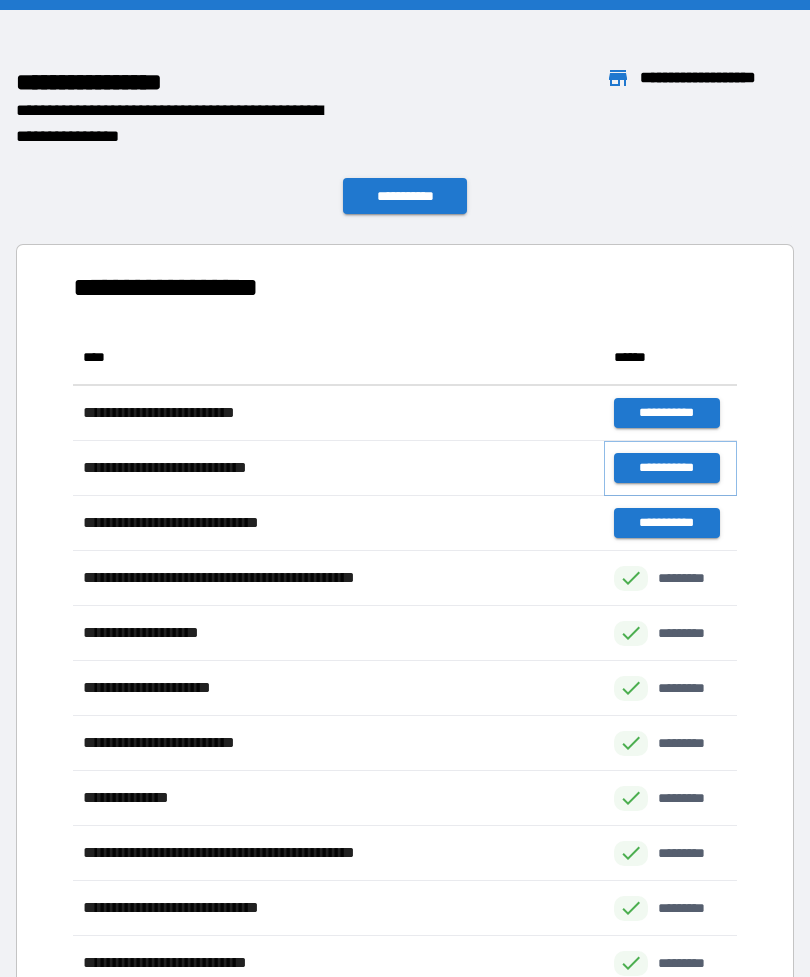 click on "**********" at bounding box center [666, 468] 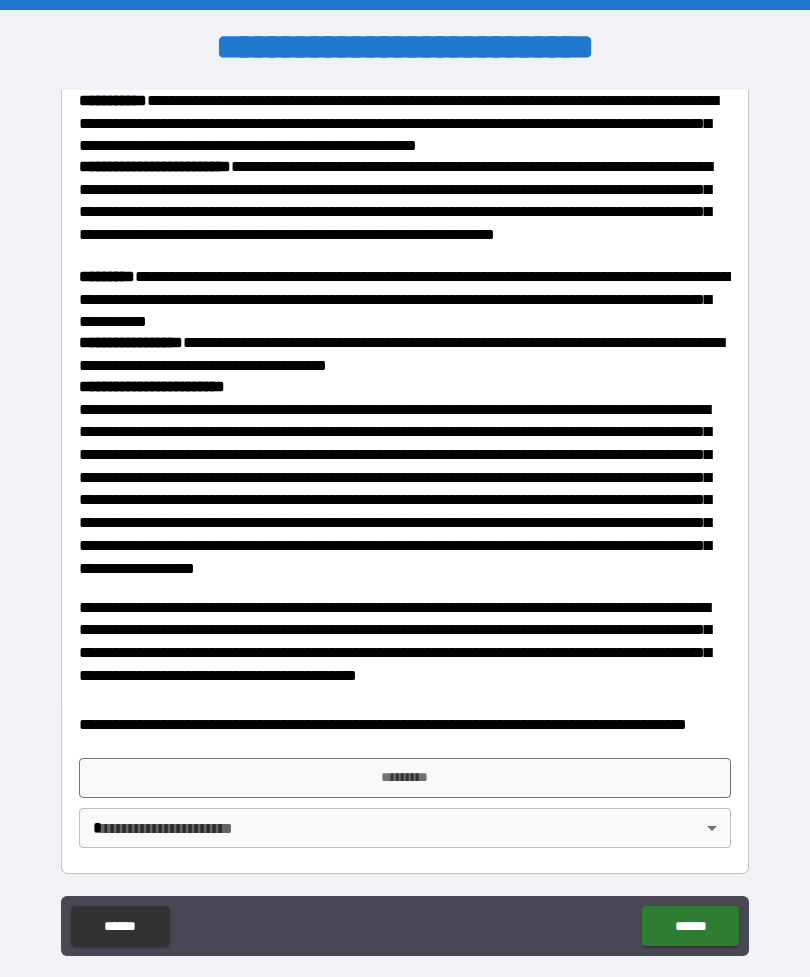 scroll, scrollTop: 2036, scrollLeft: 0, axis: vertical 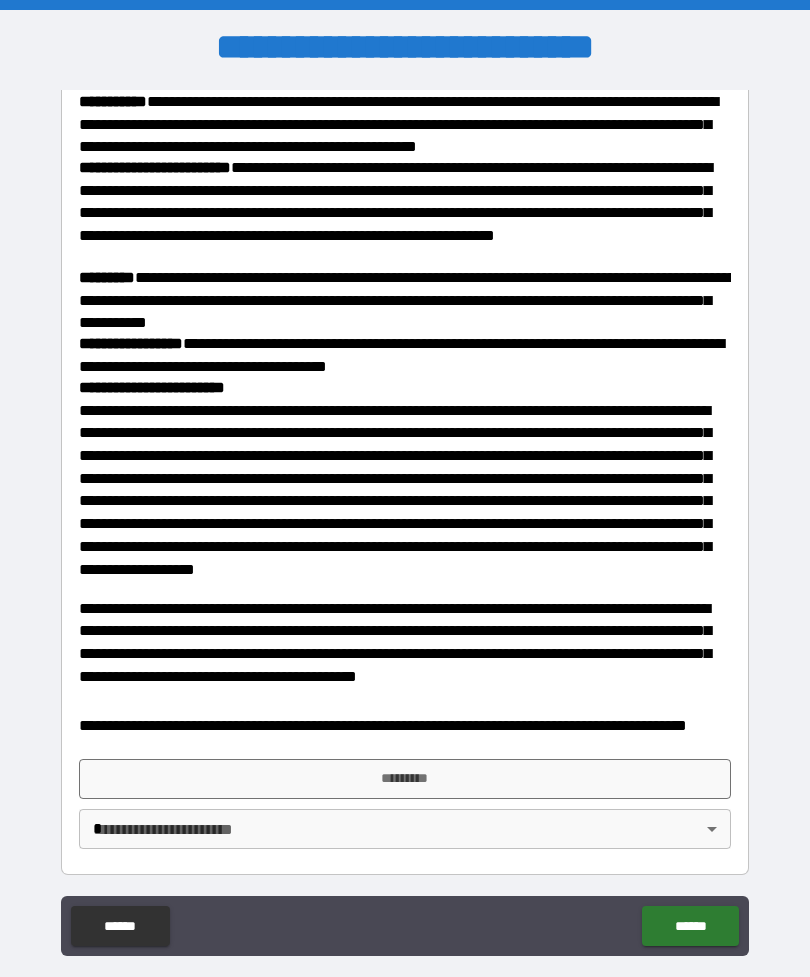 click on "*********" at bounding box center [405, 779] 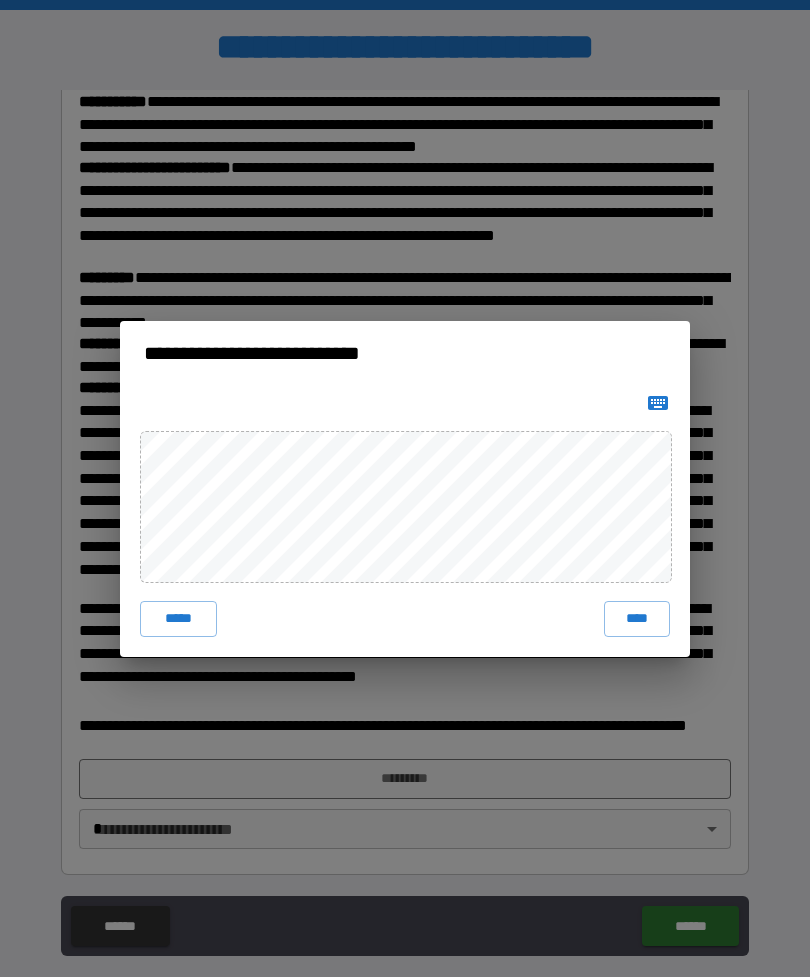 click on "****" at bounding box center [637, 619] 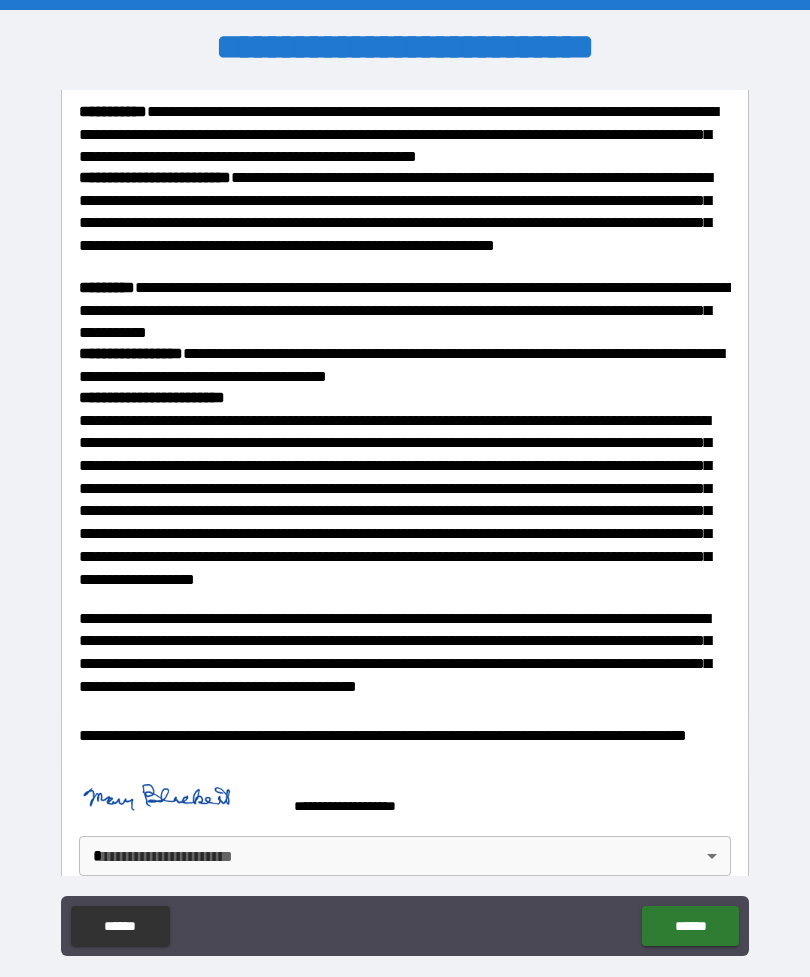 click on "**********" at bounding box center [405, 520] 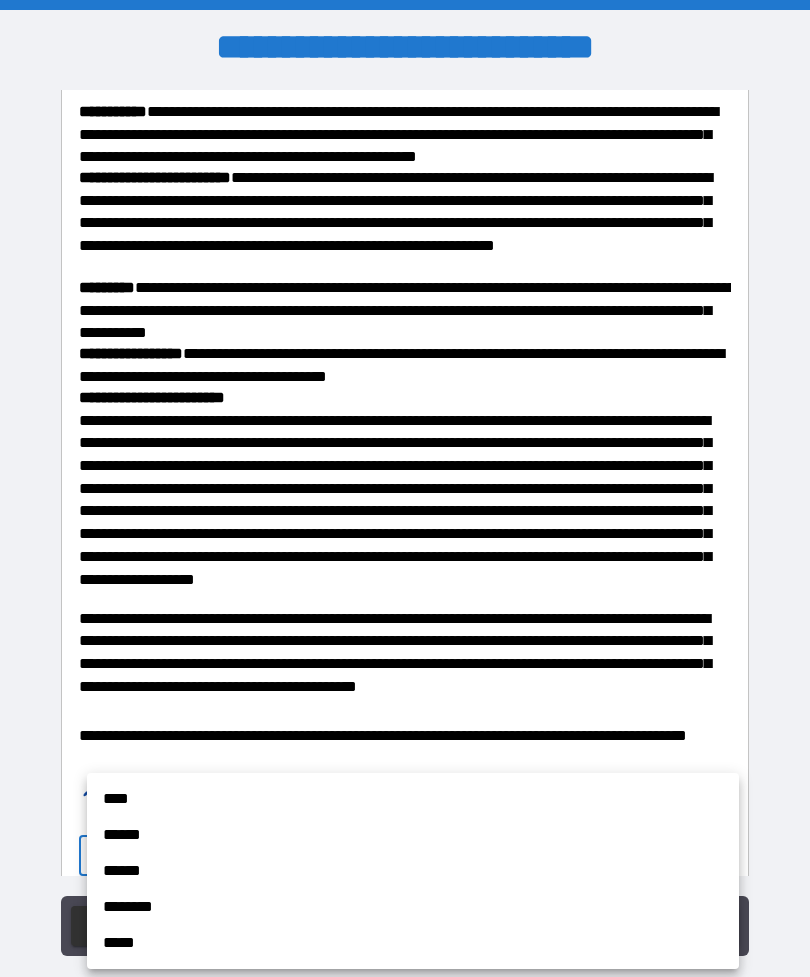 click on "**** ****** ****** ******** *****" at bounding box center [413, 871] 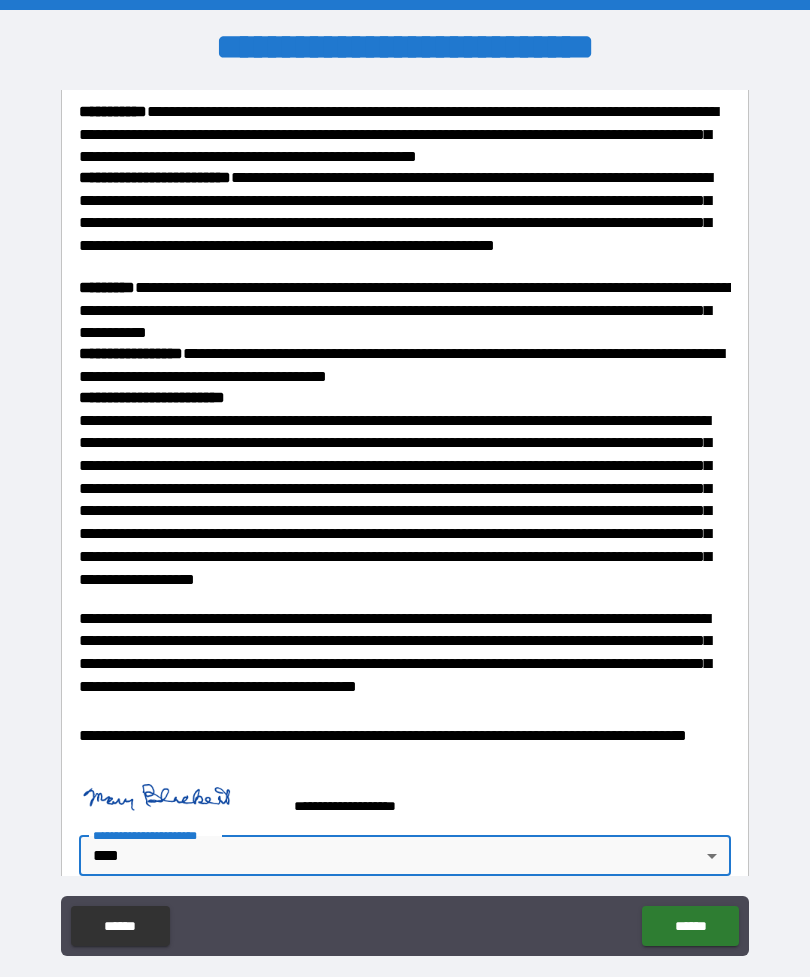 click on "******" at bounding box center [690, 926] 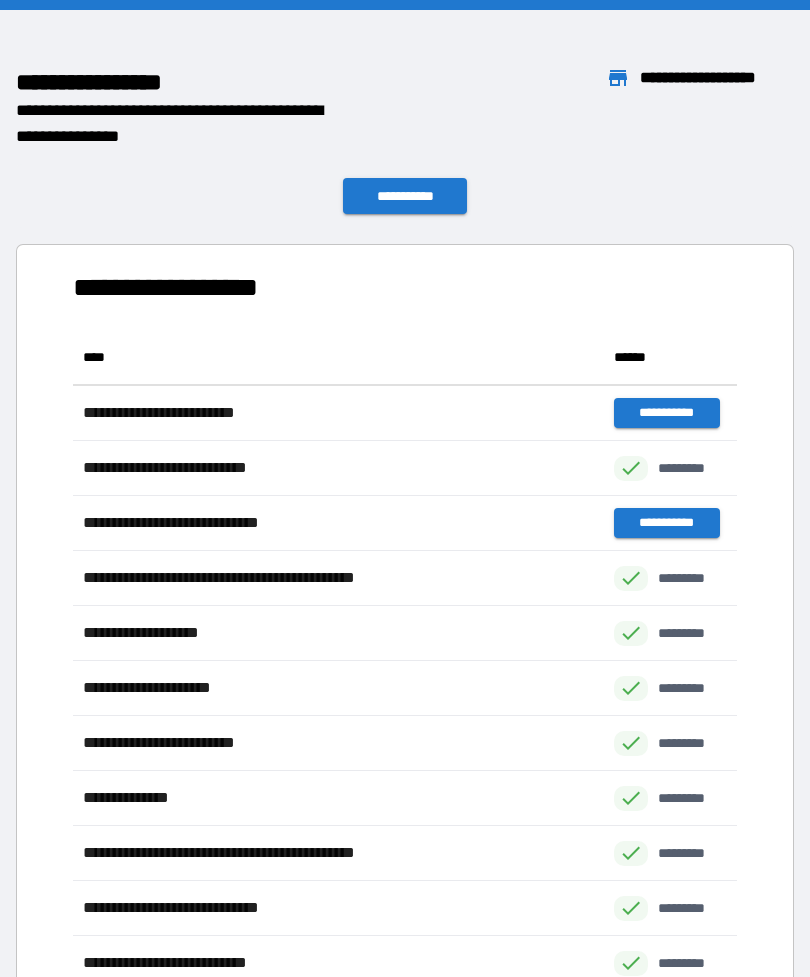 scroll, scrollTop: 1, scrollLeft: 1, axis: both 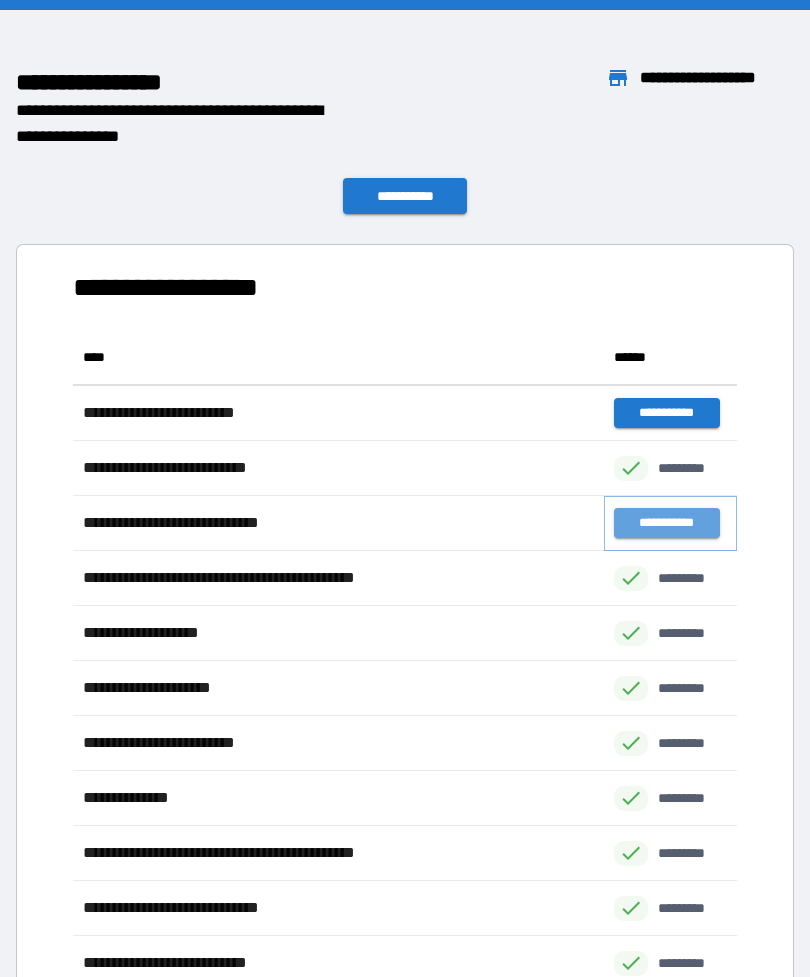 click on "**********" at bounding box center [666, 523] 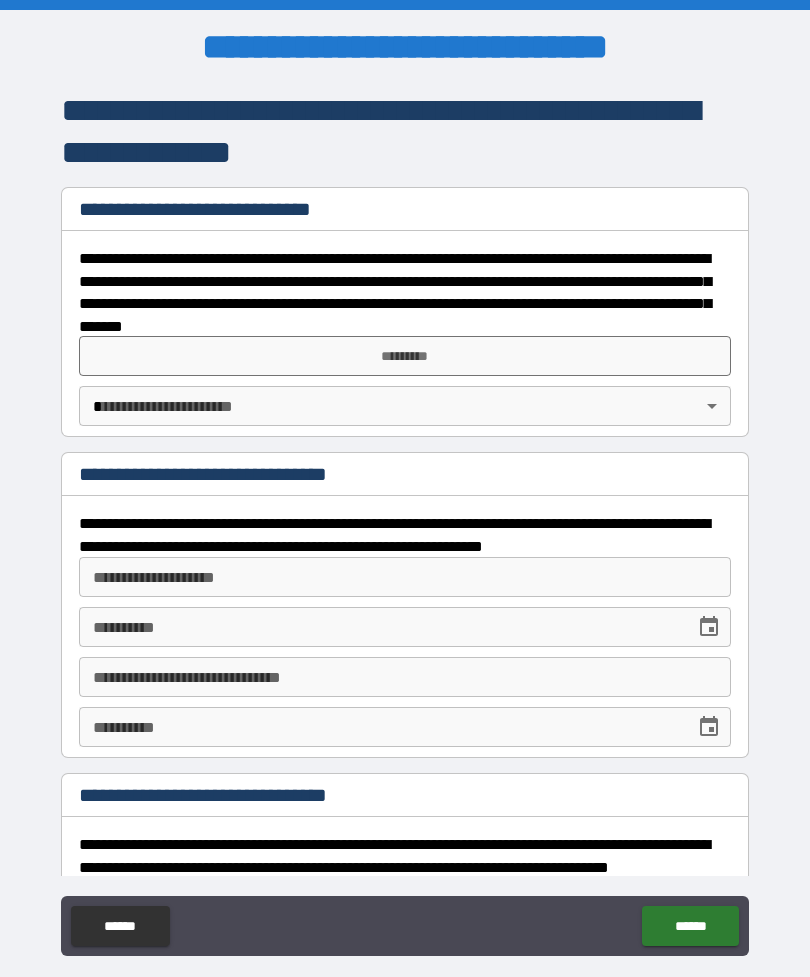 click on "*********" at bounding box center [405, 356] 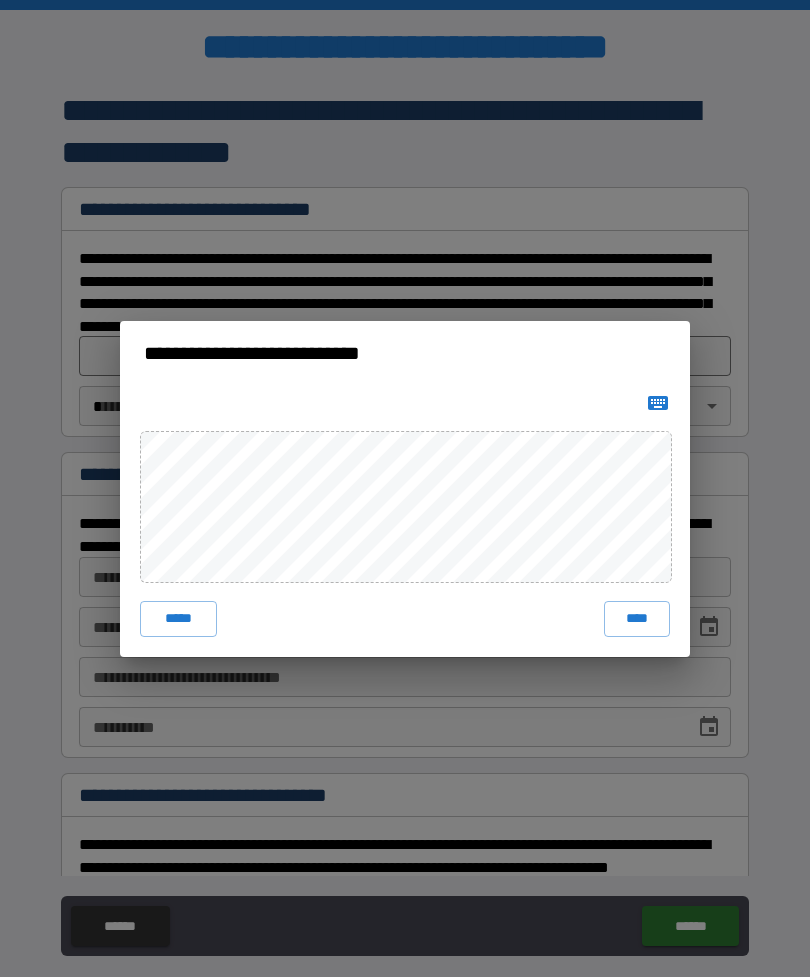 click on "****" at bounding box center (637, 619) 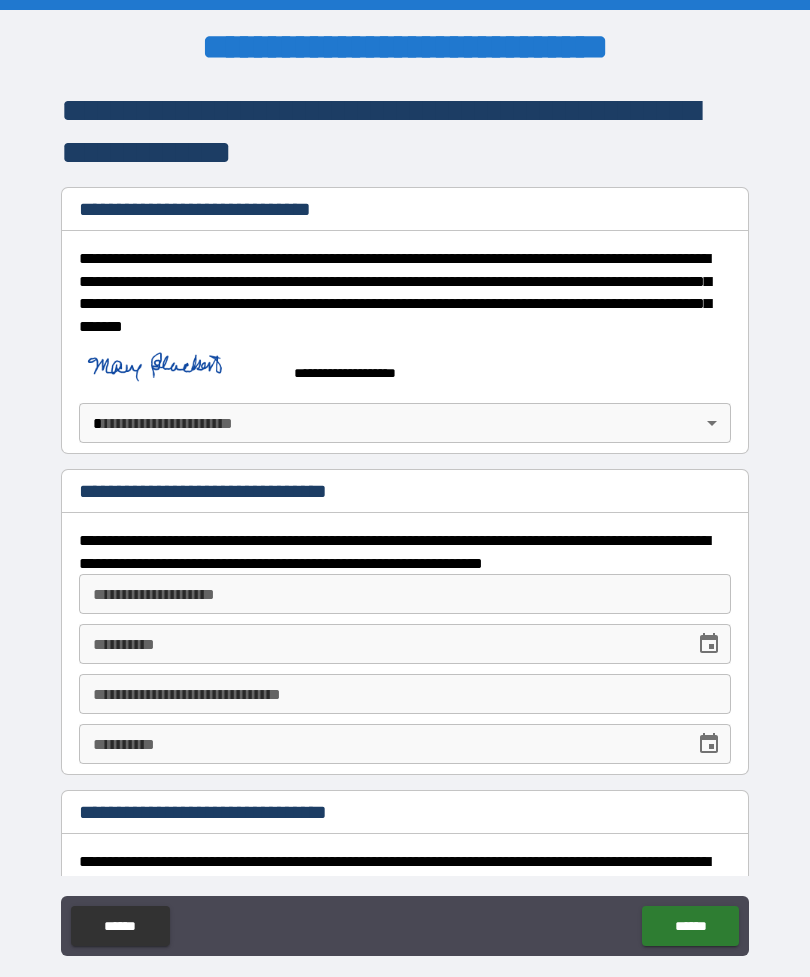 click on "******" at bounding box center [690, 926] 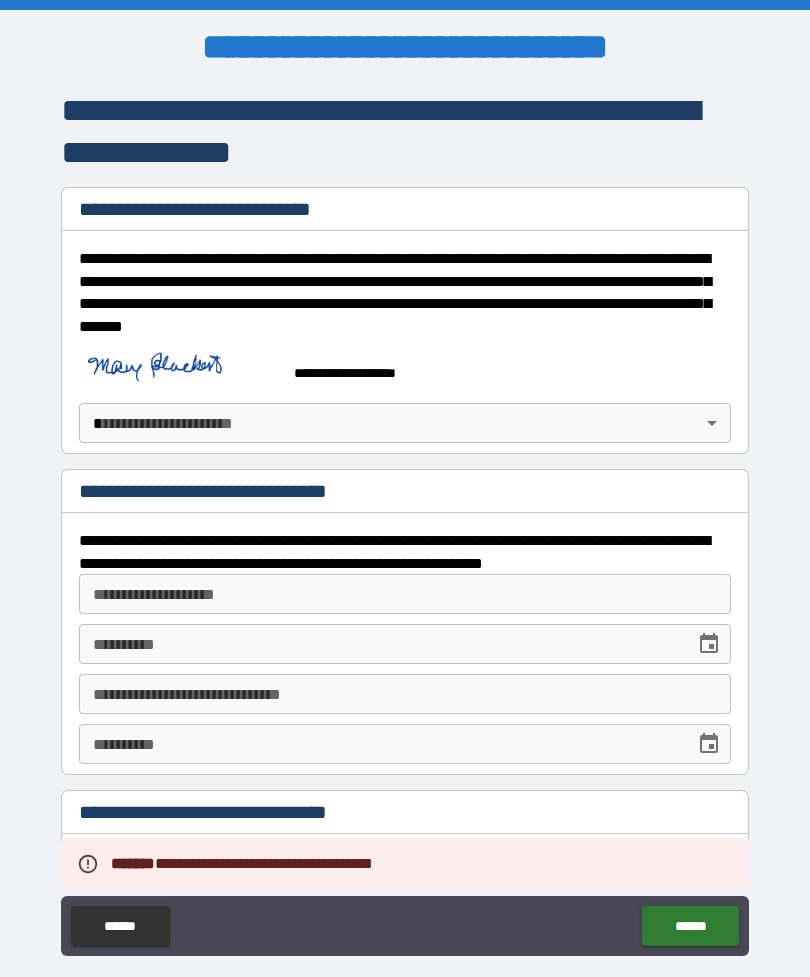 click on "**********" at bounding box center (405, 520) 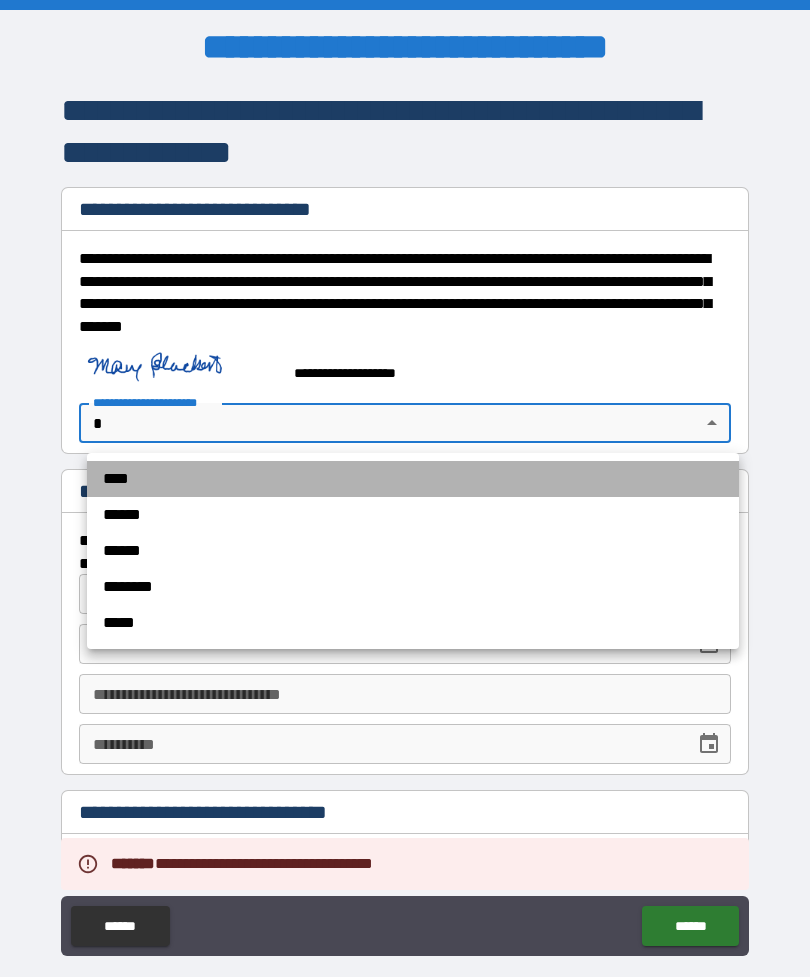 click on "****" at bounding box center [413, 479] 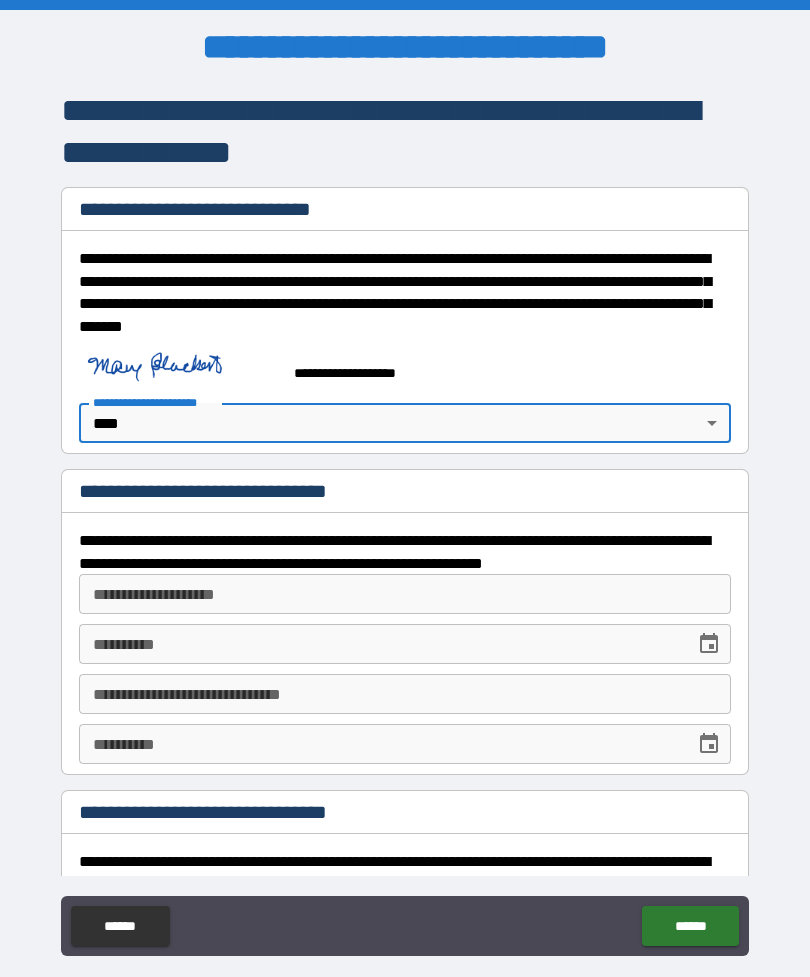 click on "******" at bounding box center (690, 926) 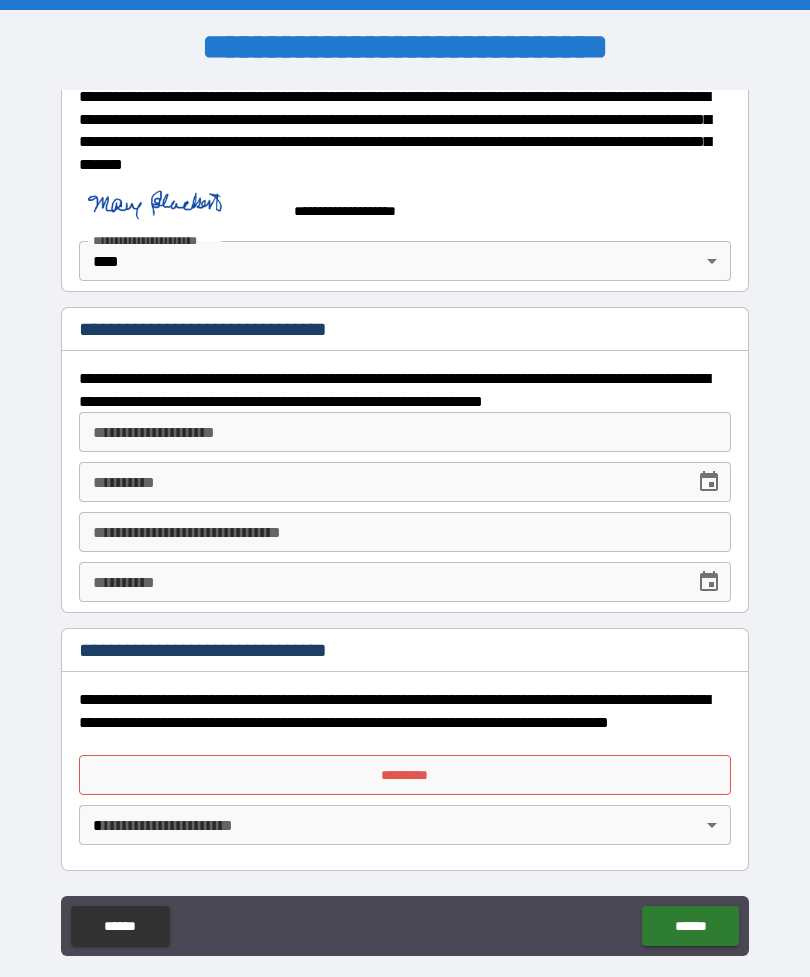 scroll, scrollTop: 162, scrollLeft: 0, axis: vertical 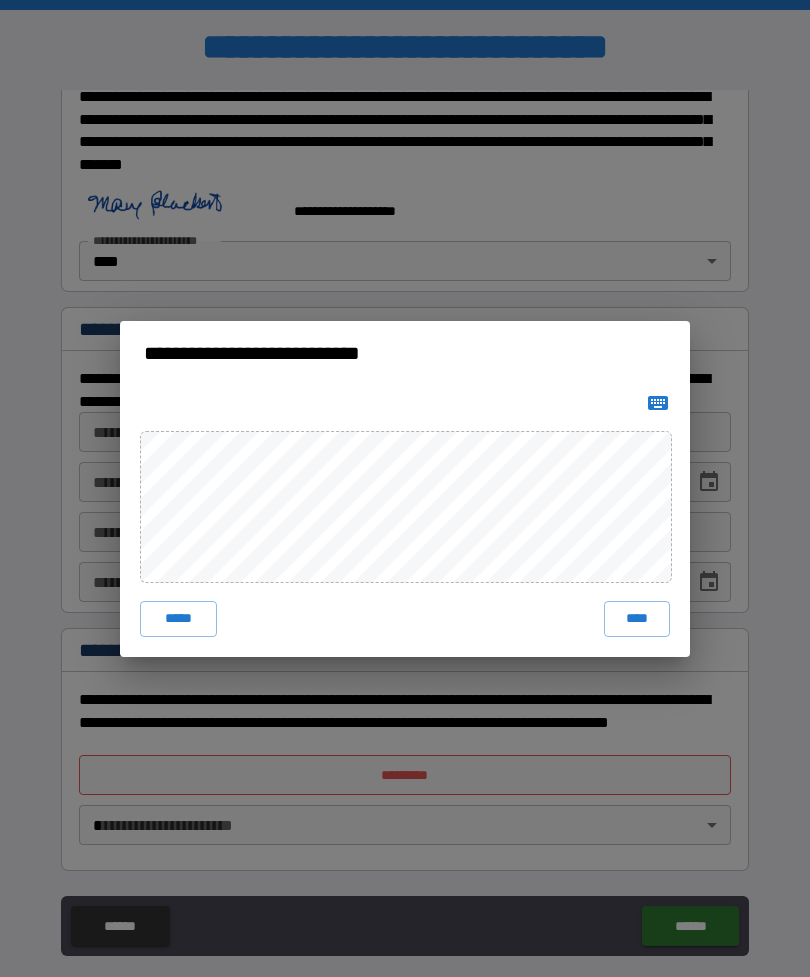 click on "****" at bounding box center (637, 619) 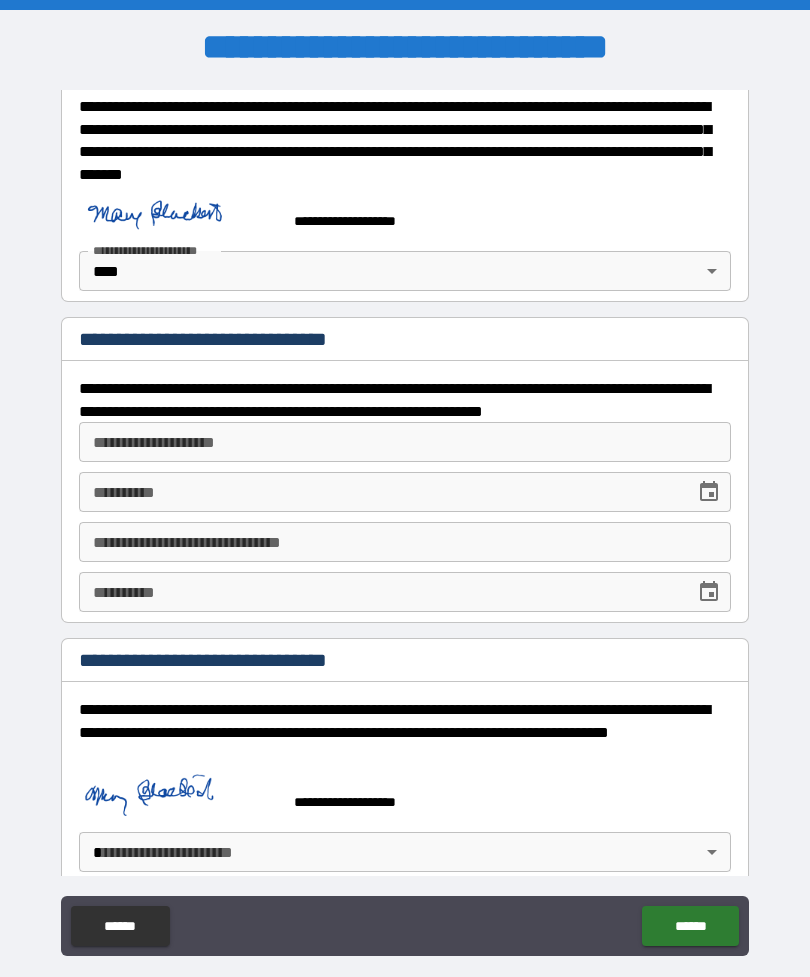 click on "**********" at bounding box center [405, 520] 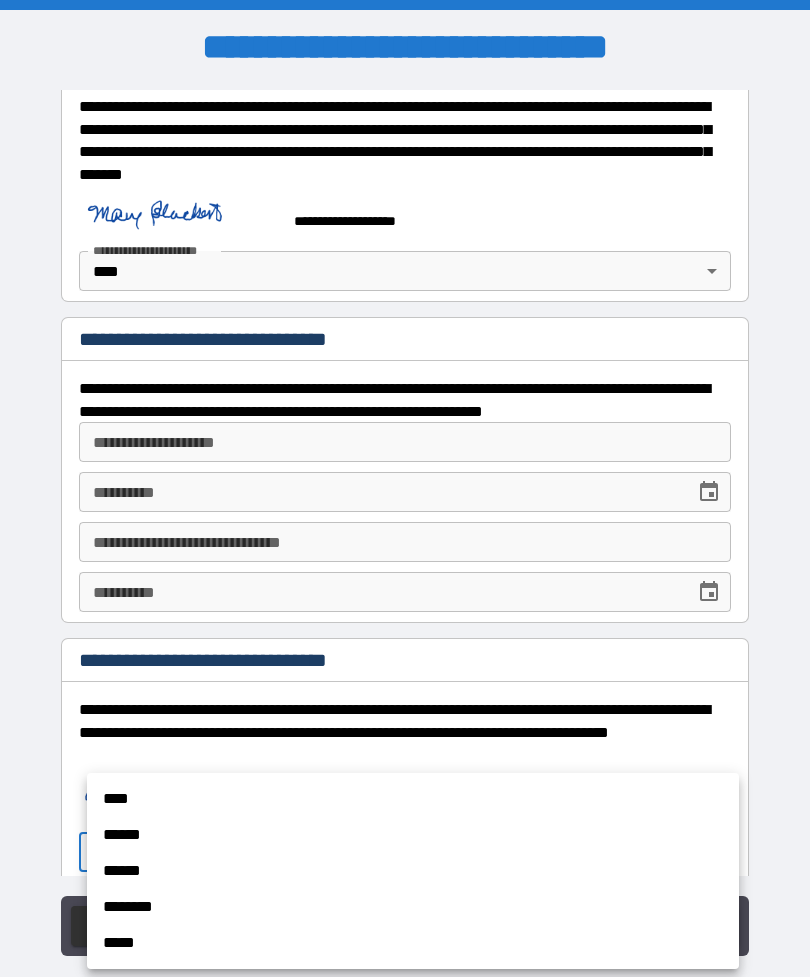 click on "****" at bounding box center [413, 799] 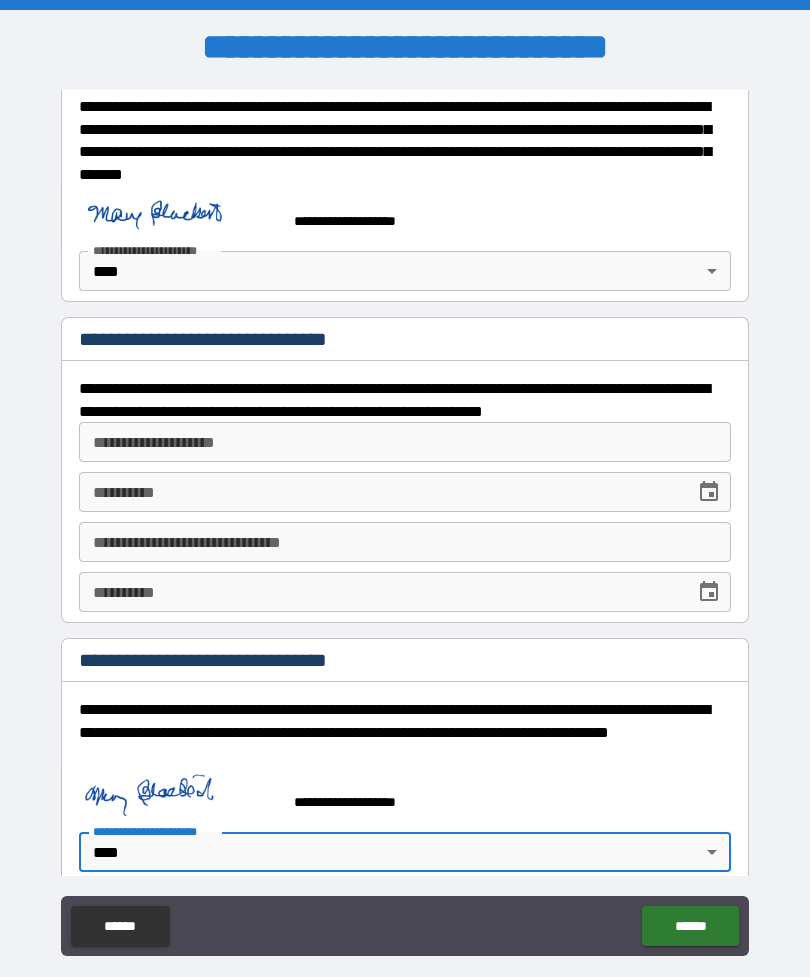 click on "******" at bounding box center [690, 926] 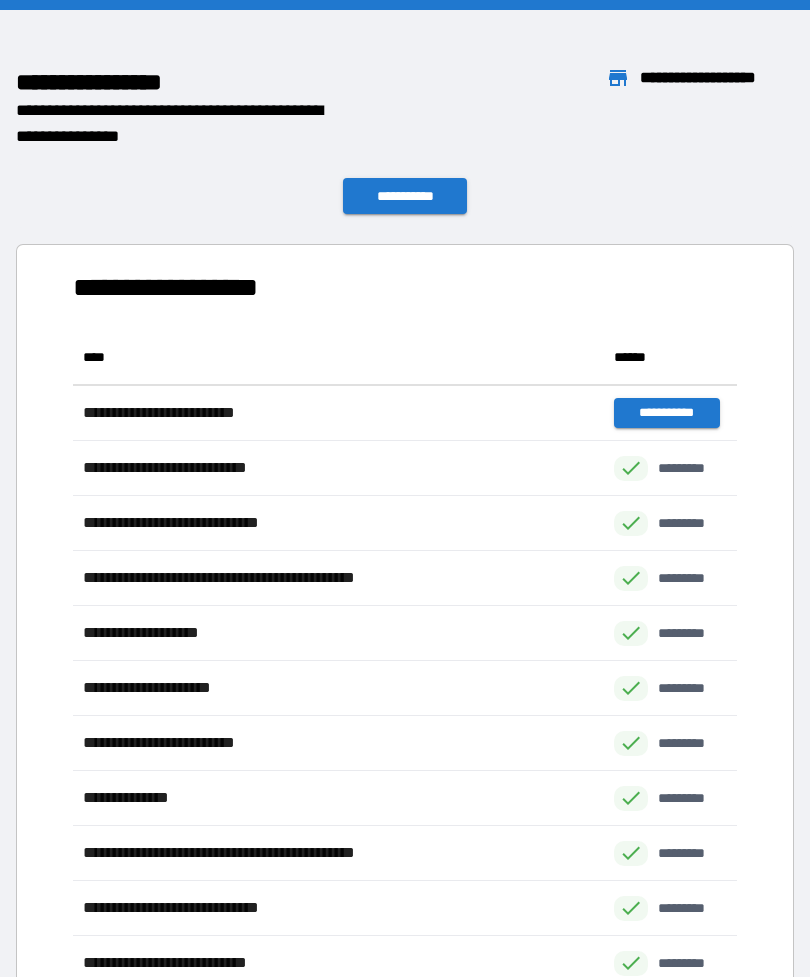 scroll, scrollTop: 1, scrollLeft: 1, axis: both 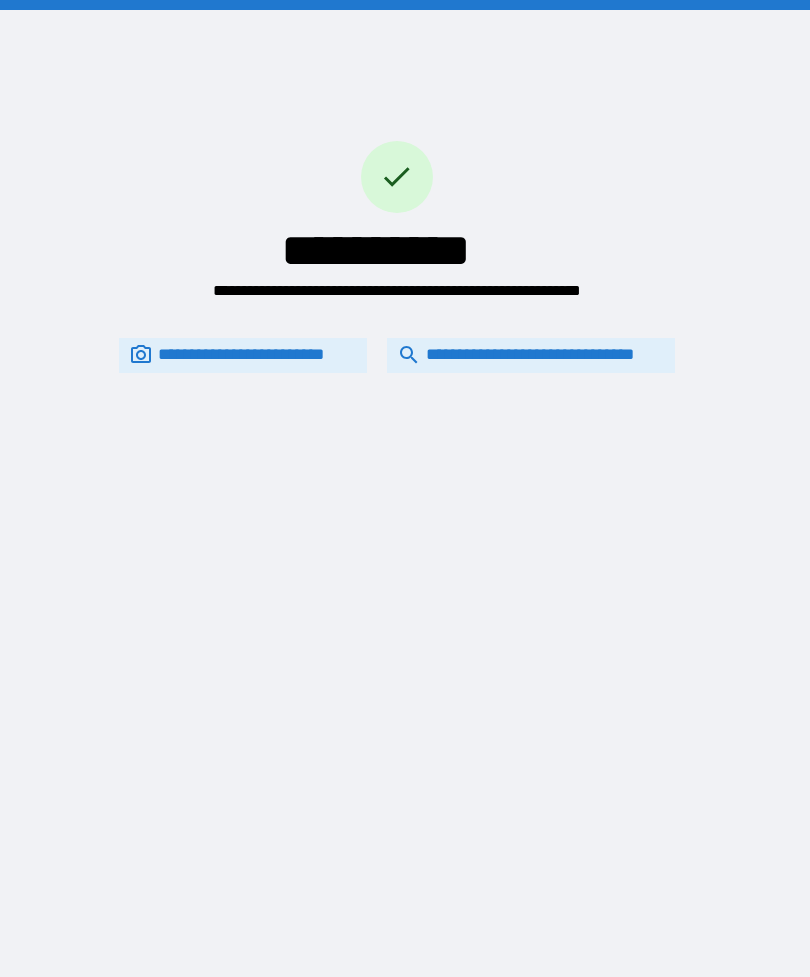 click on "**********" at bounding box center (531, 355) 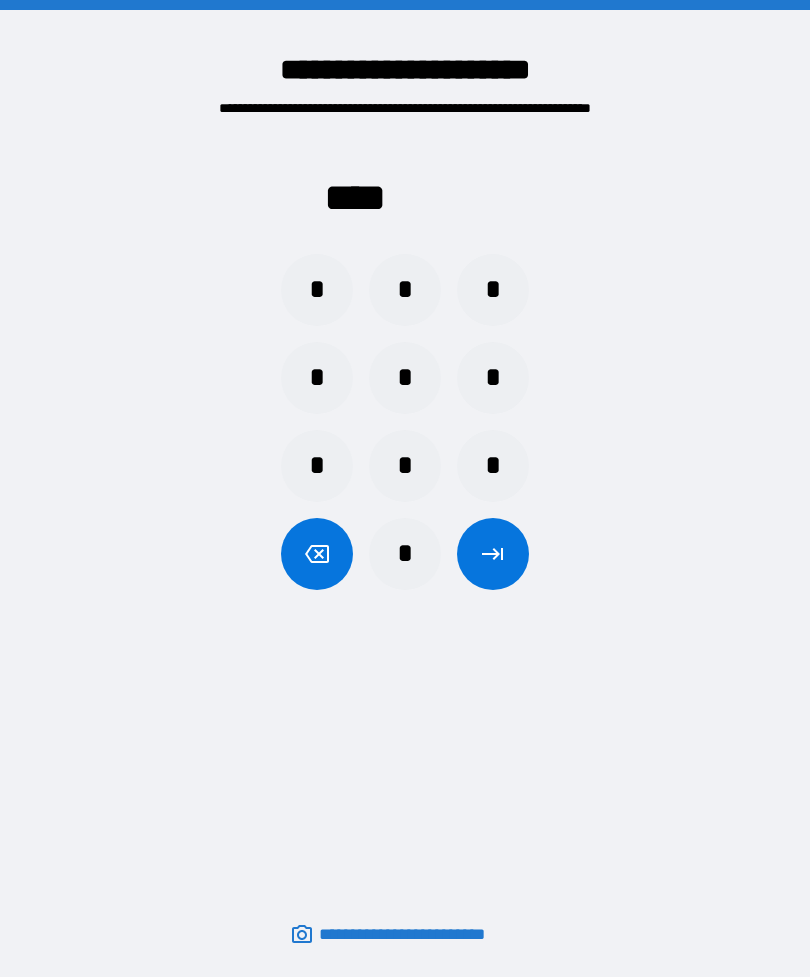 click on "*" at bounding box center (405, 554) 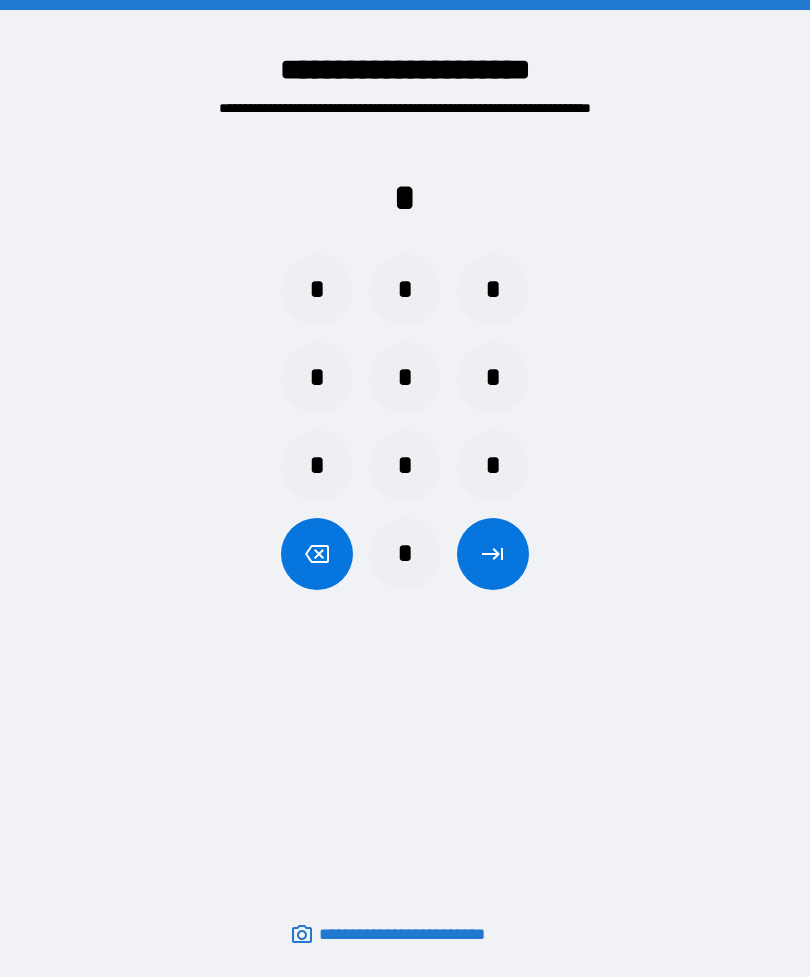 click on "*" at bounding box center [405, 290] 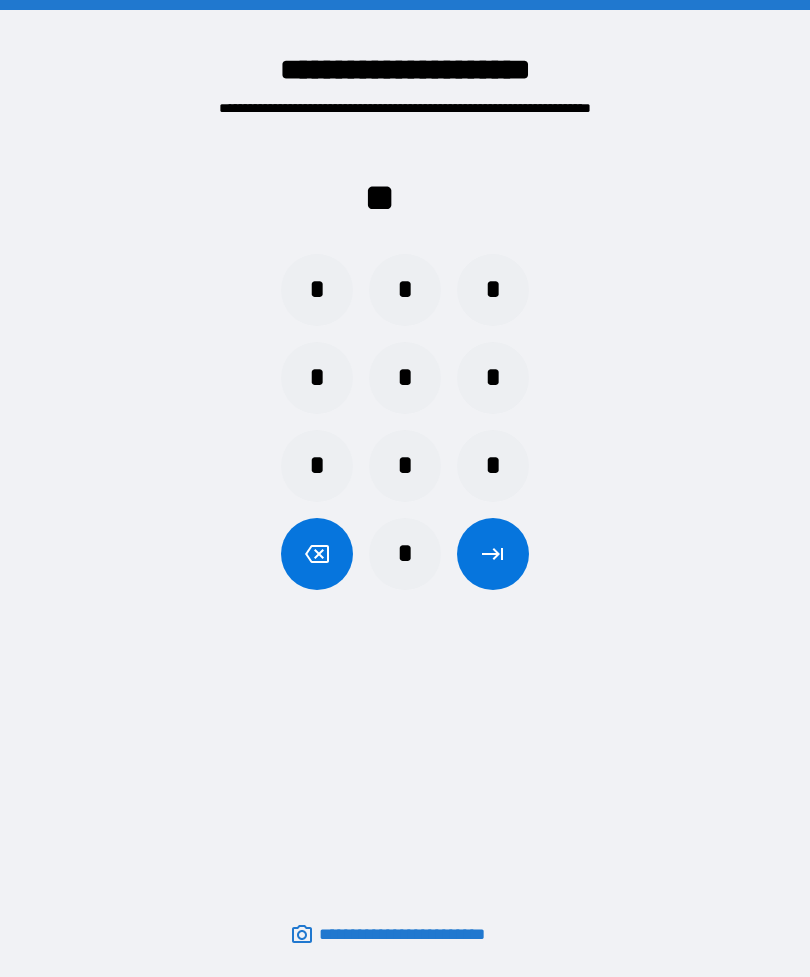 click on "*" at bounding box center [405, 554] 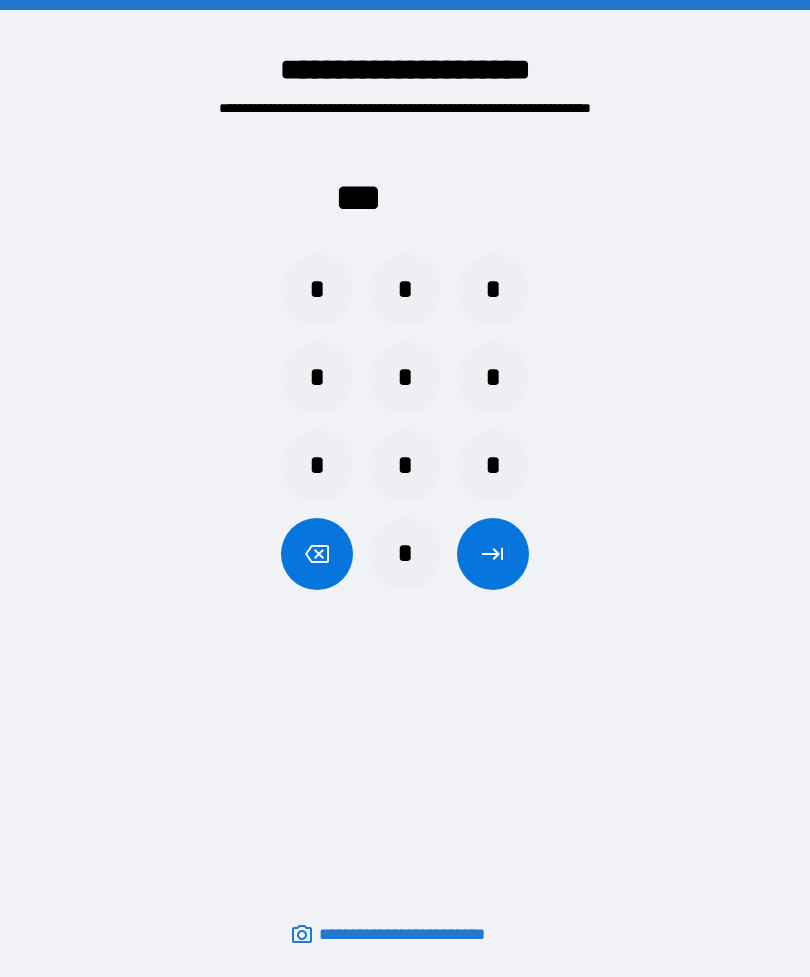 click on "*" at bounding box center (405, 378) 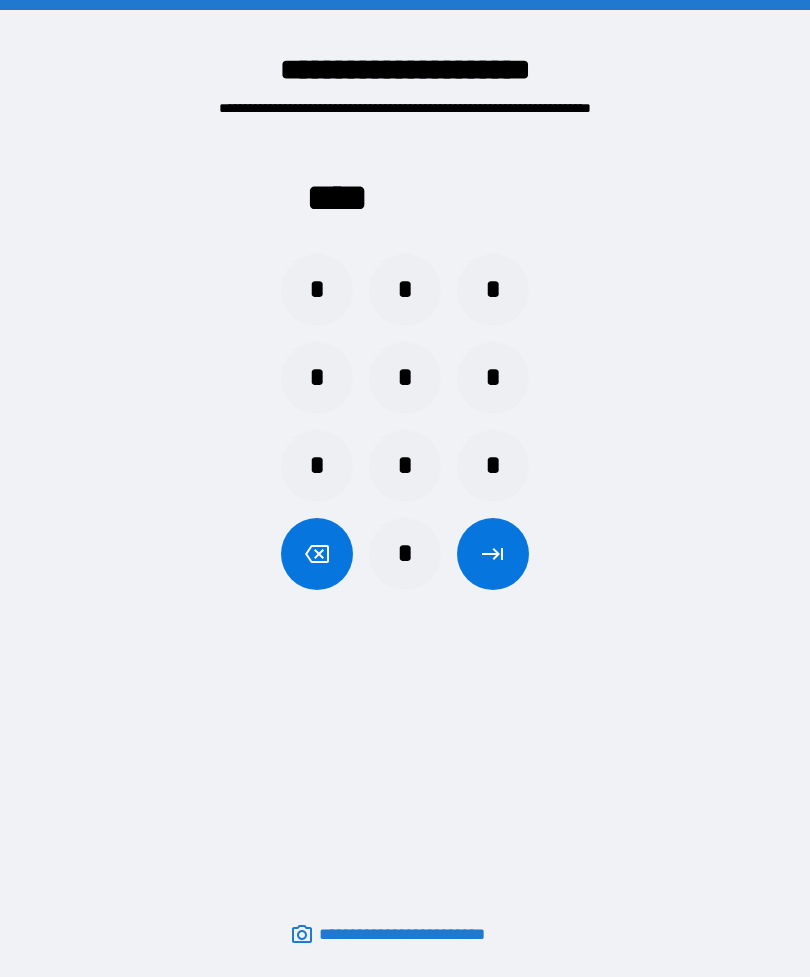 click 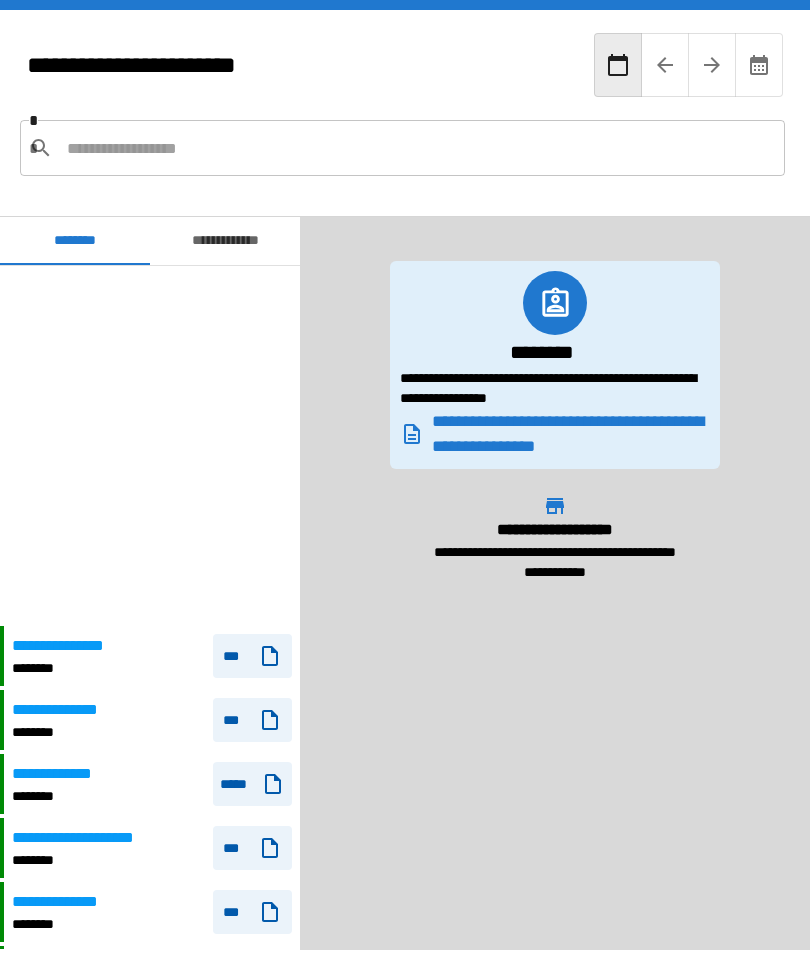scroll, scrollTop: 360, scrollLeft: 0, axis: vertical 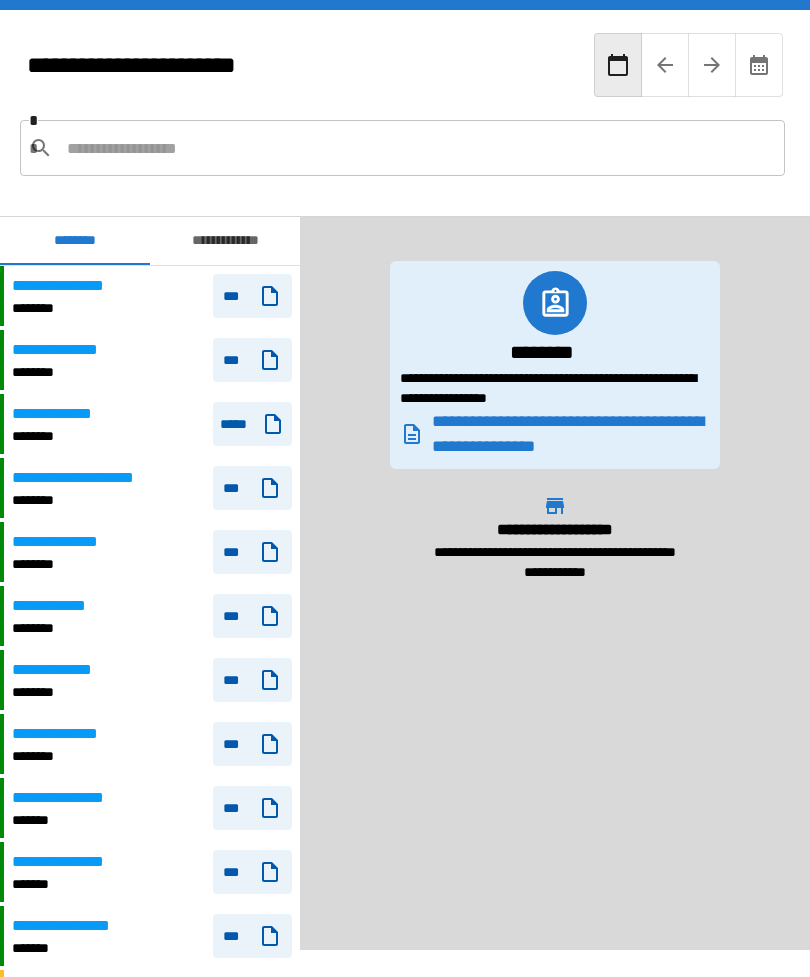 click on "***" at bounding box center (252, 296) 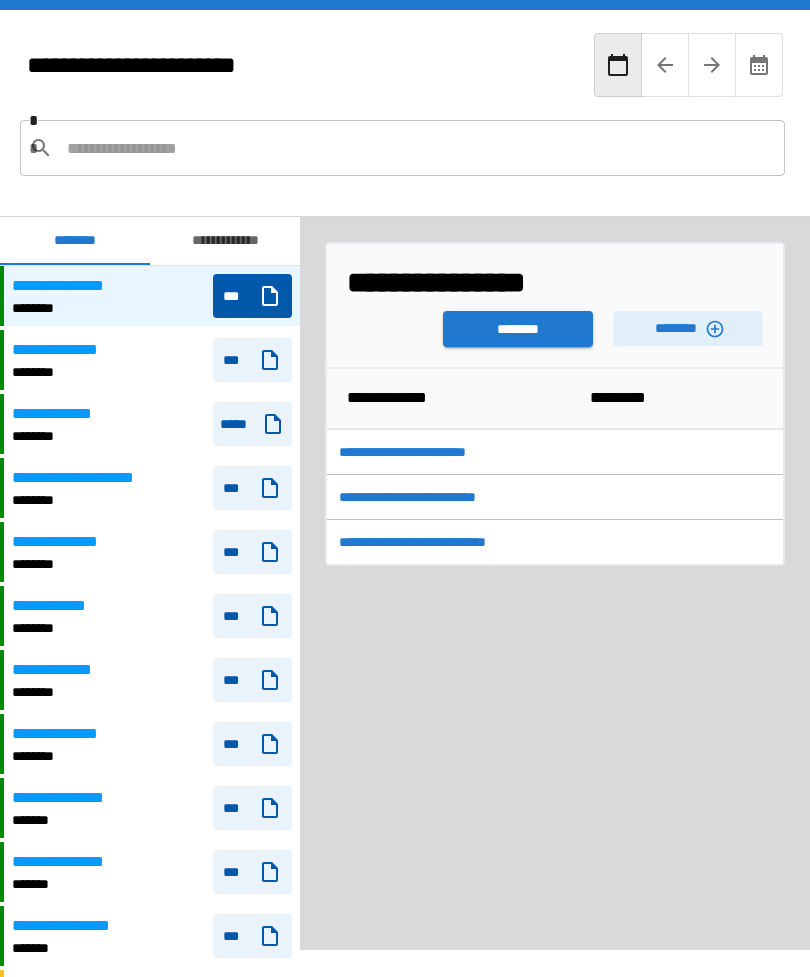 click on "********" at bounding box center (518, 329) 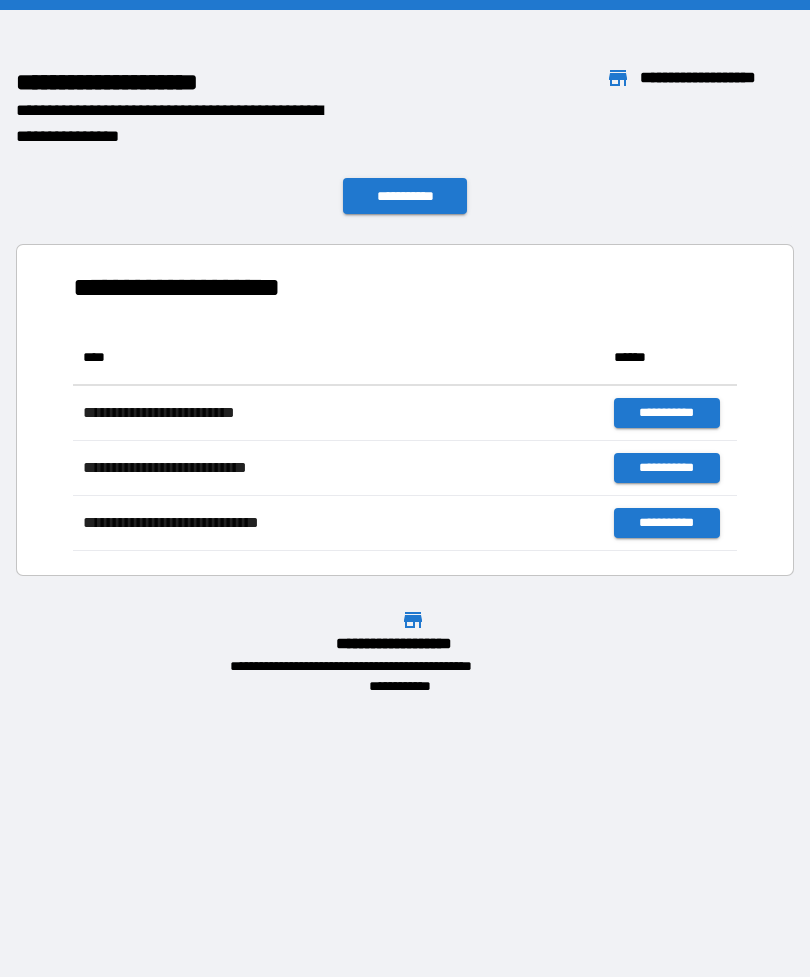scroll, scrollTop: 221, scrollLeft: 664, axis: both 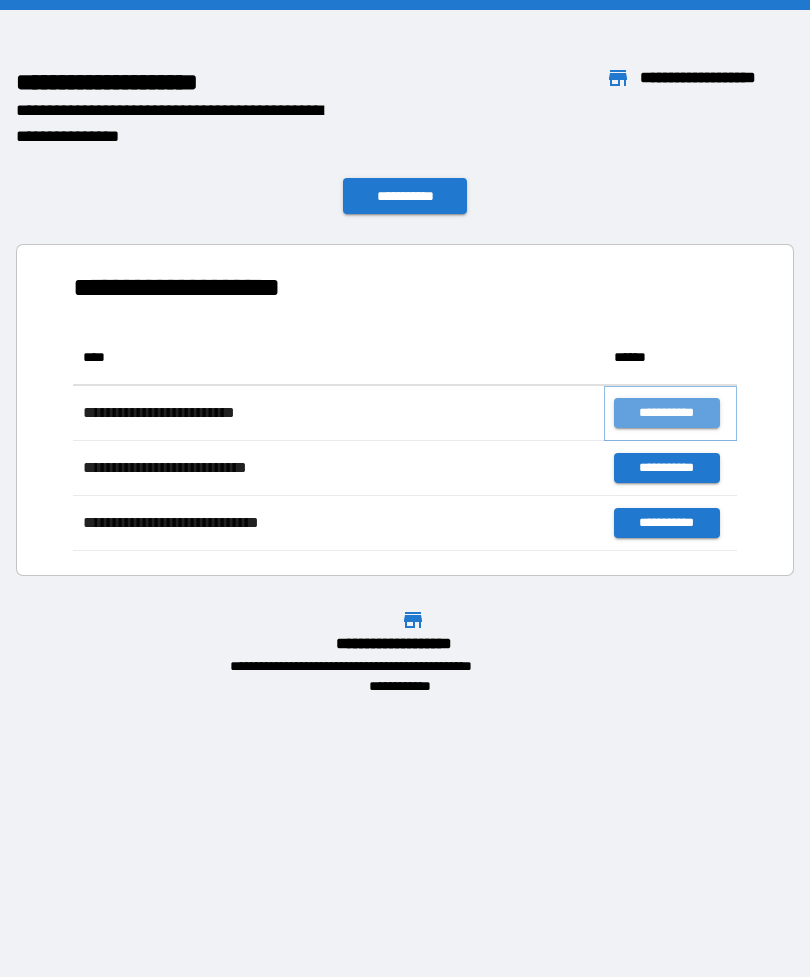 click on "**********" at bounding box center [666, 413] 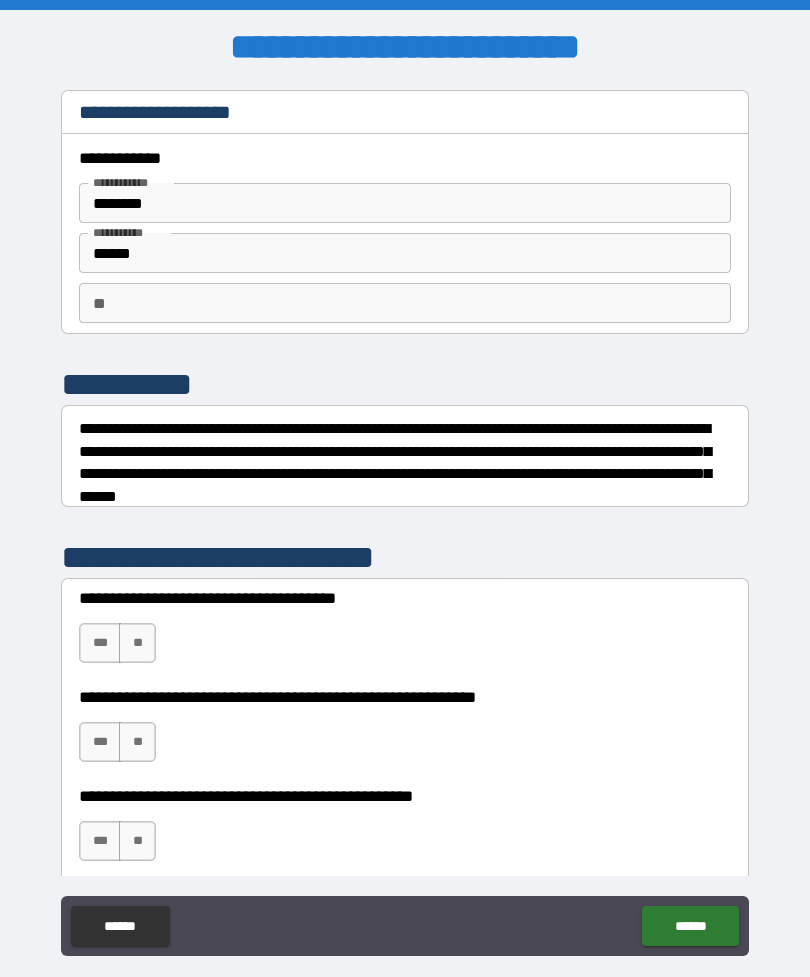 click on "**" at bounding box center [137, 643] 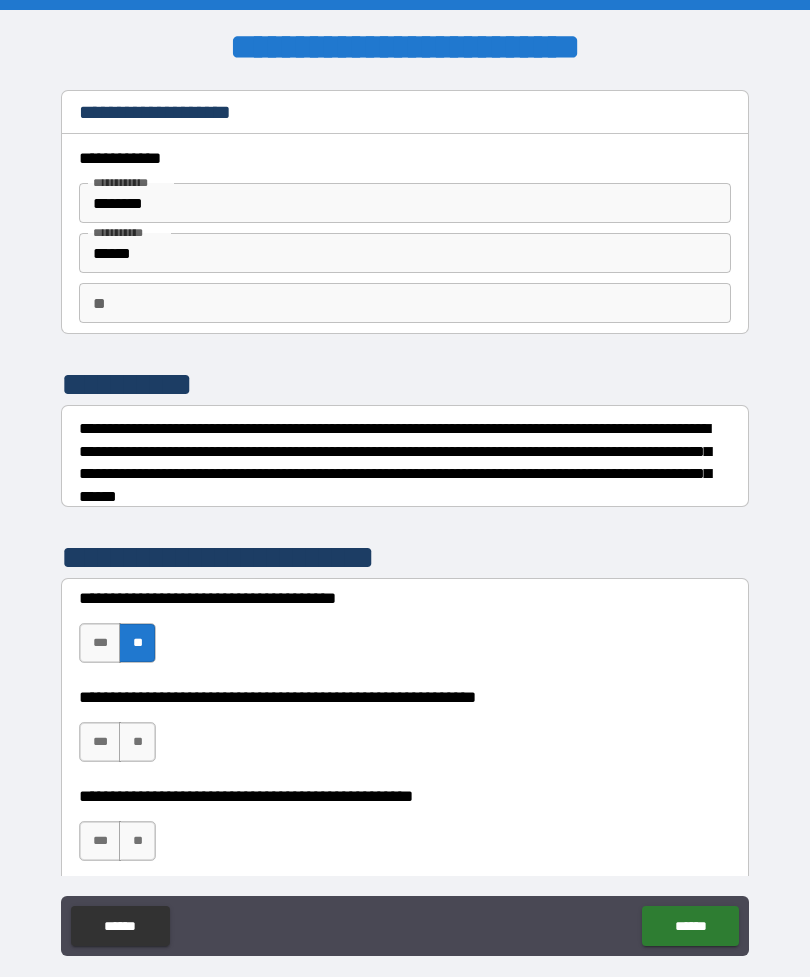 click on "**" at bounding box center [137, 742] 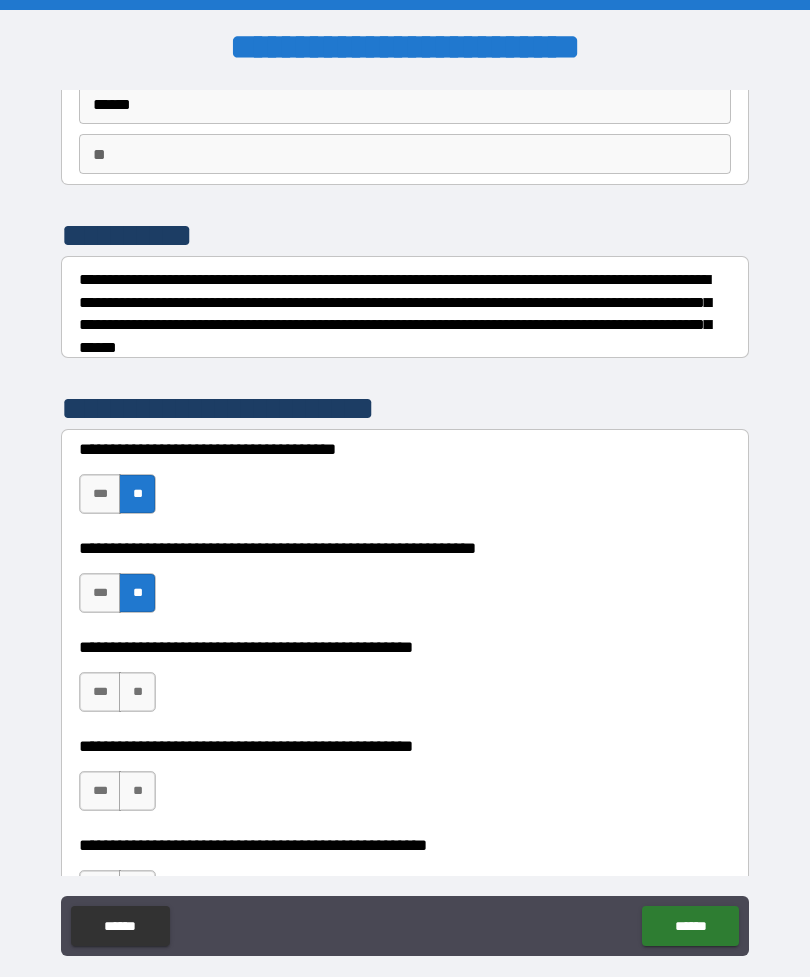 scroll, scrollTop: 160, scrollLeft: 0, axis: vertical 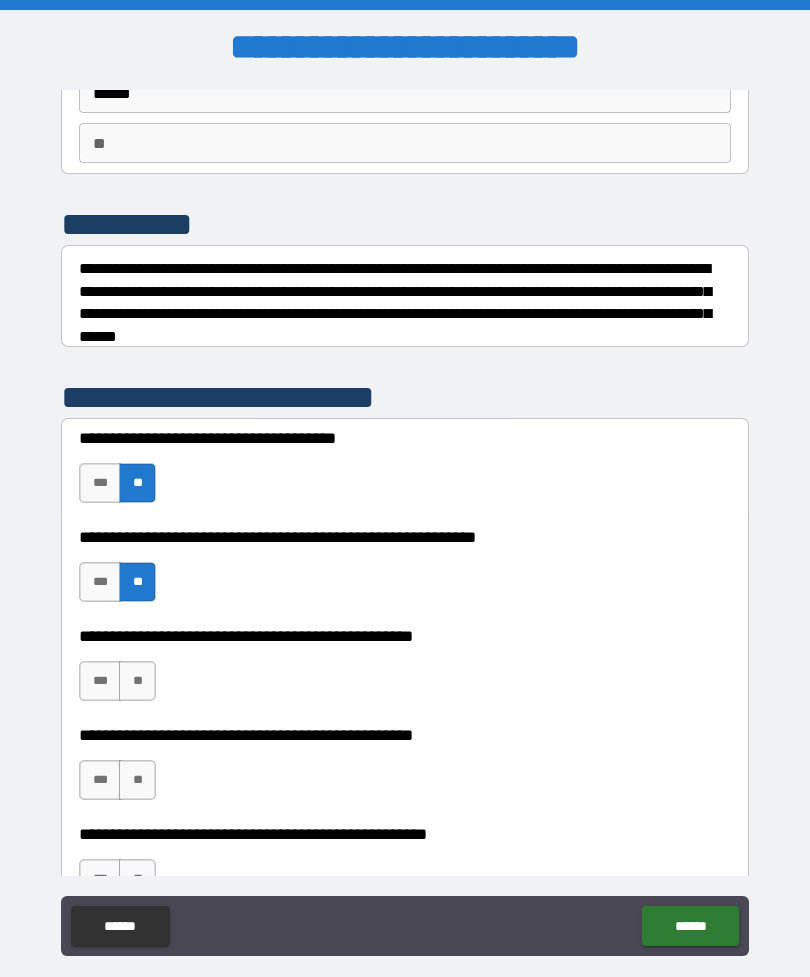 click on "**" at bounding box center (137, 681) 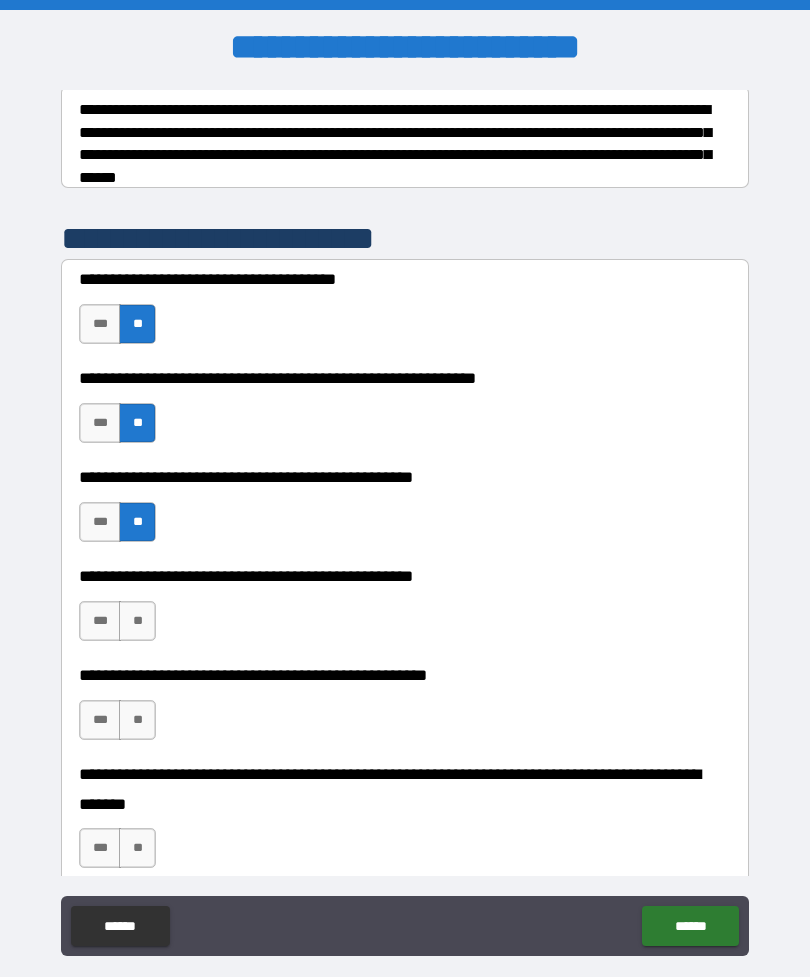 scroll, scrollTop: 327, scrollLeft: 0, axis: vertical 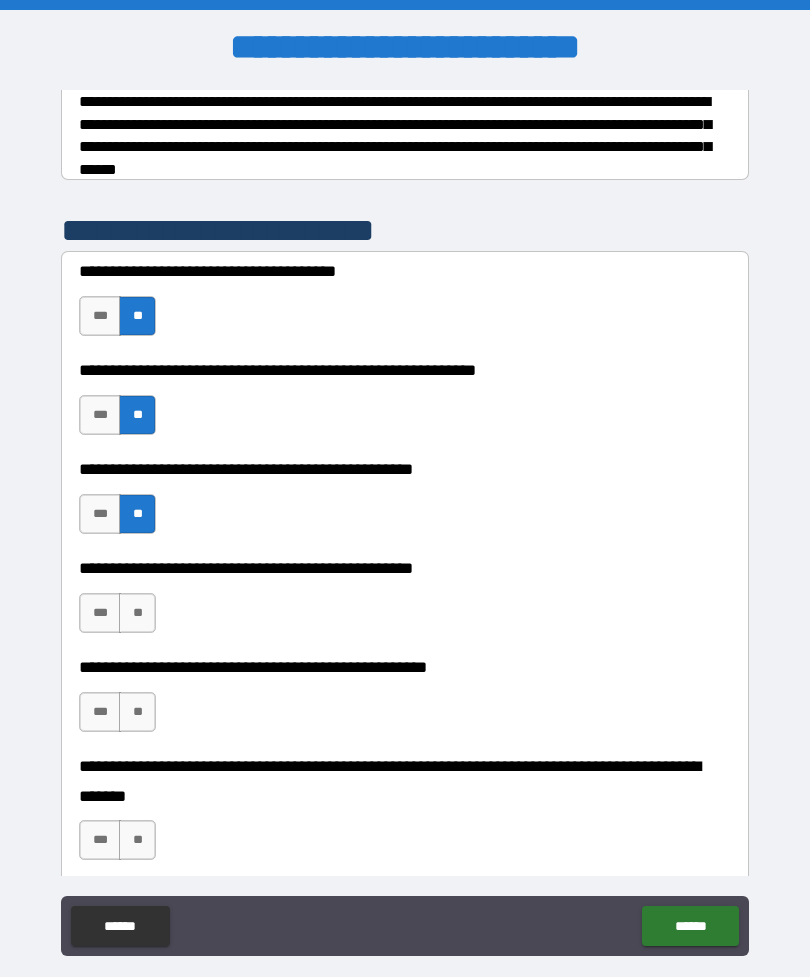 click on "***" at bounding box center (100, 613) 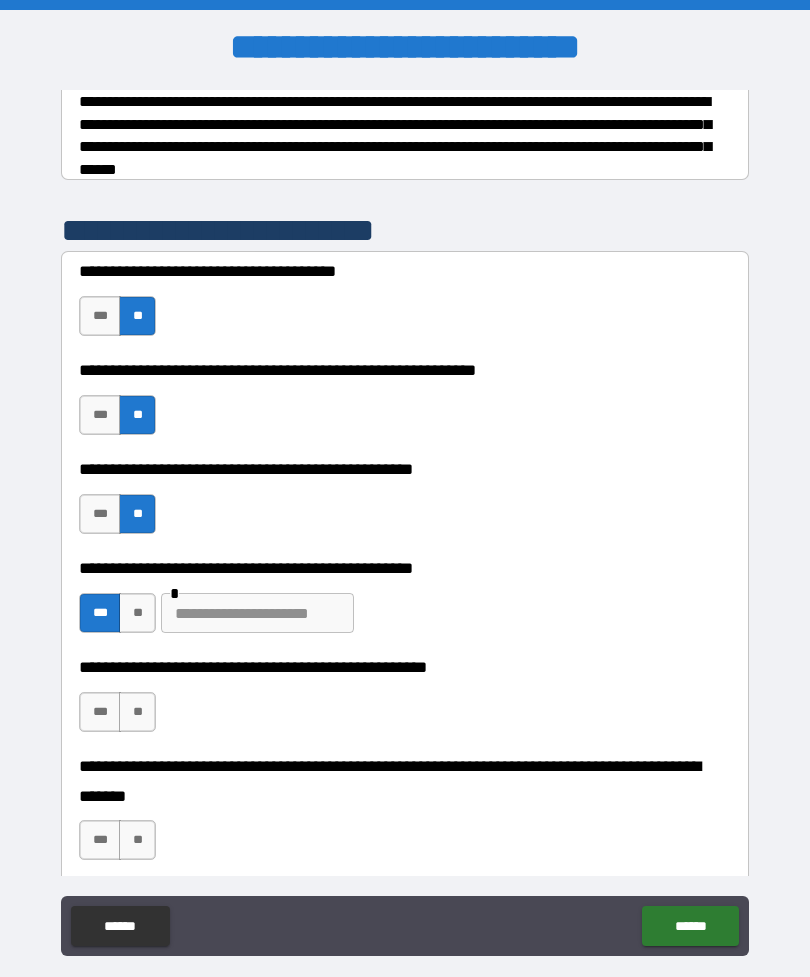 click at bounding box center (257, 613) 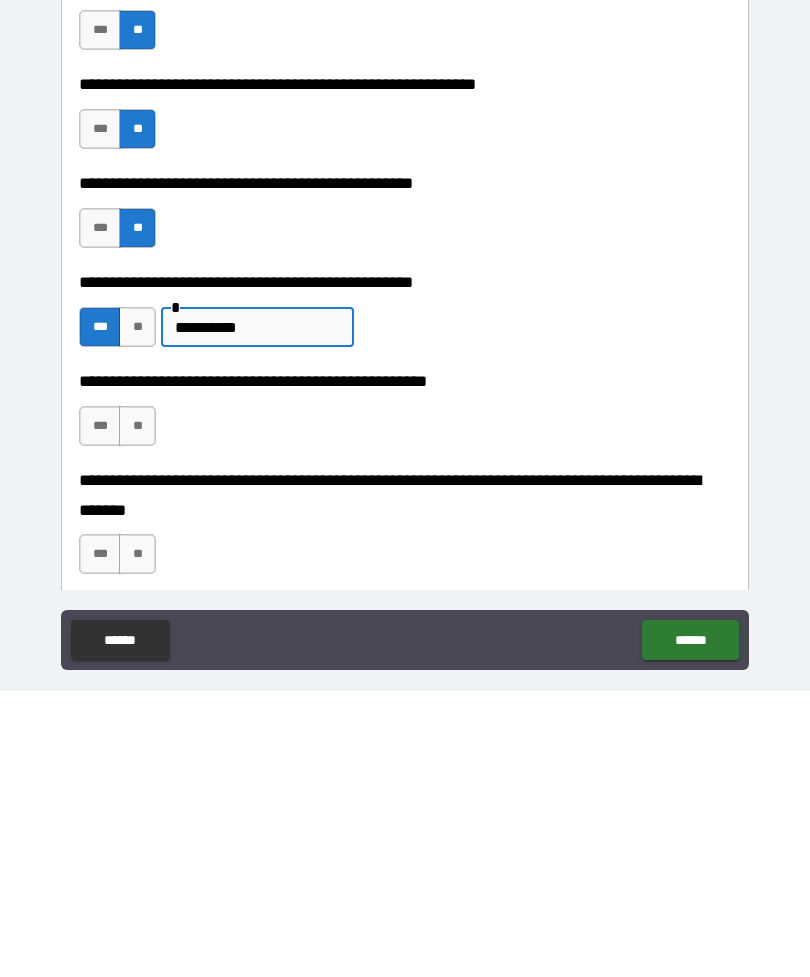 click on "**" at bounding box center (137, 712) 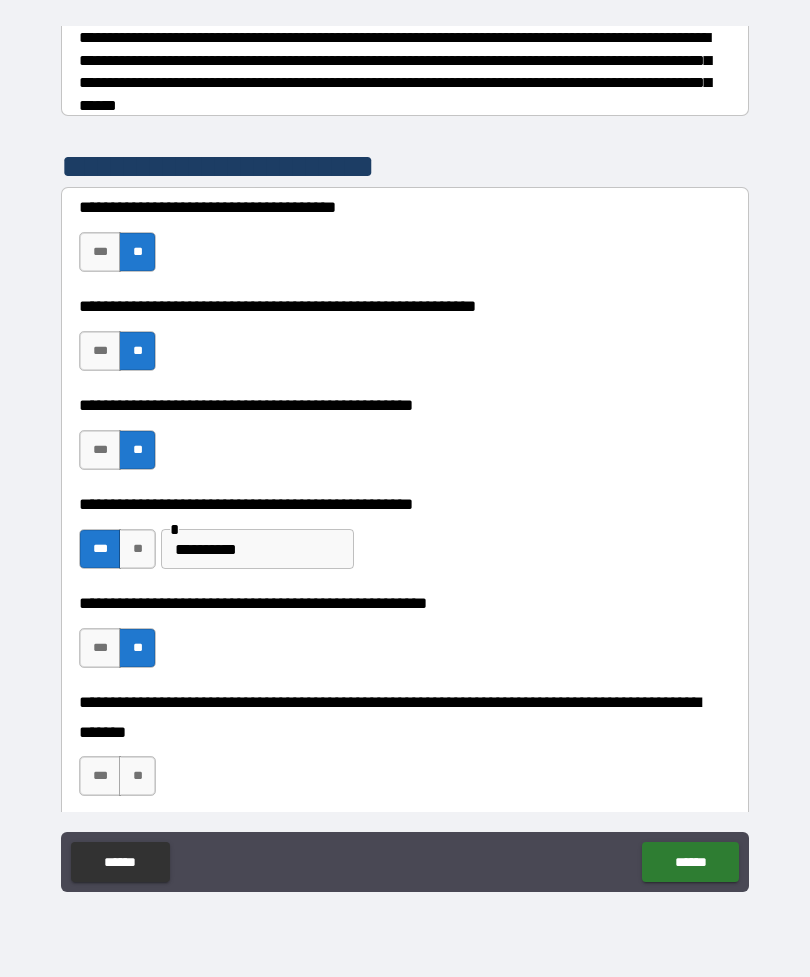 click on "**" at bounding box center (137, 776) 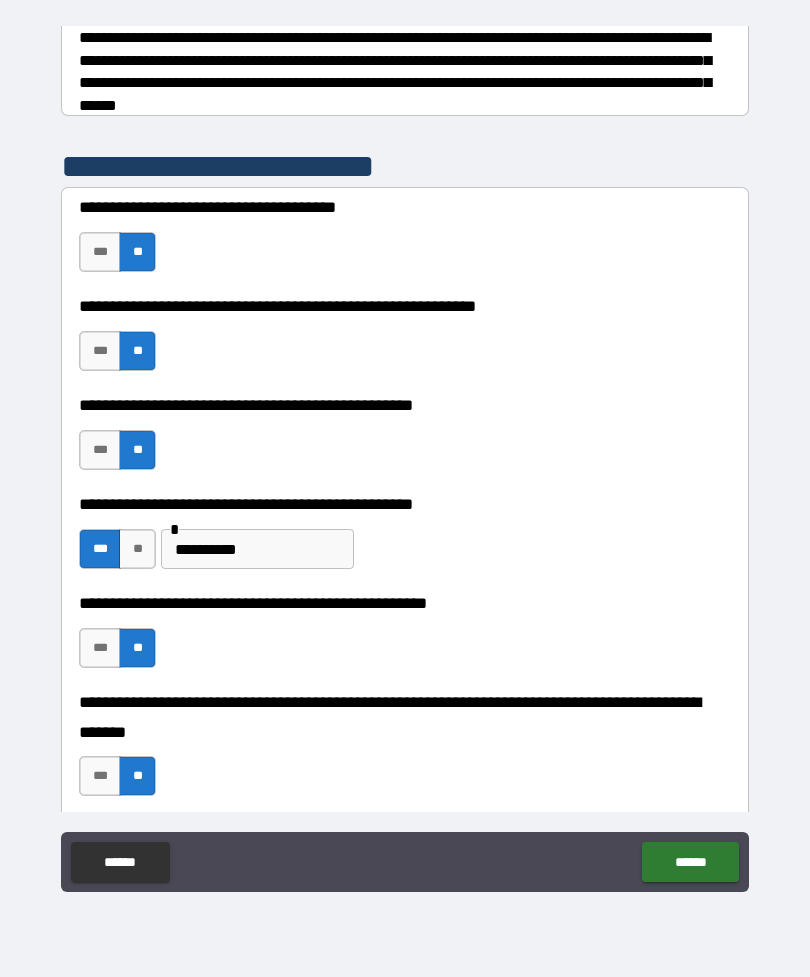 click on "******" at bounding box center [690, 862] 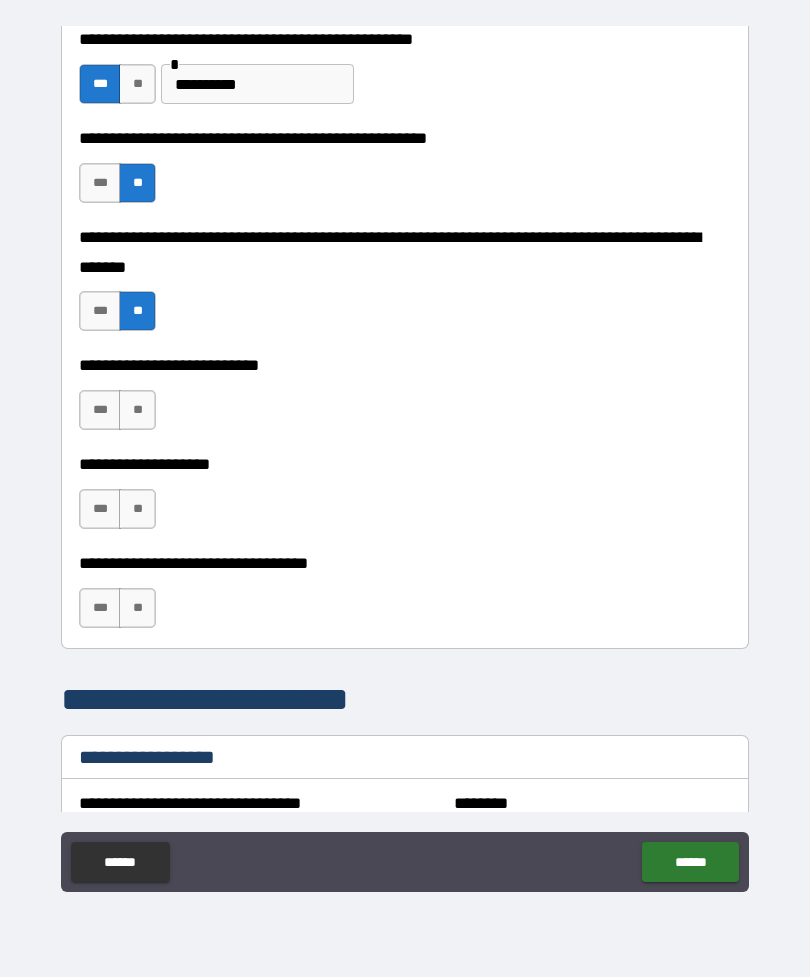 scroll, scrollTop: 791, scrollLeft: 0, axis: vertical 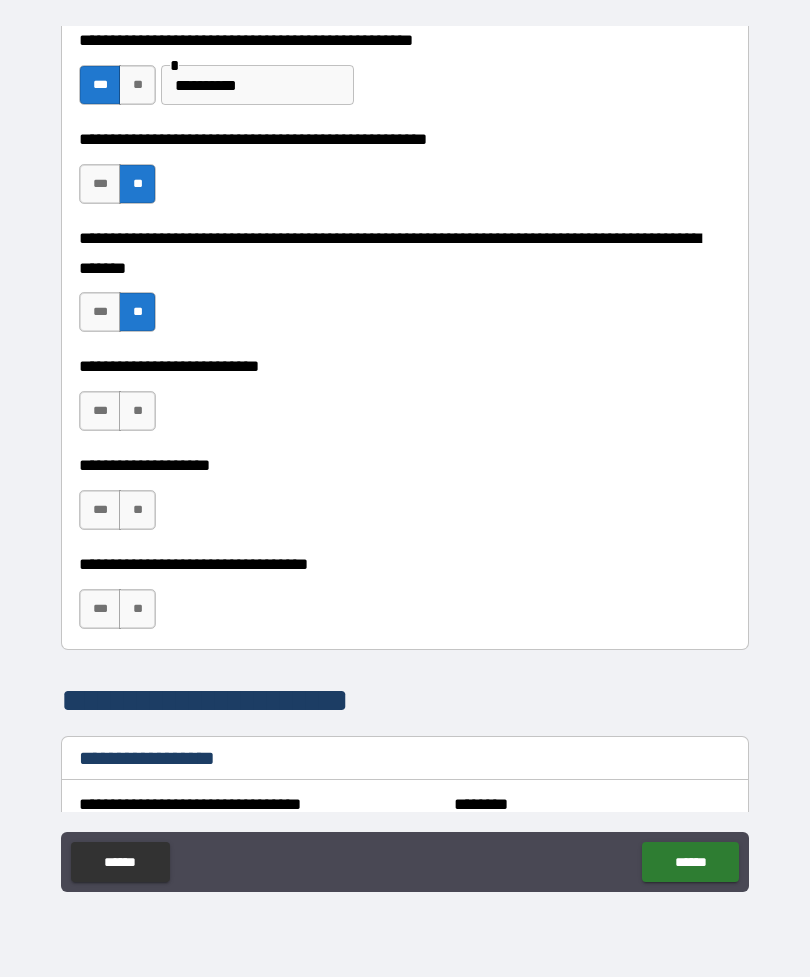 click on "**" at bounding box center [137, 411] 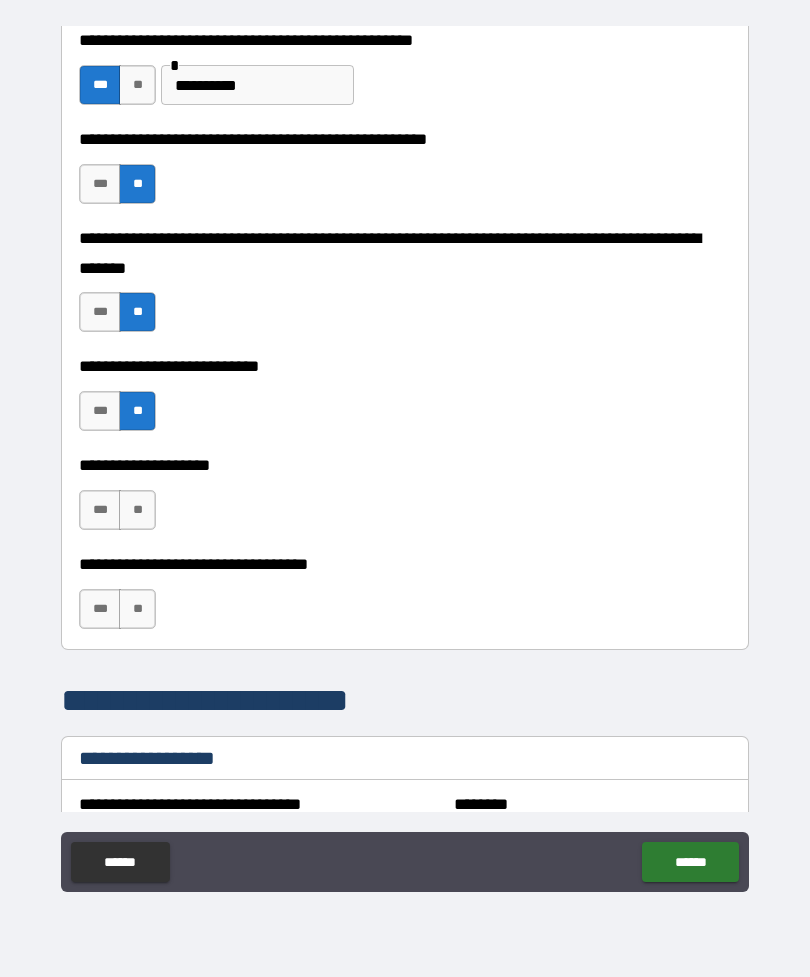 click on "**" at bounding box center [137, 510] 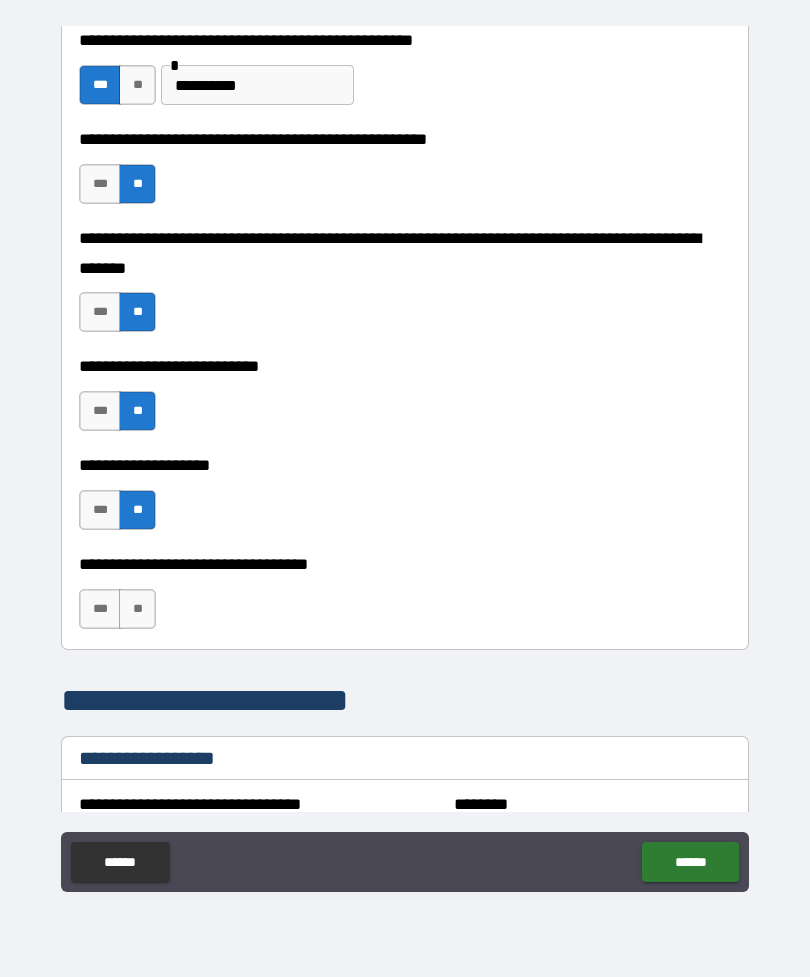 click on "**" at bounding box center (137, 609) 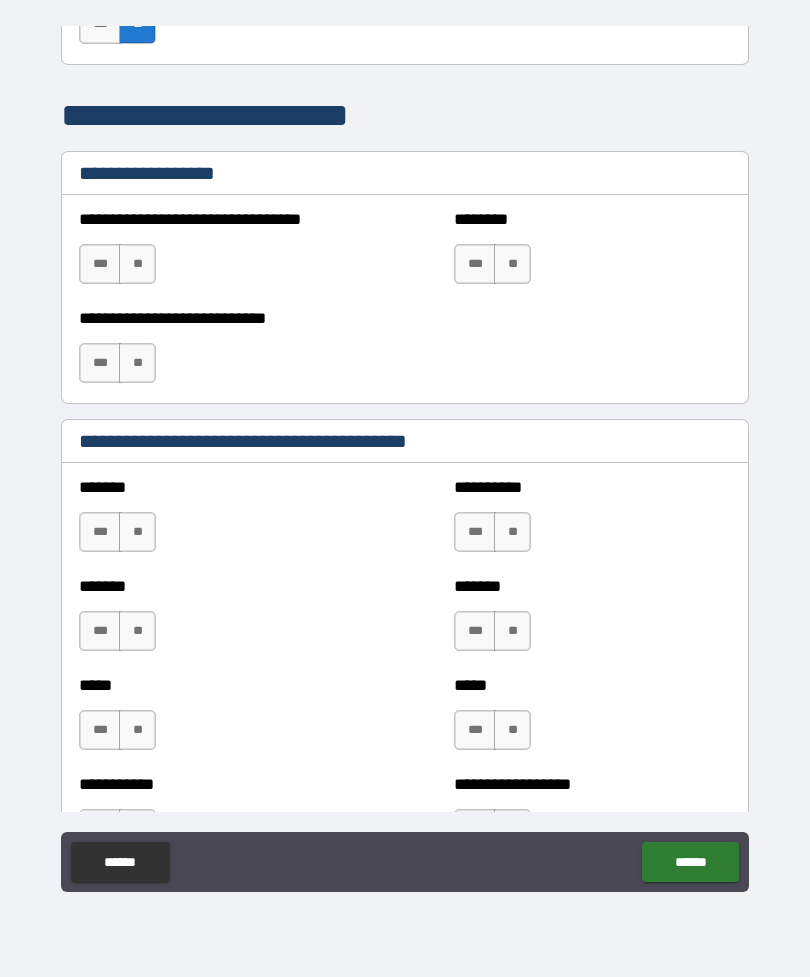 scroll, scrollTop: 1379, scrollLeft: 0, axis: vertical 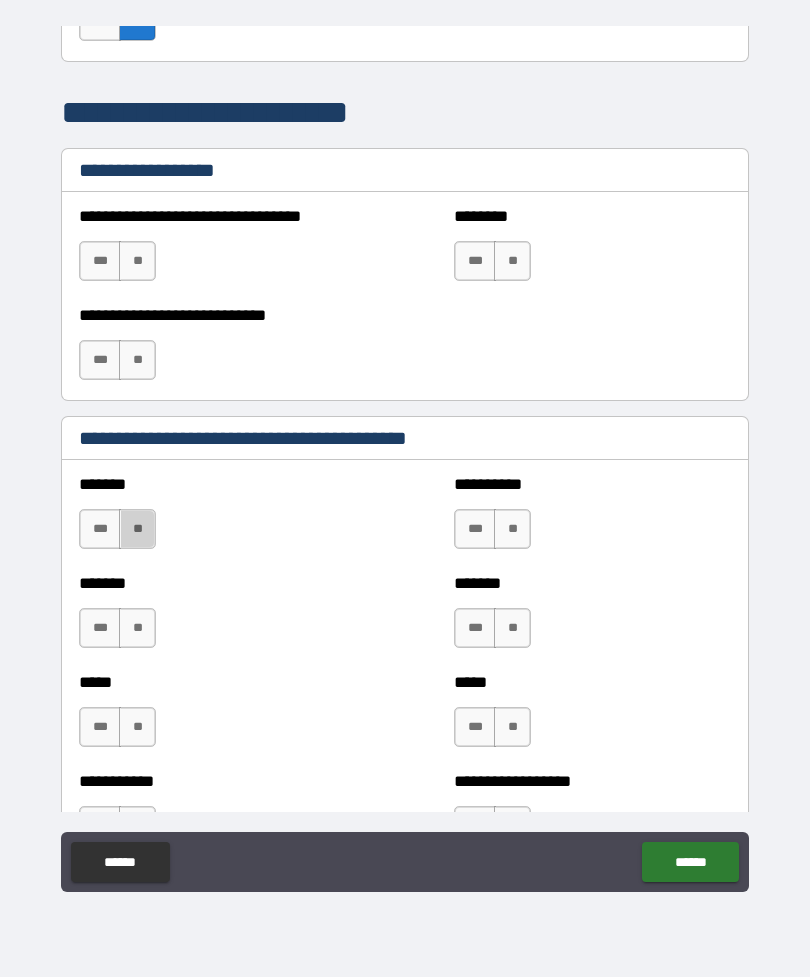 click on "**" at bounding box center (137, 529) 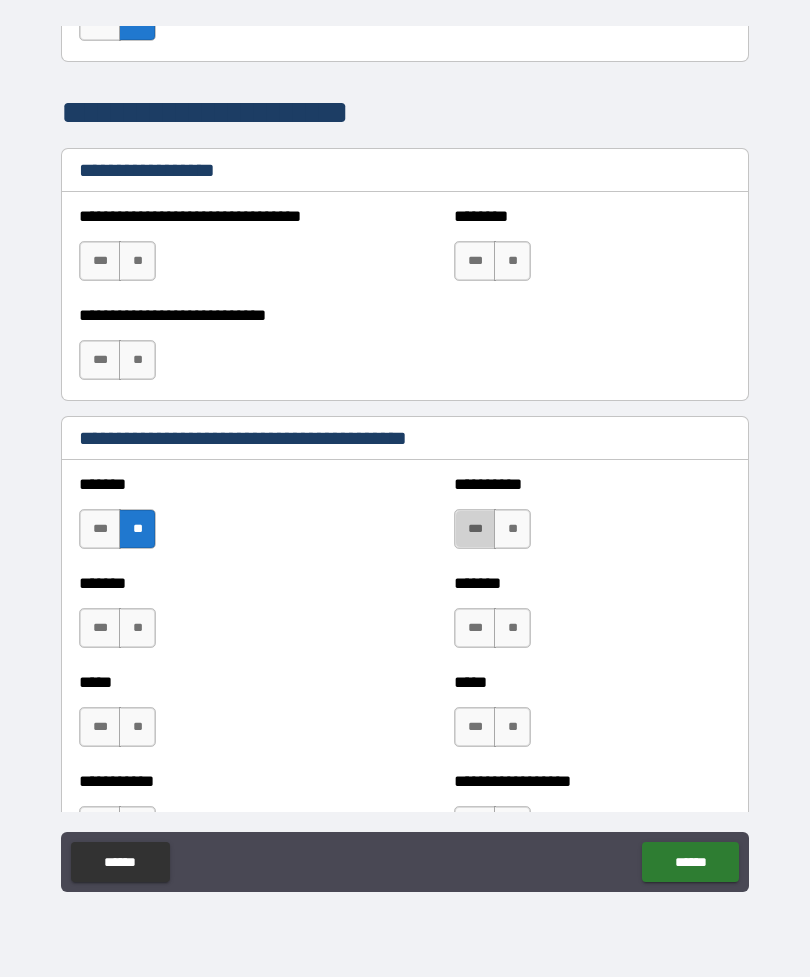 click on "***" at bounding box center (475, 529) 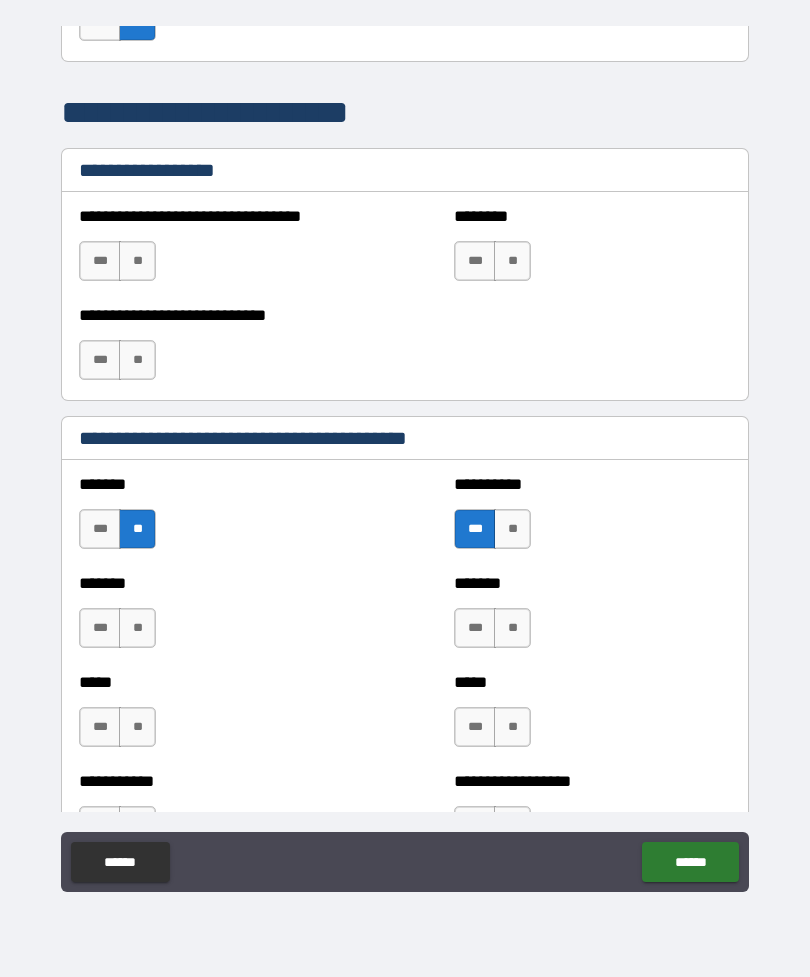 click on "**" at bounding box center (137, 628) 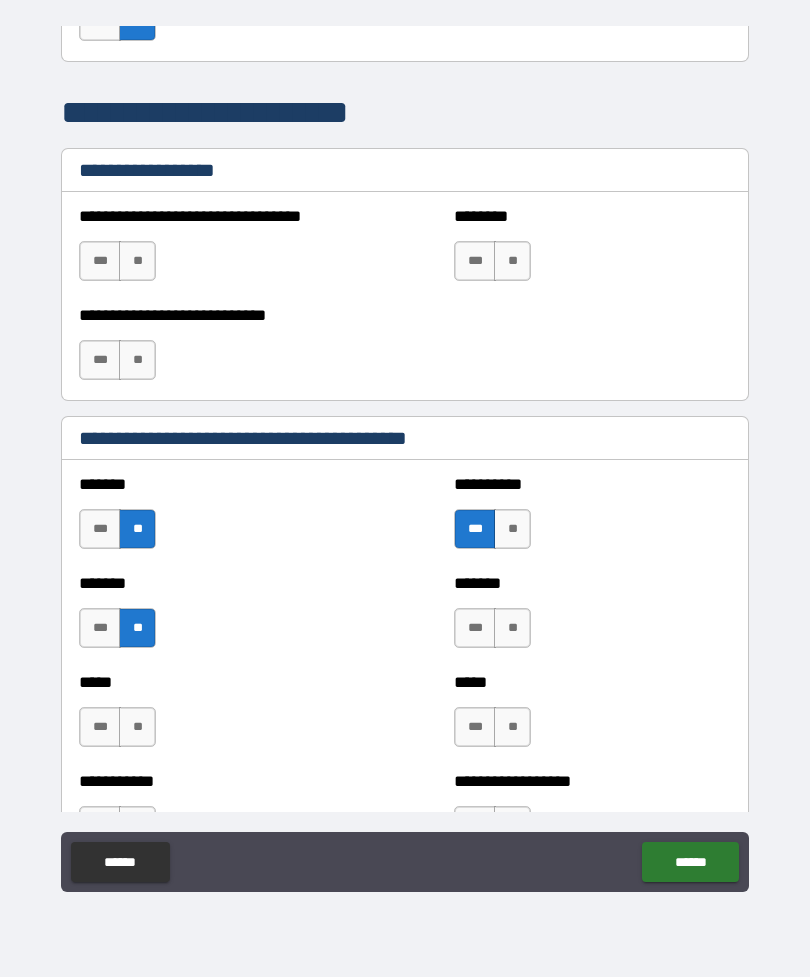 click on "**" at bounding box center (512, 628) 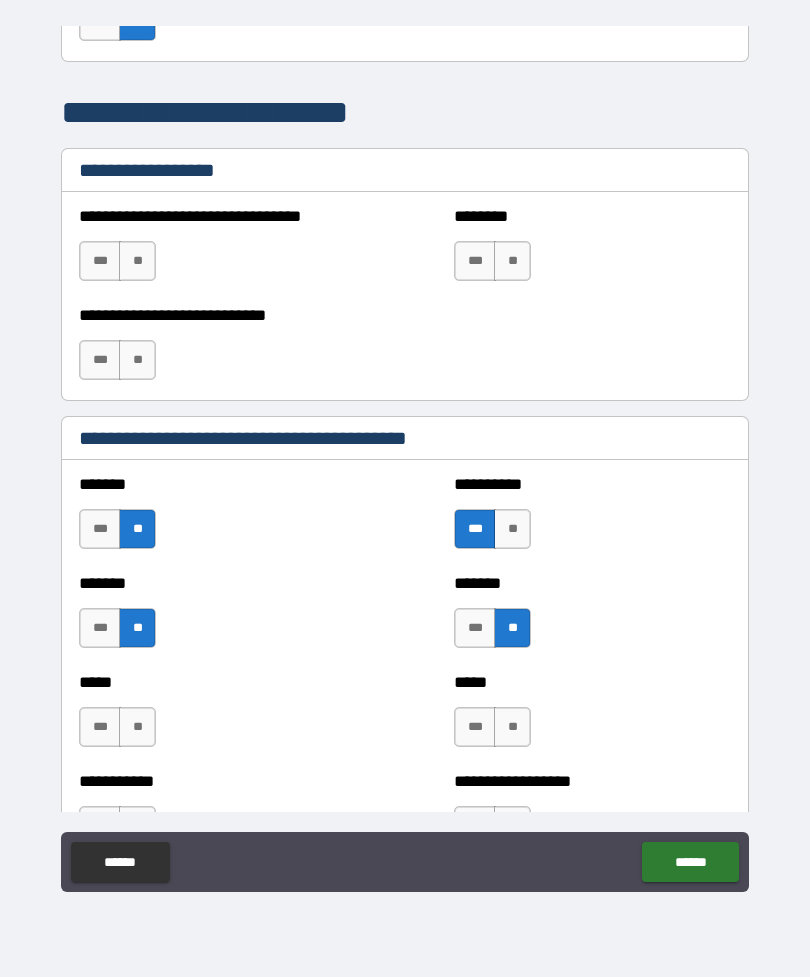 click on "**" at bounding box center (512, 727) 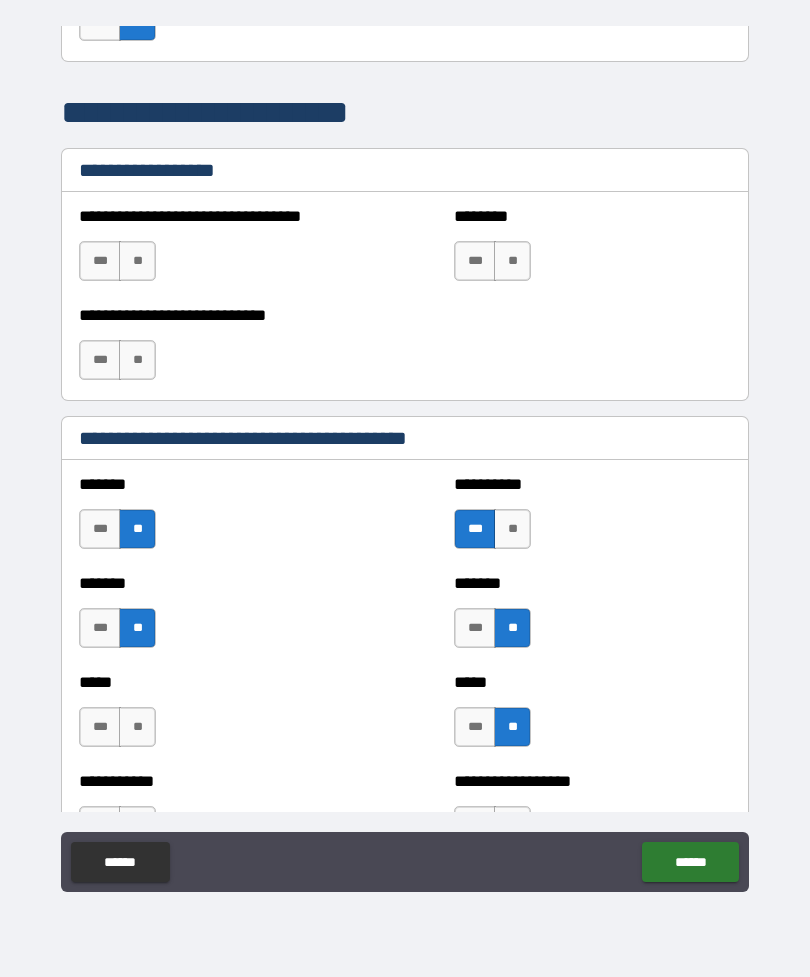click on "**" at bounding box center (137, 727) 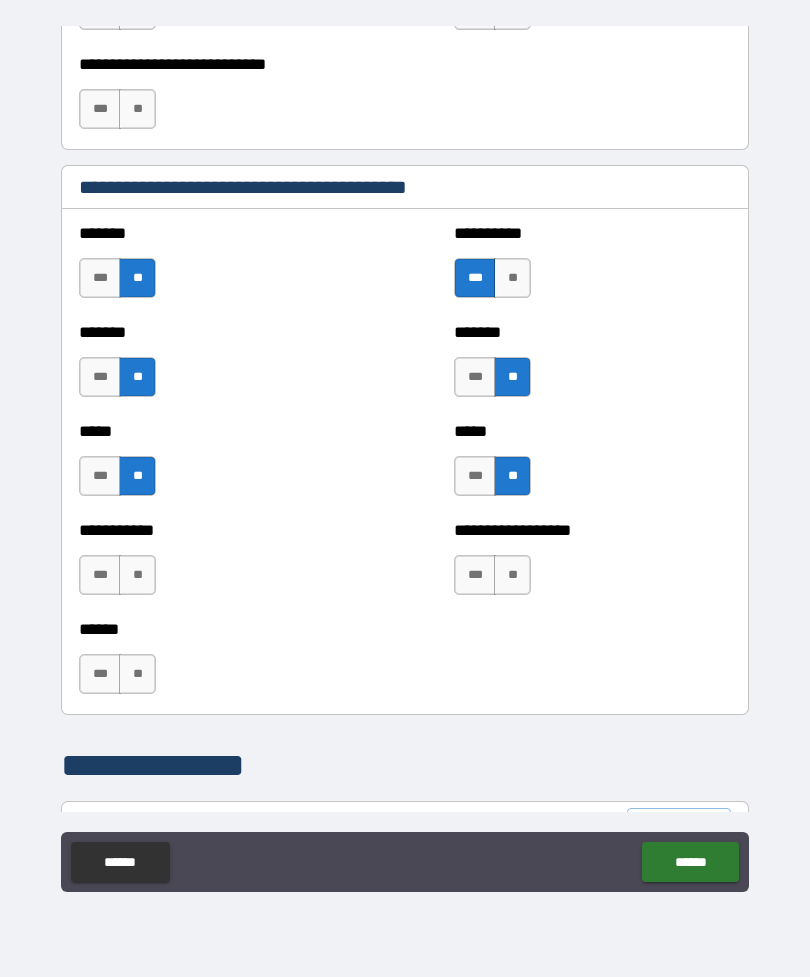 scroll, scrollTop: 1635, scrollLeft: 0, axis: vertical 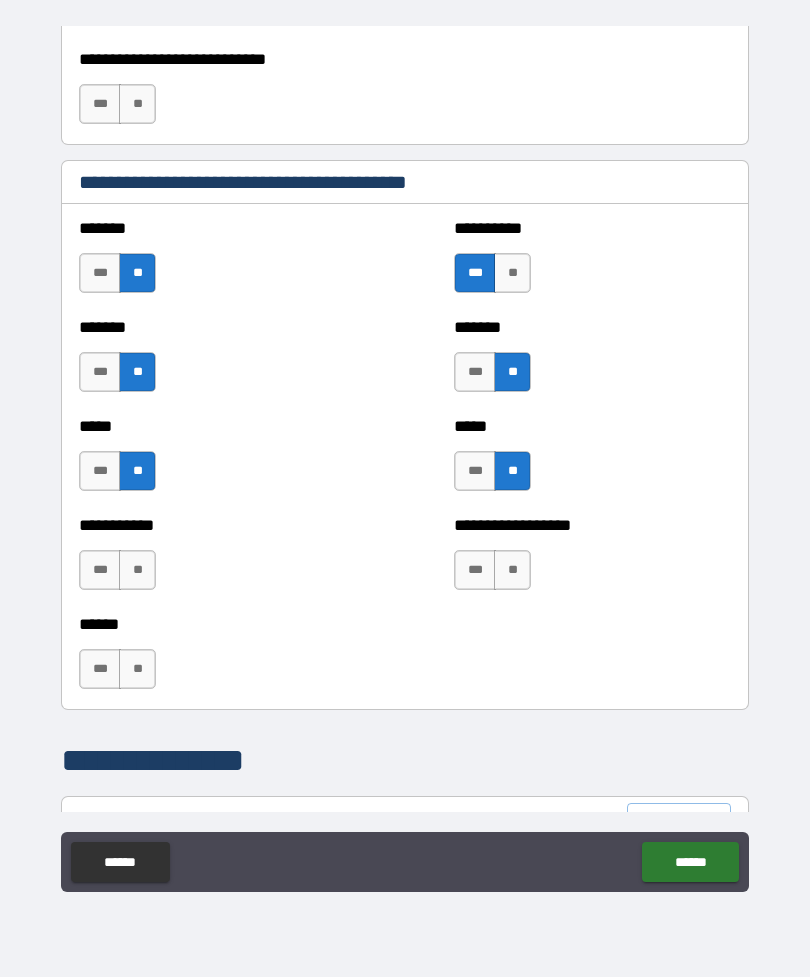 click on "**" at bounding box center [137, 570] 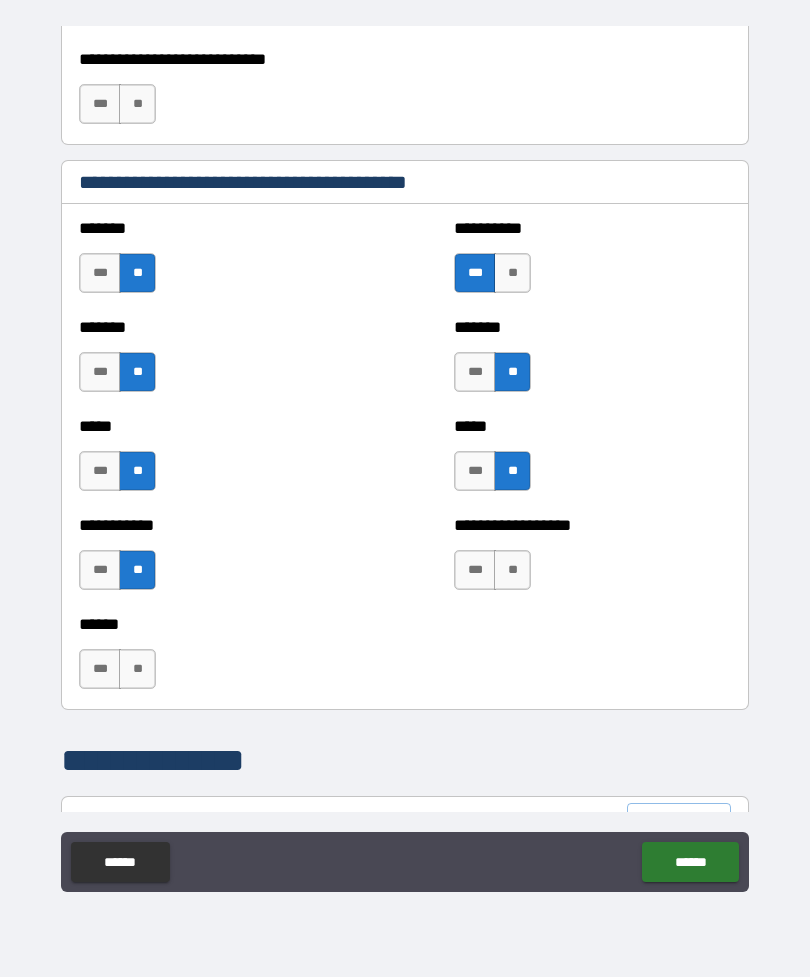 click on "**" at bounding box center [512, 570] 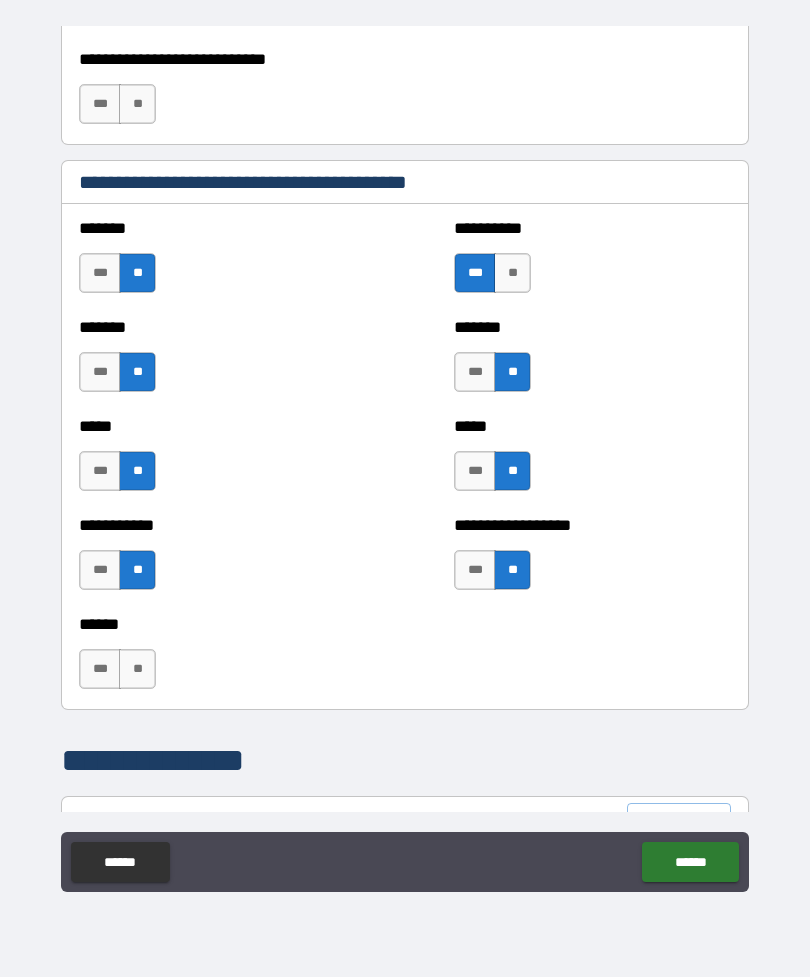 click on "**" at bounding box center (137, 669) 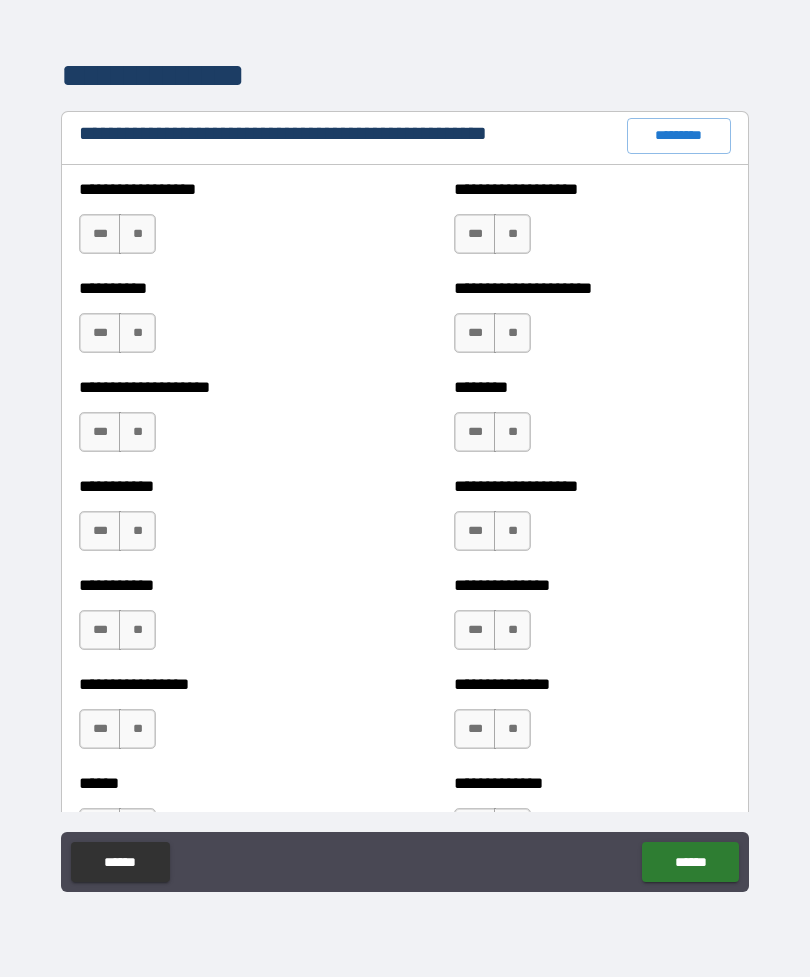 scroll, scrollTop: 2321, scrollLeft: 0, axis: vertical 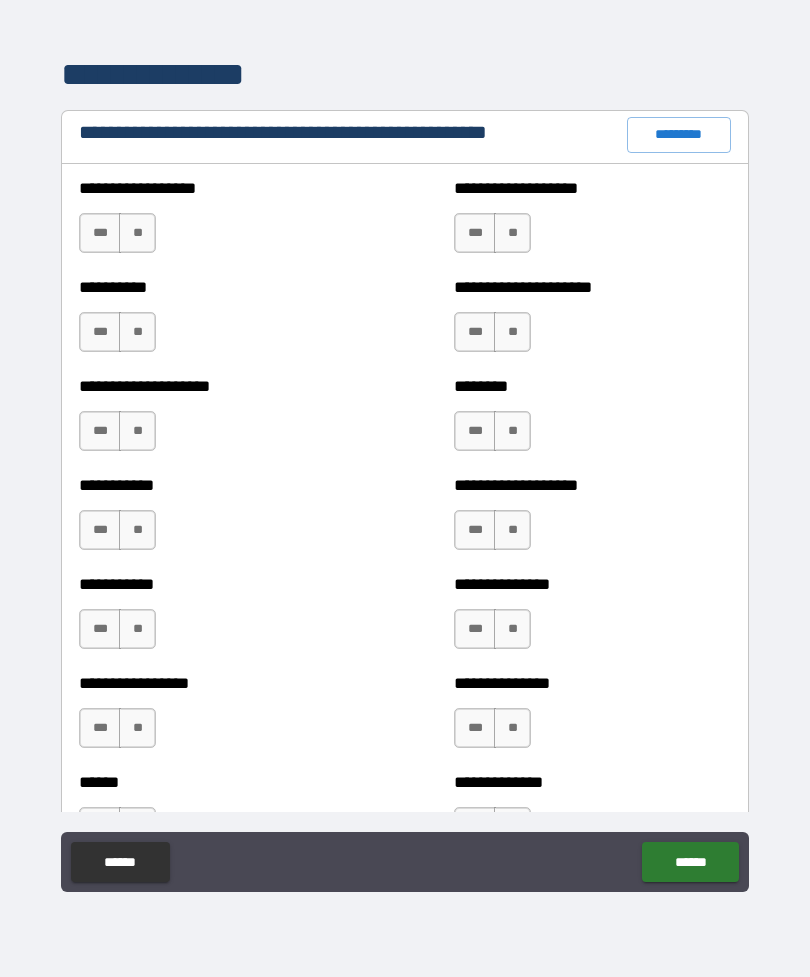 click on "**" at bounding box center [137, 233] 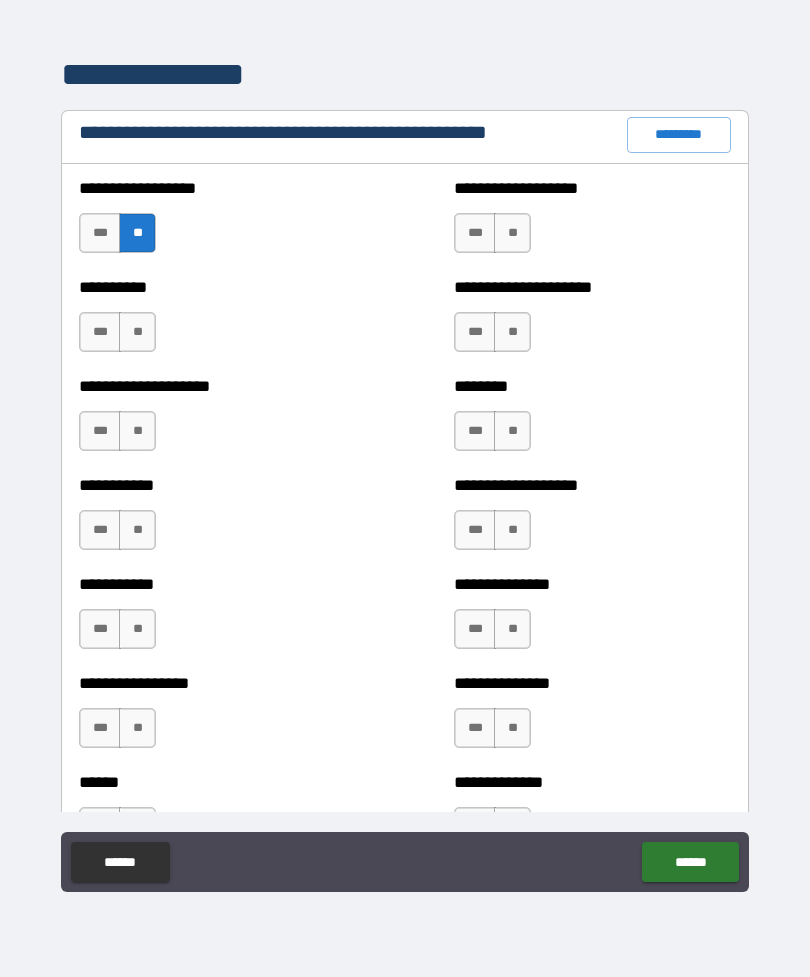 click on "**" at bounding box center [512, 233] 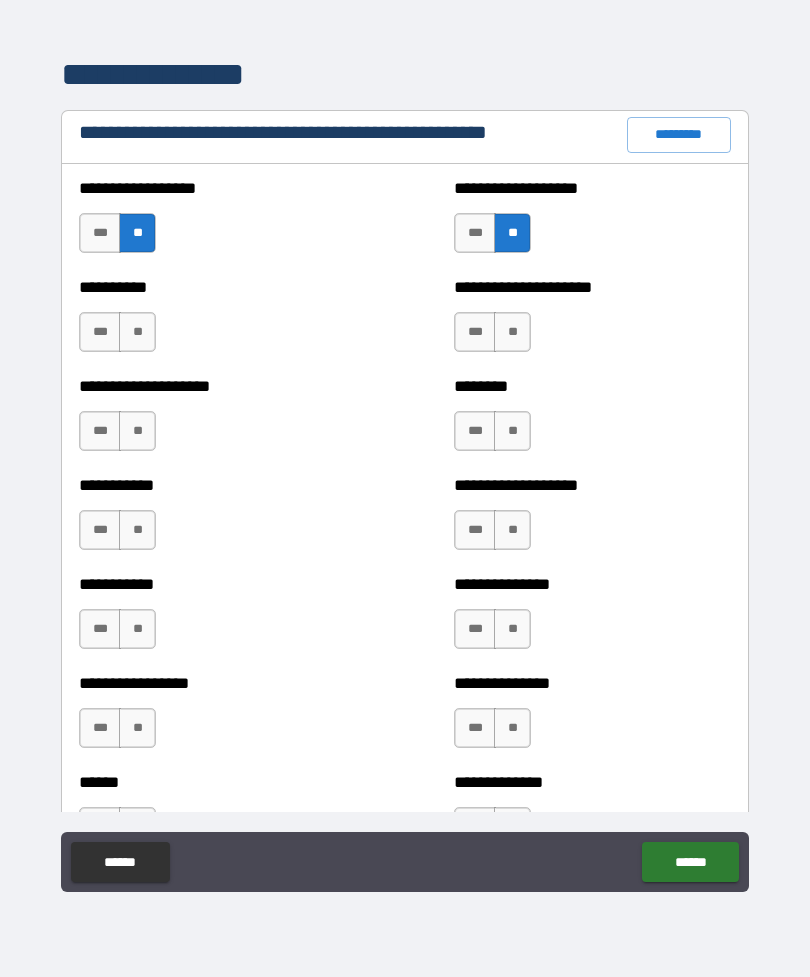 click on "**" at bounding box center (137, 332) 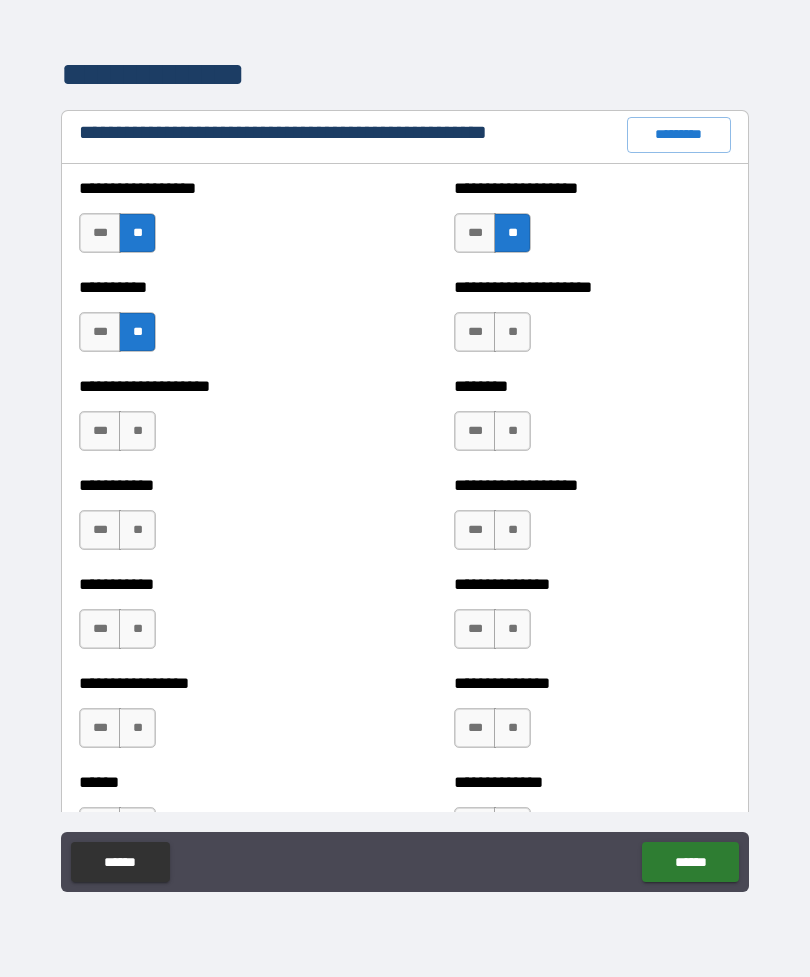 click on "**" at bounding box center [512, 332] 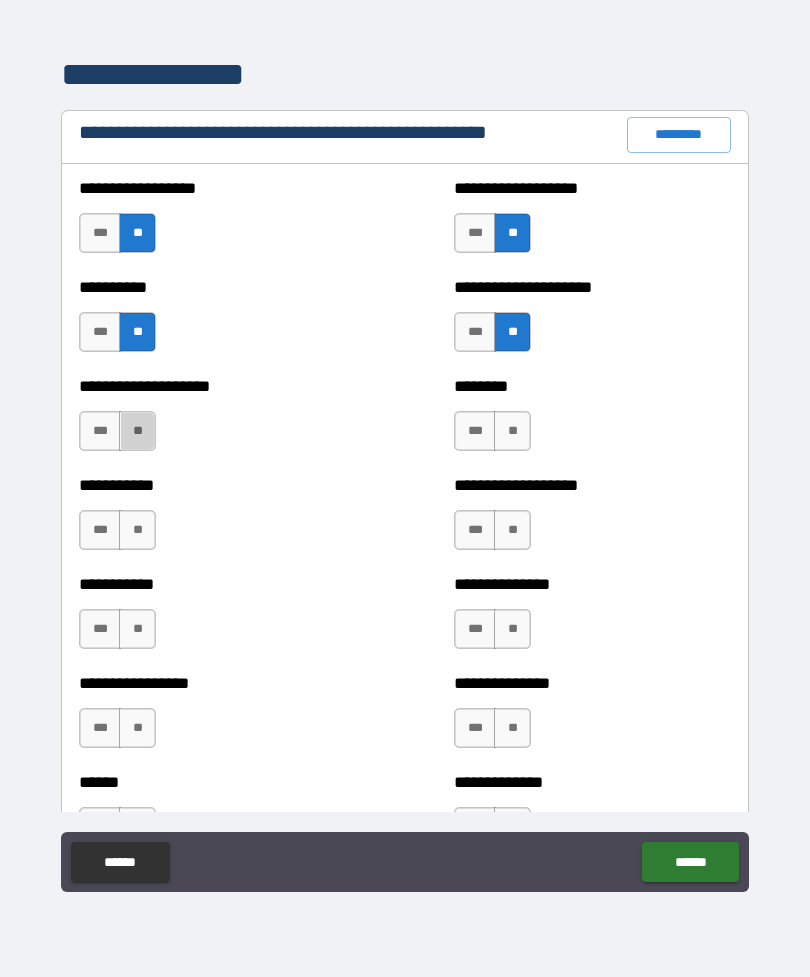 click on "**" at bounding box center [137, 431] 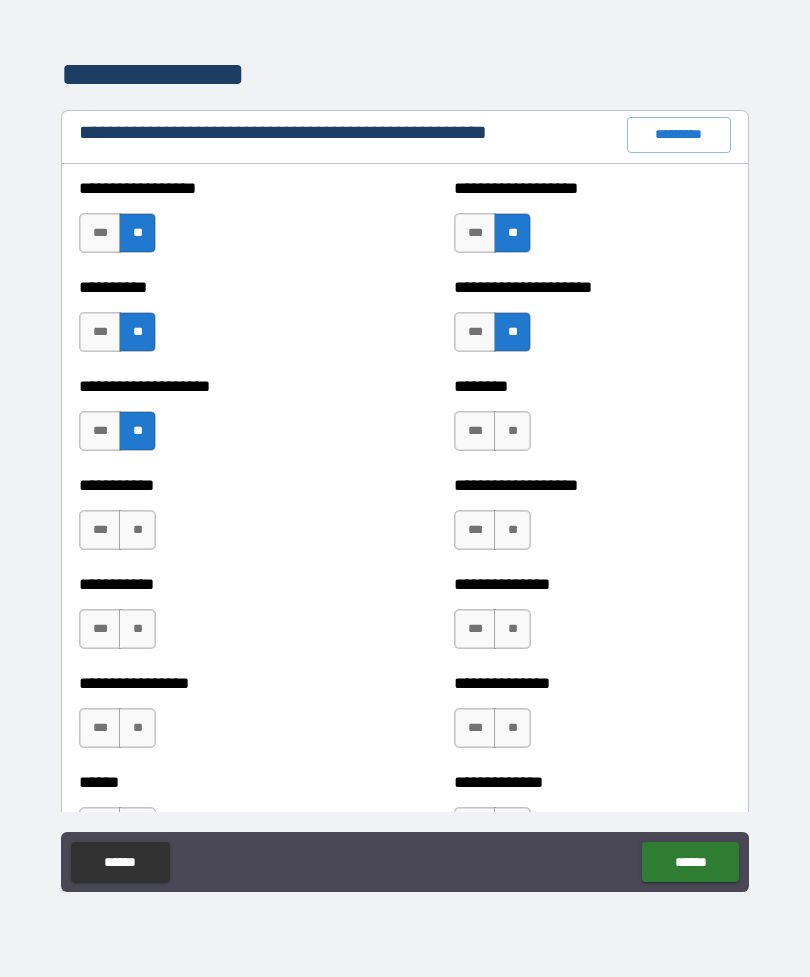 click on "**" at bounding box center [512, 431] 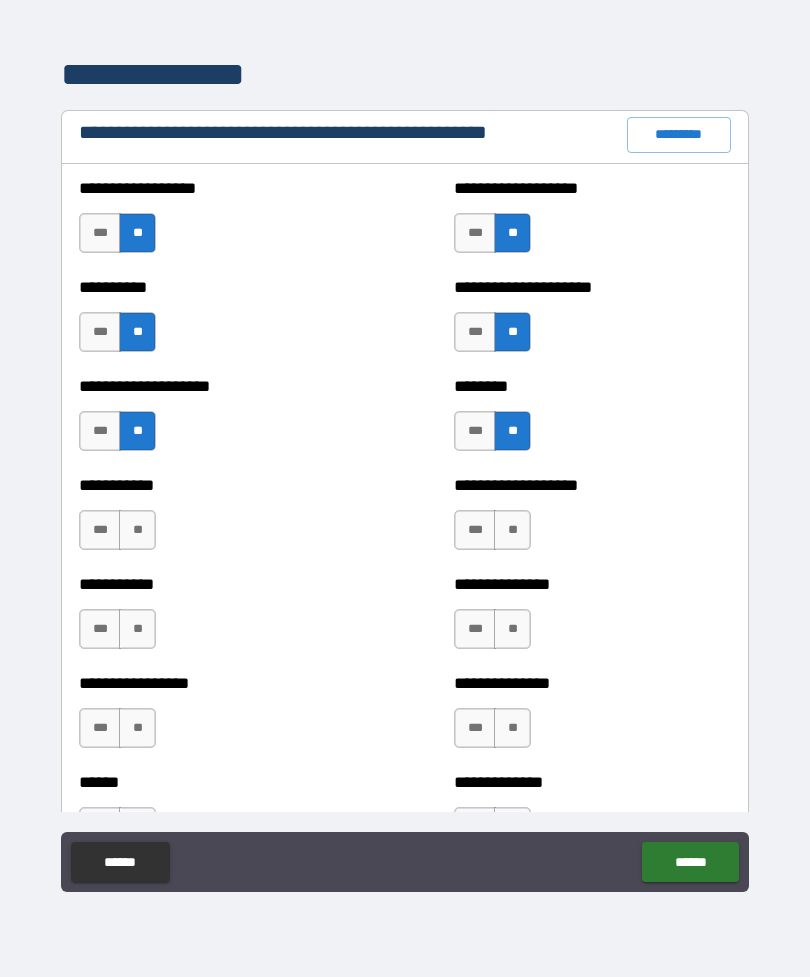 click on "**" at bounding box center (137, 530) 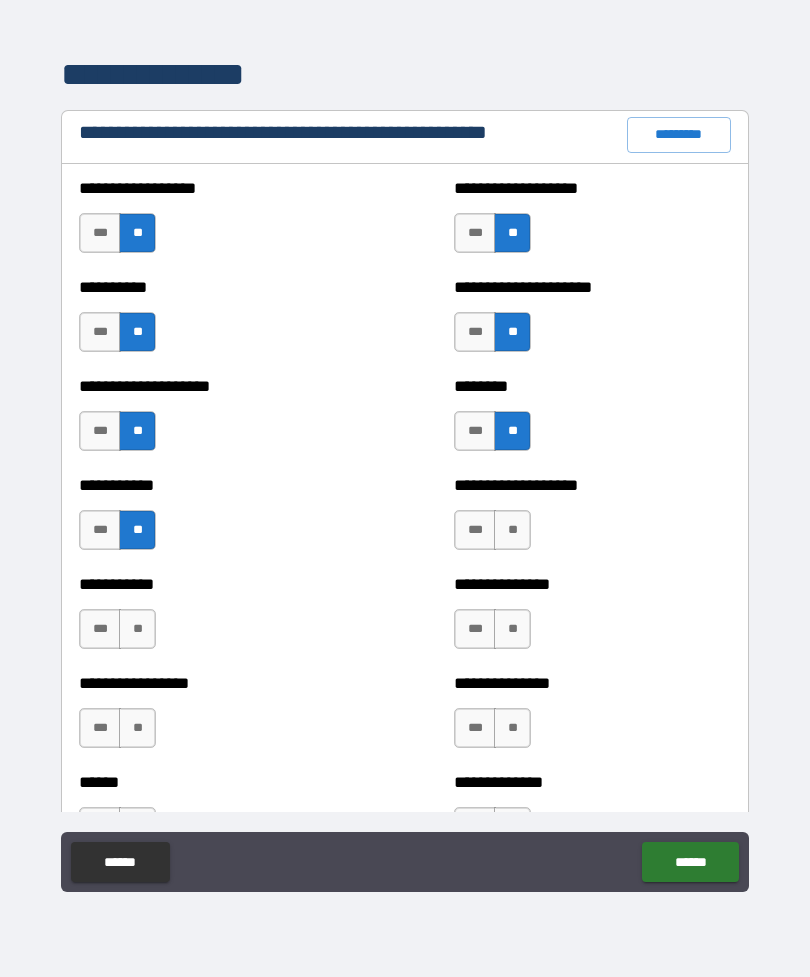 click on "**" at bounding box center [512, 530] 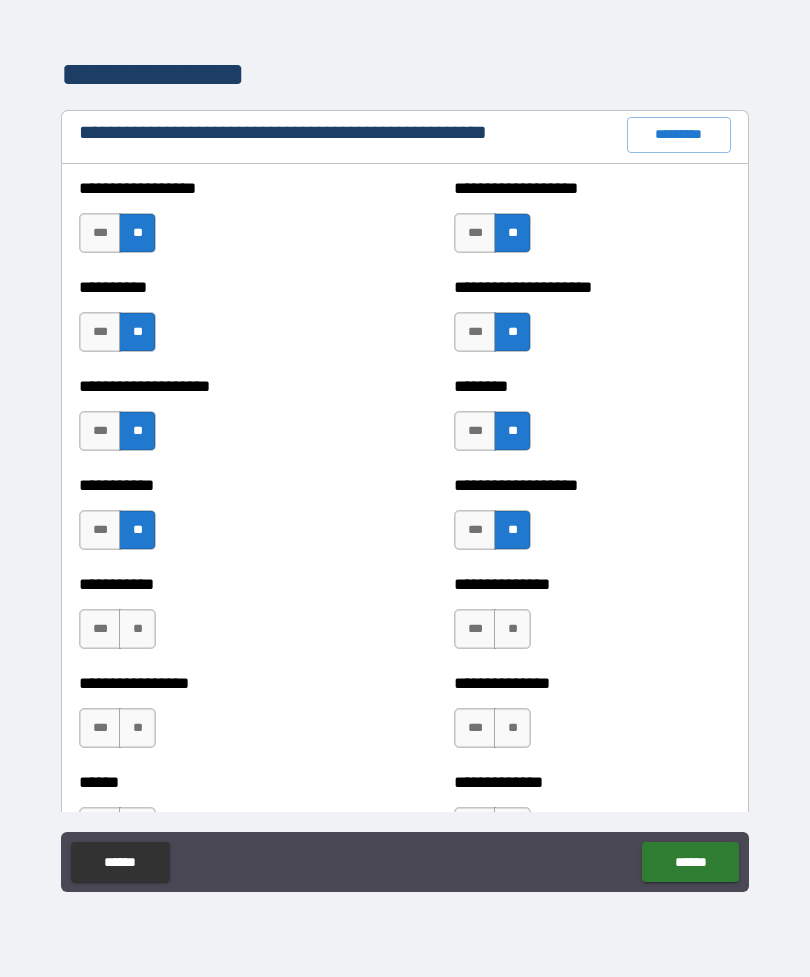 click on "**" at bounding box center [137, 629] 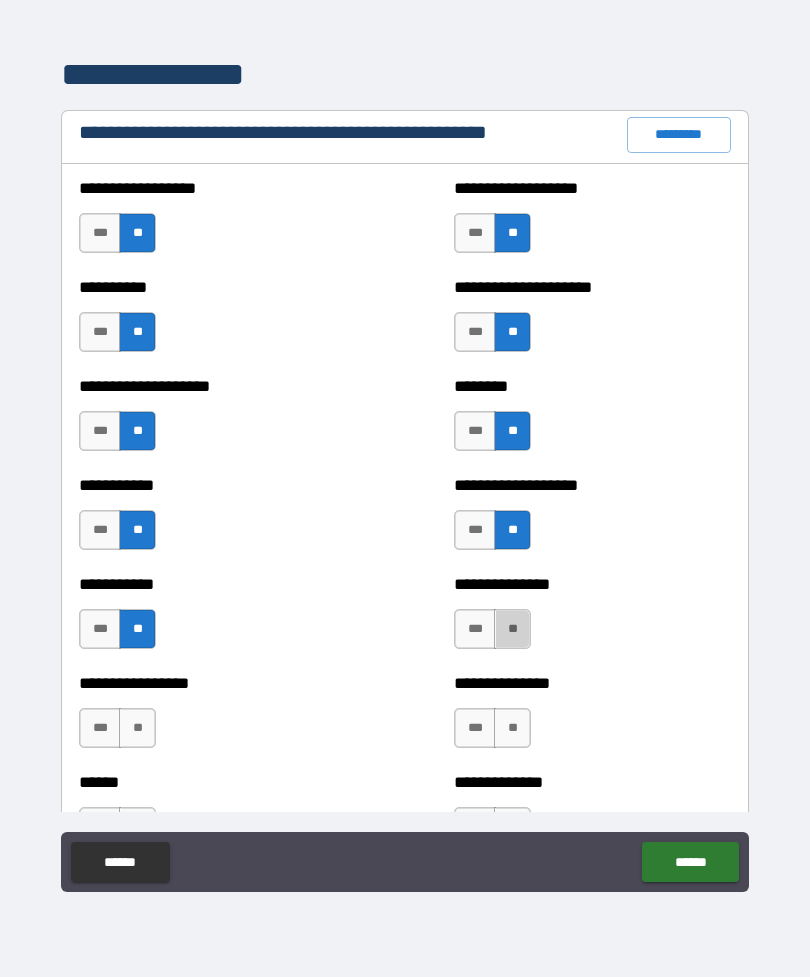 click on "**" at bounding box center (512, 629) 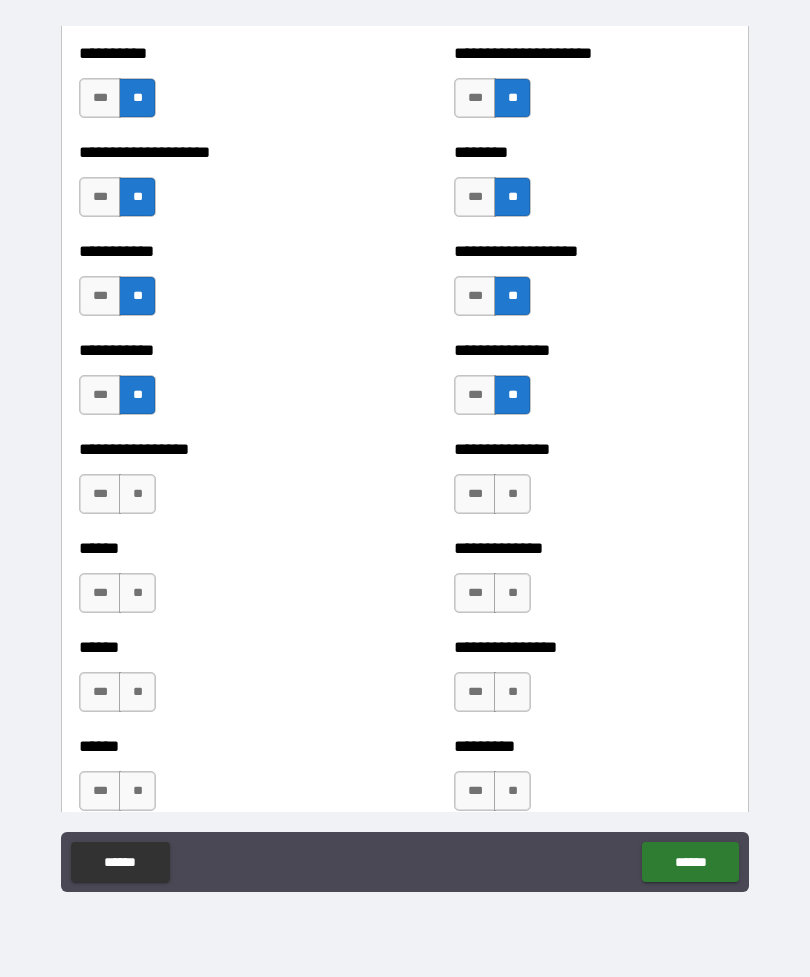 scroll, scrollTop: 2588, scrollLeft: 0, axis: vertical 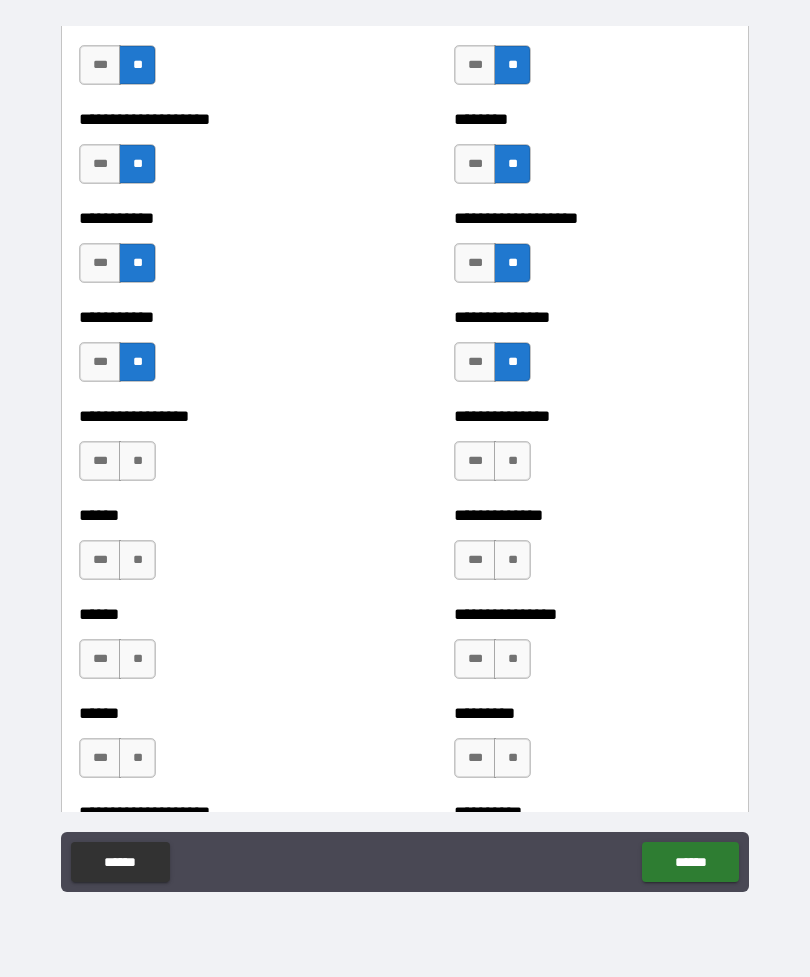 click on "**" at bounding box center (512, 461) 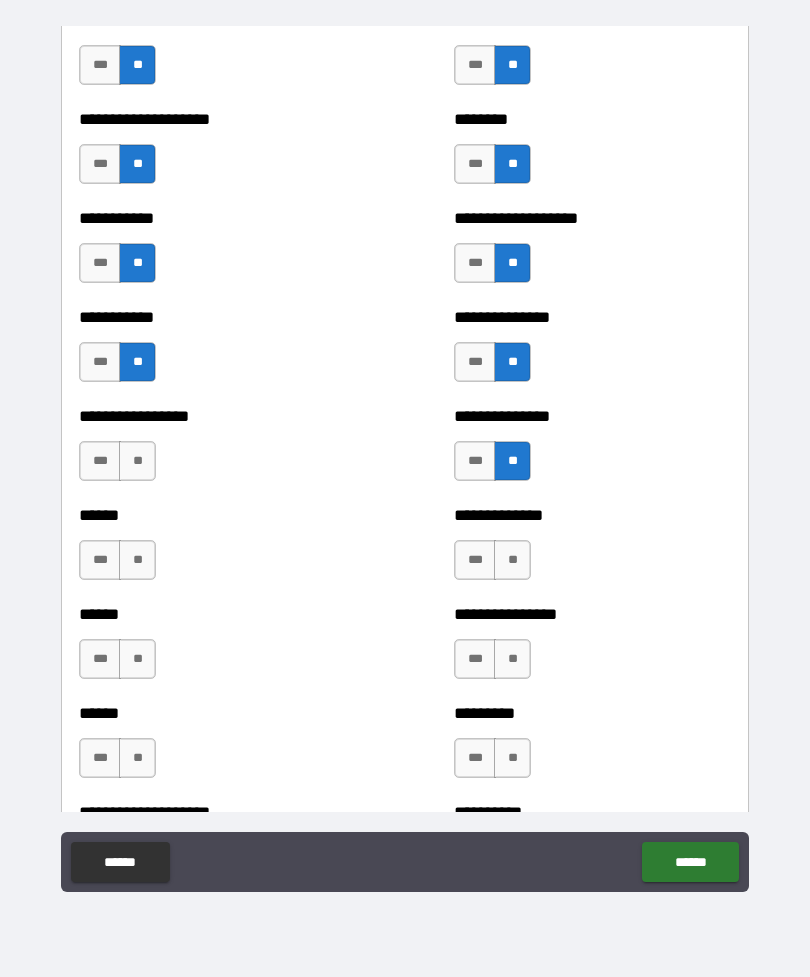 click on "**" at bounding box center [137, 461] 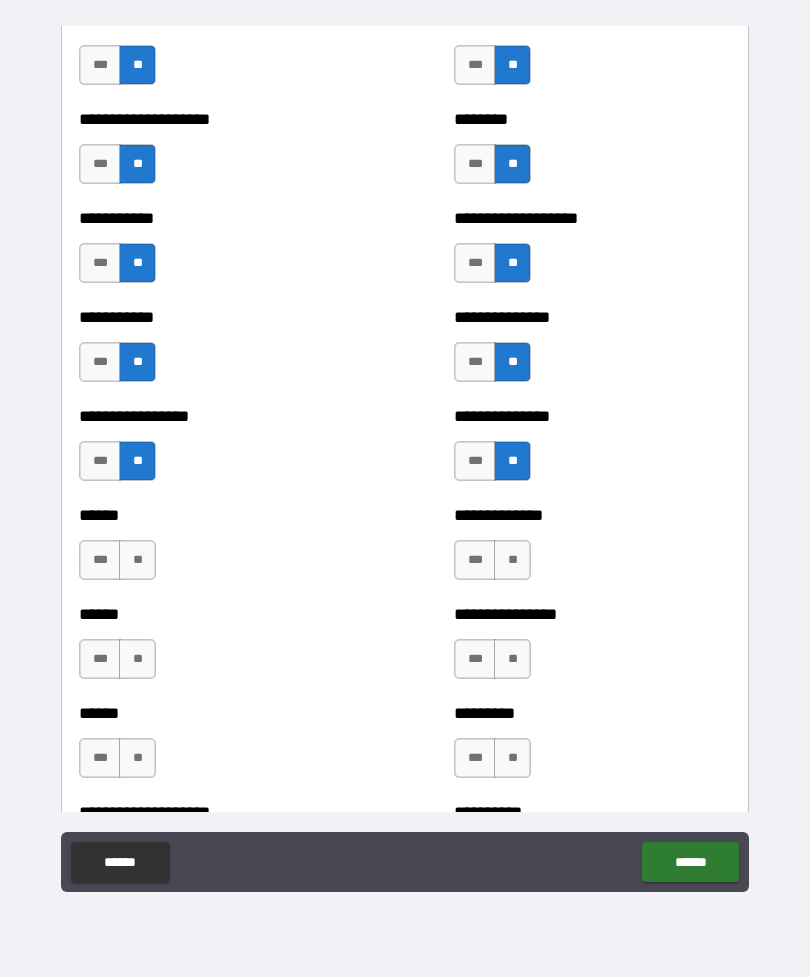 click on "**" at bounding box center (137, 560) 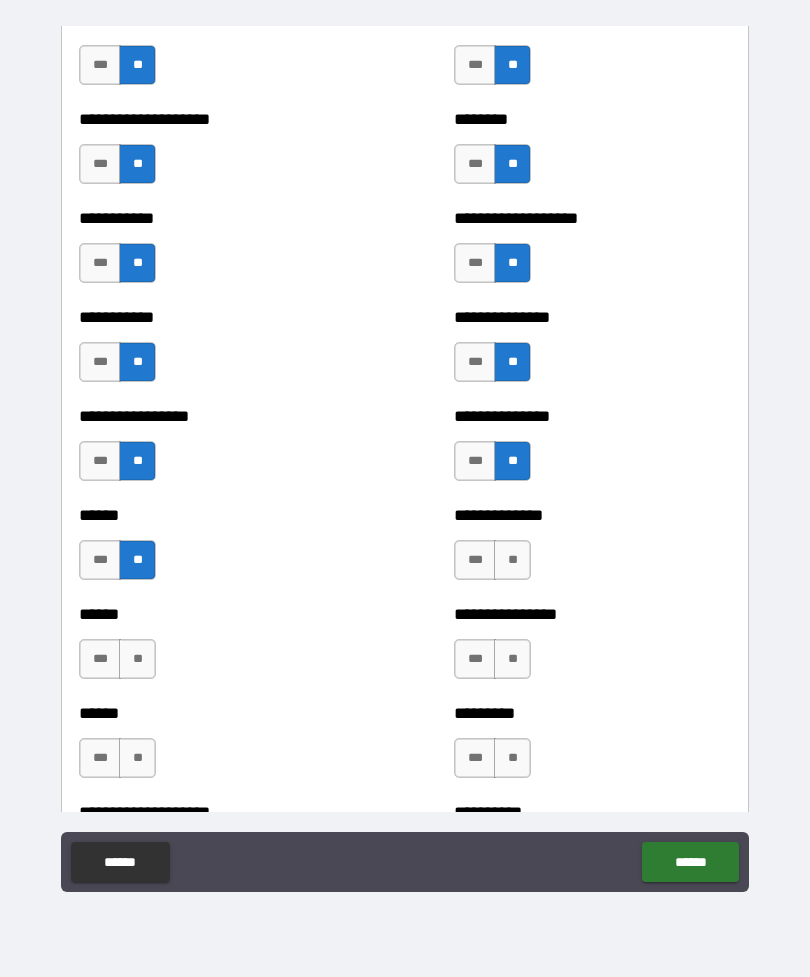 click on "**" at bounding box center (512, 560) 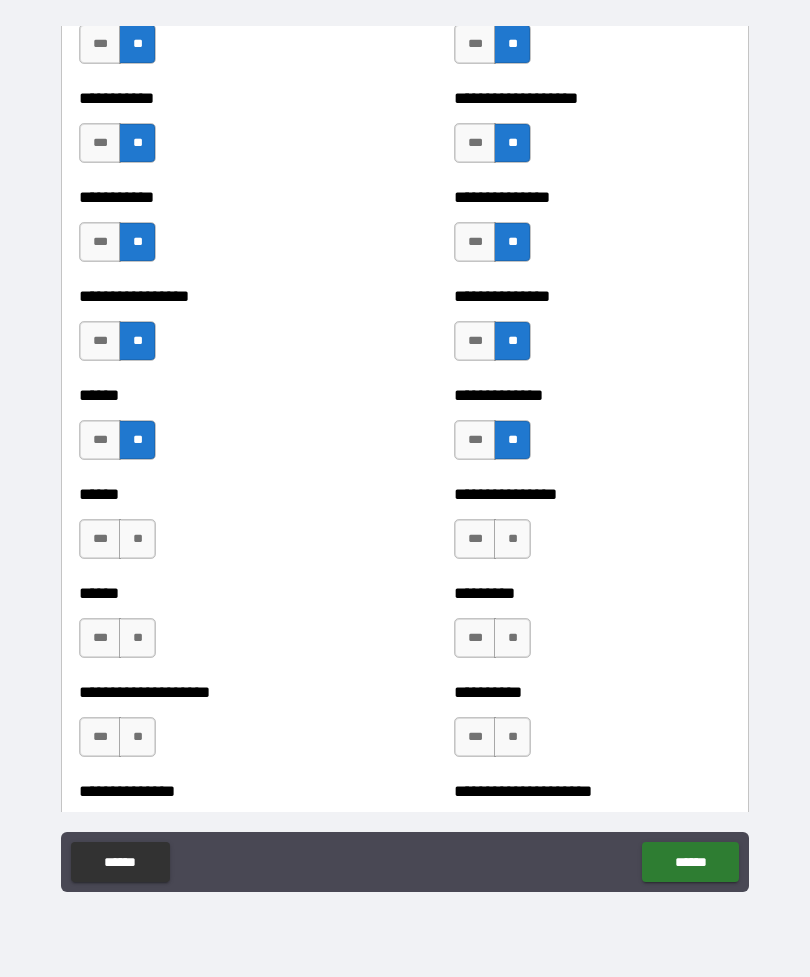 scroll, scrollTop: 2712, scrollLeft: 0, axis: vertical 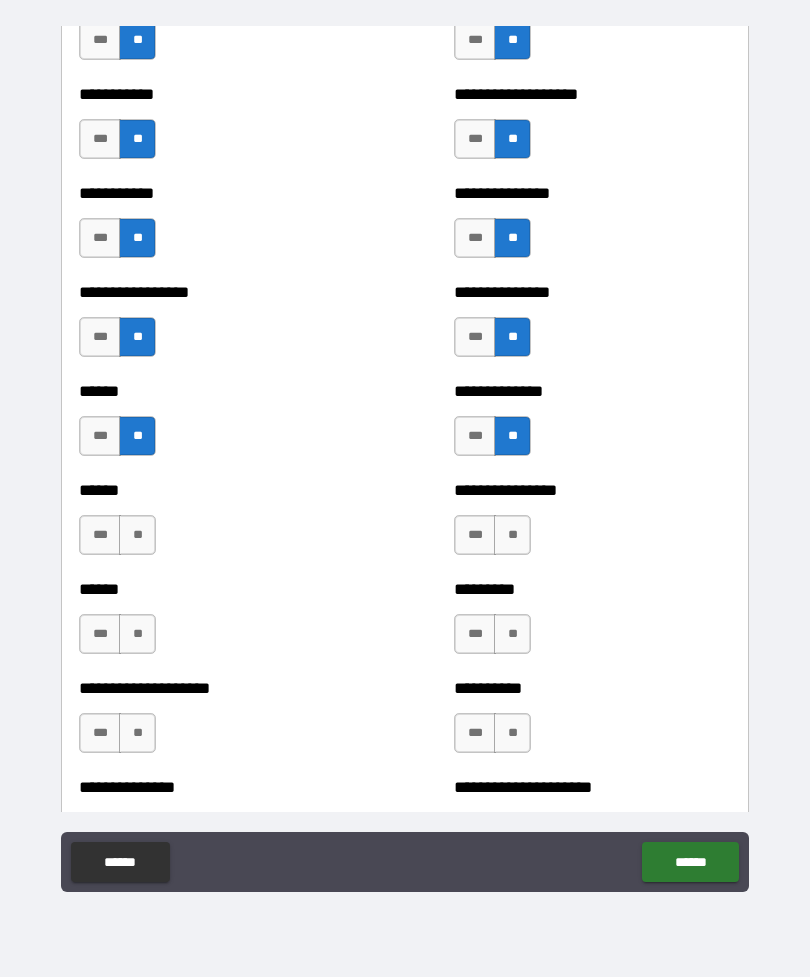 click on "**" at bounding box center [137, 535] 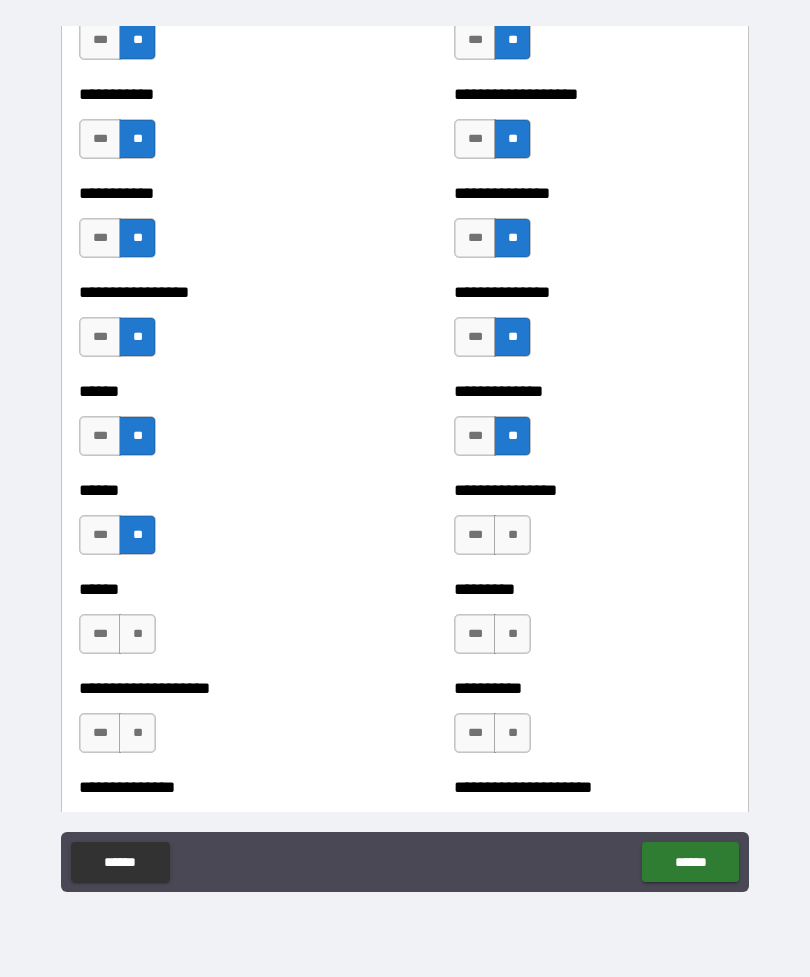 click on "**" at bounding box center [512, 535] 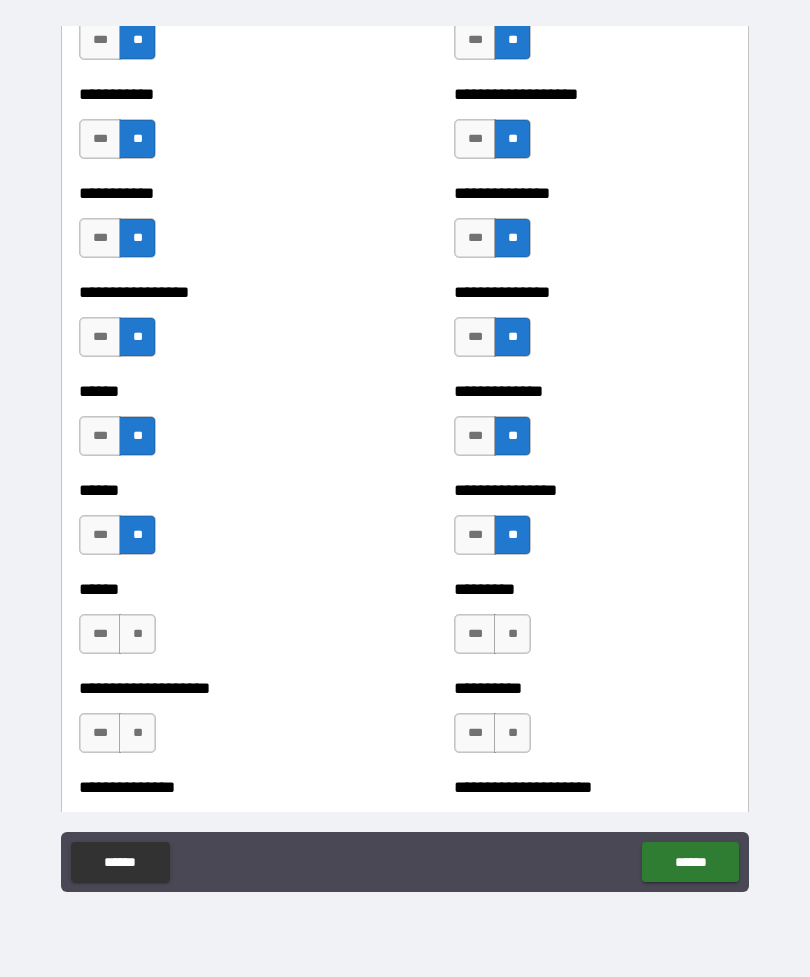 click on "**" at bounding box center [137, 634] 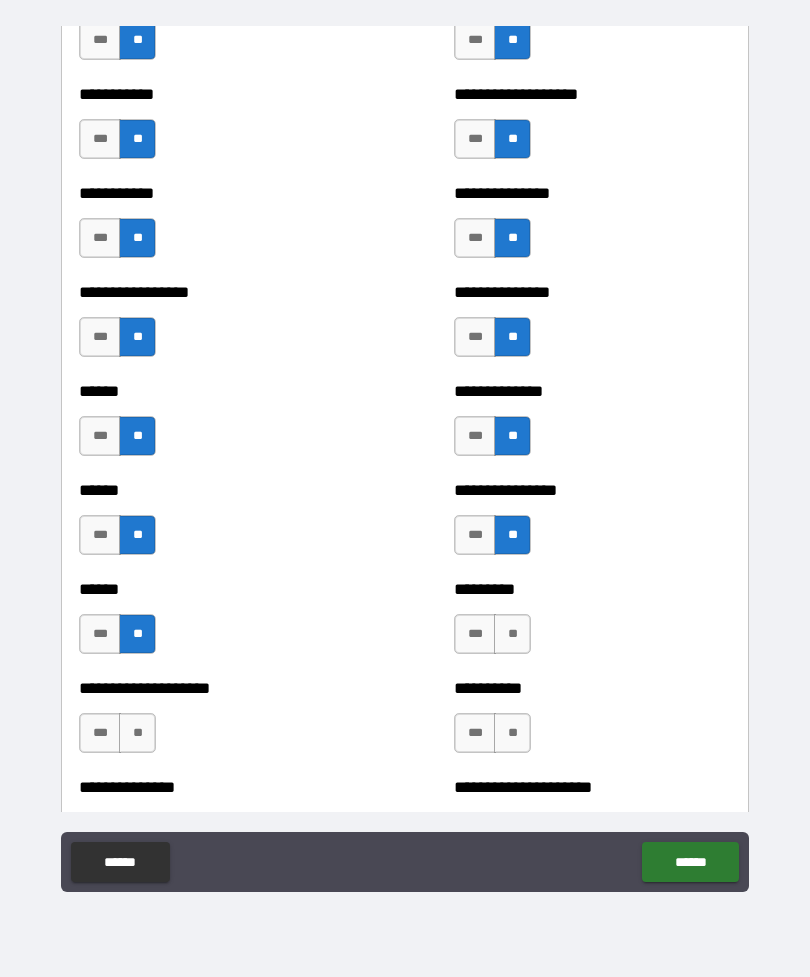 click on "**" at bounding box center [512, 634] 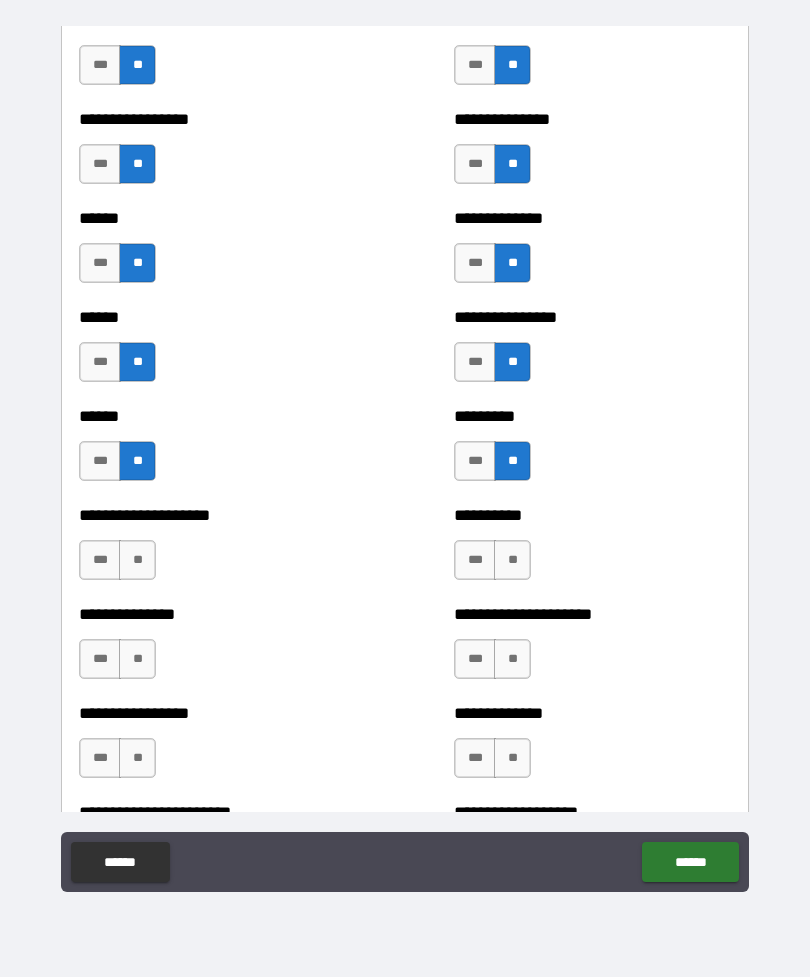 scroll, scrollTop: 2898, scrollLeft: 0, axis: vertical 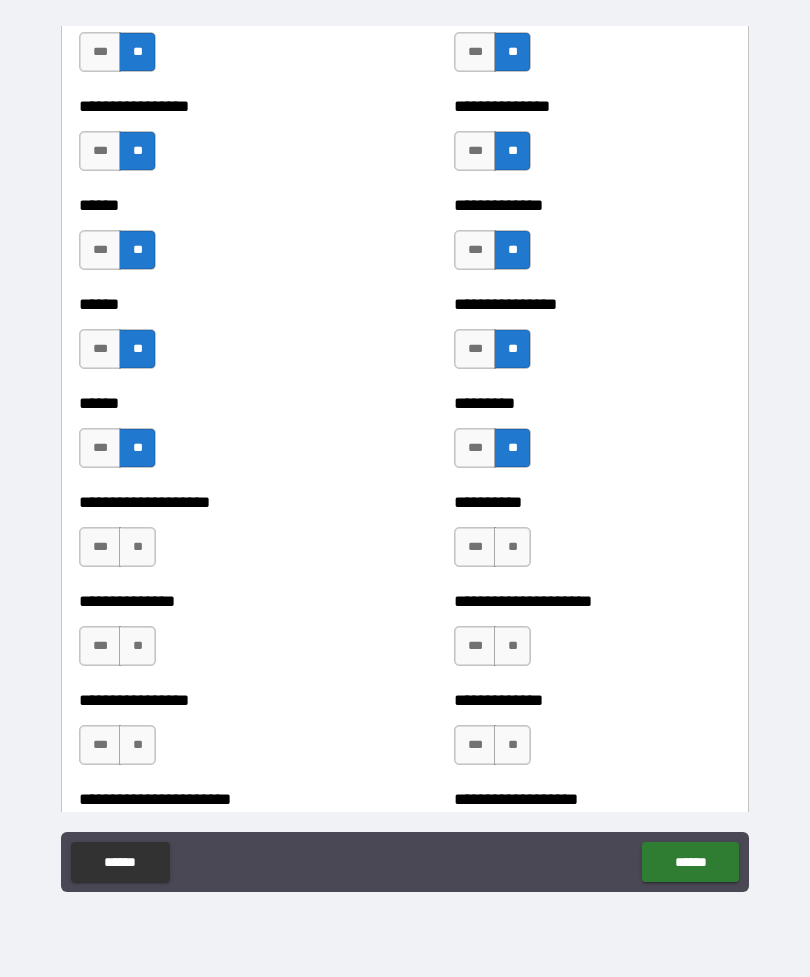 click on "**" at bounding box center (512, 547) 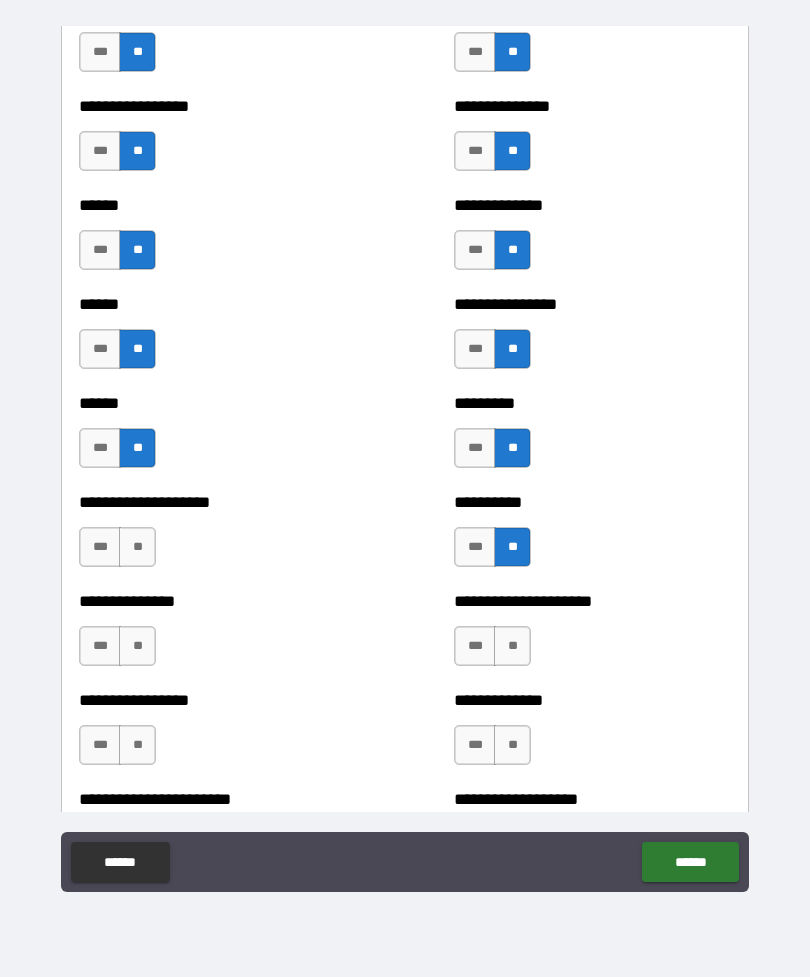 click on "**" at bounding box center (137, 547) 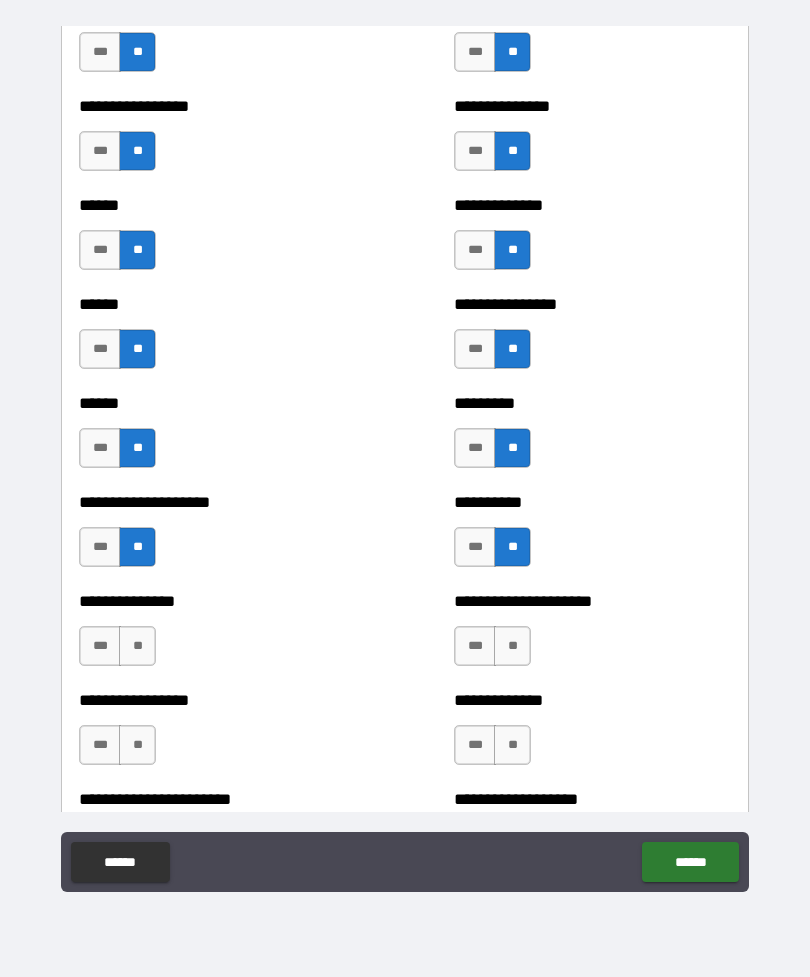 click on "**" at bounding box center [137, 646] 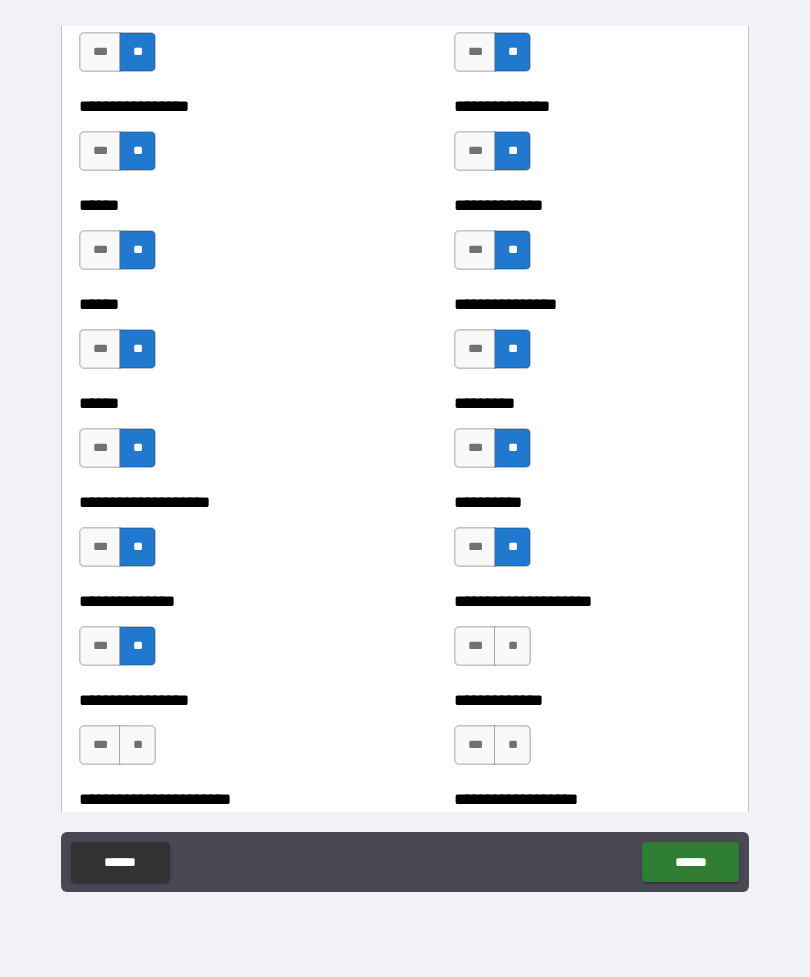 click on "**" at bounding box center (512, 646) 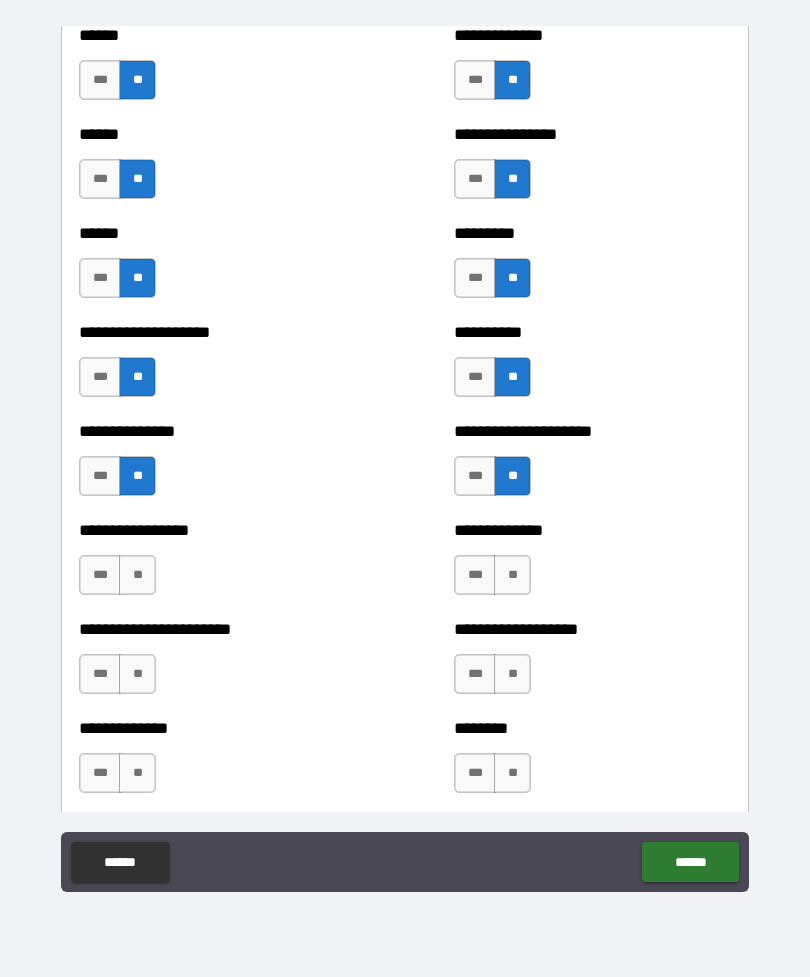 scroll, scrollTop: 3071, scrollLeft: 0, axis: vertical 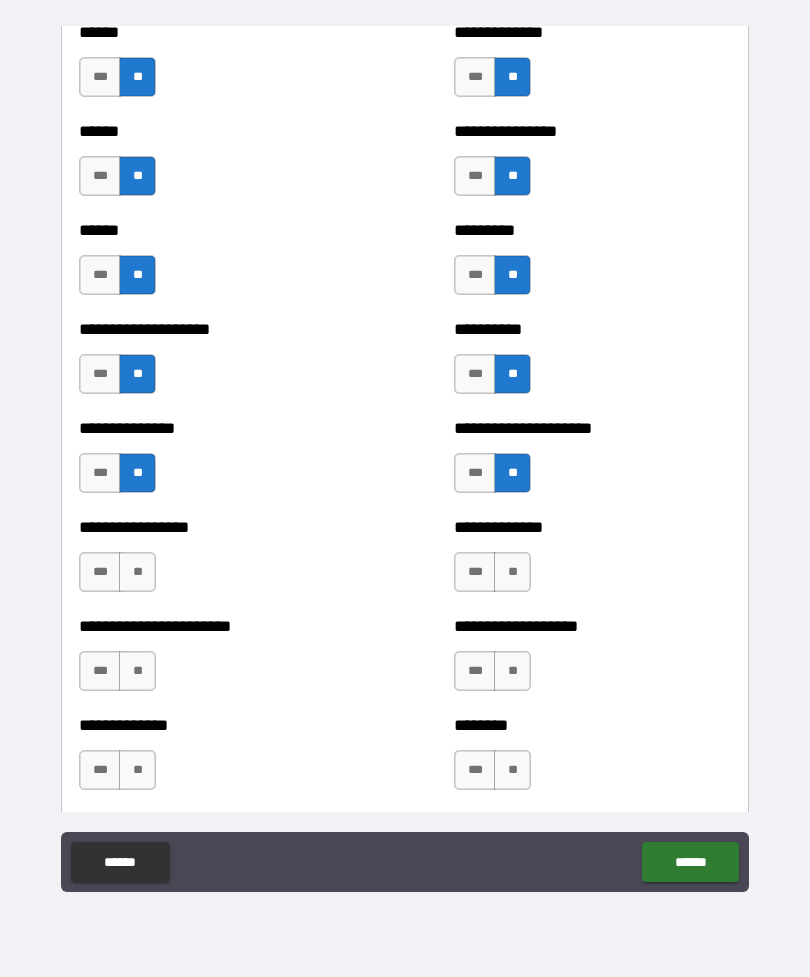 click on "**" at bounding box center [137, 572] 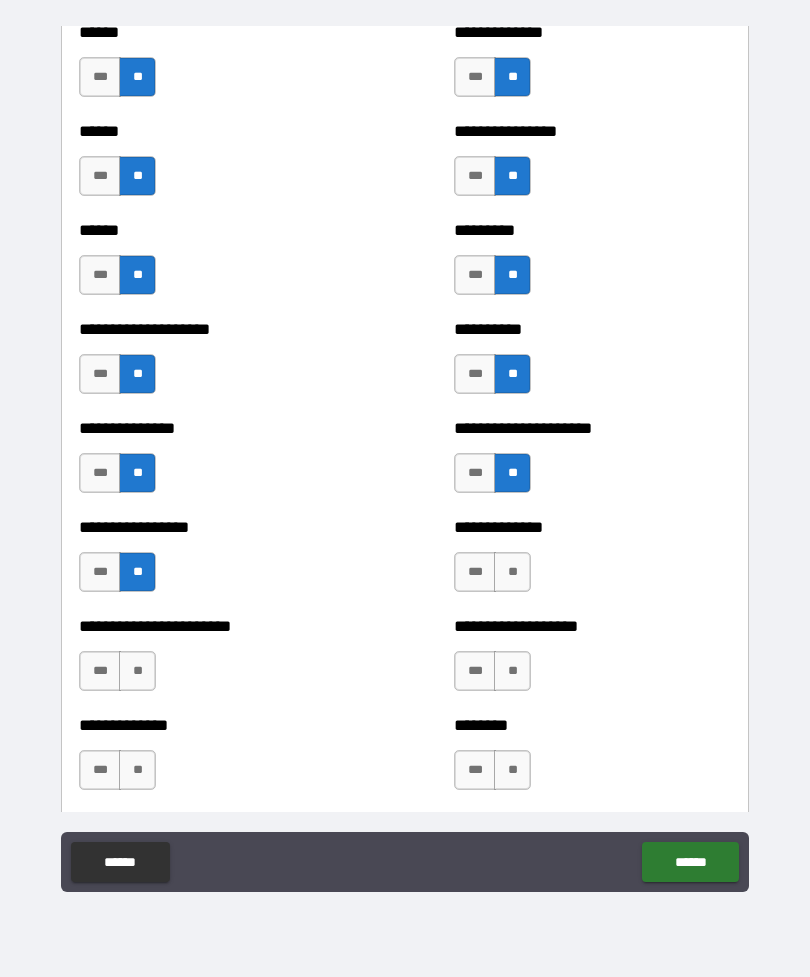 click on "**" at bounding box center [512, 572] 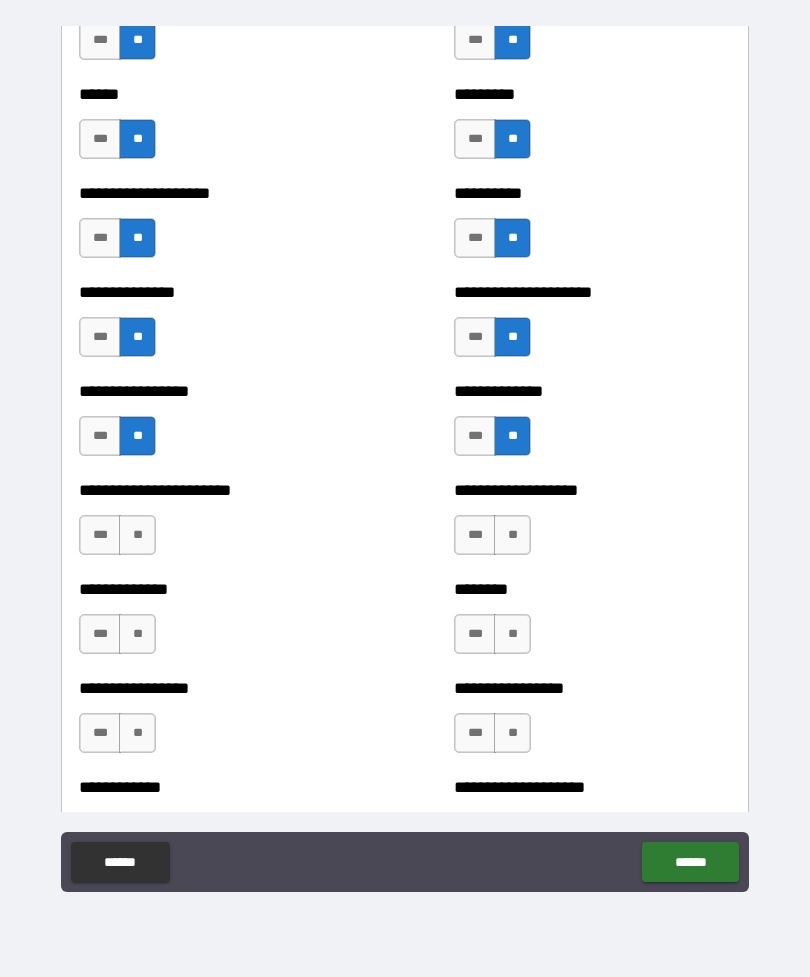scroll, scrollTop: 3212, scrollLeft: 0, axis: vertical 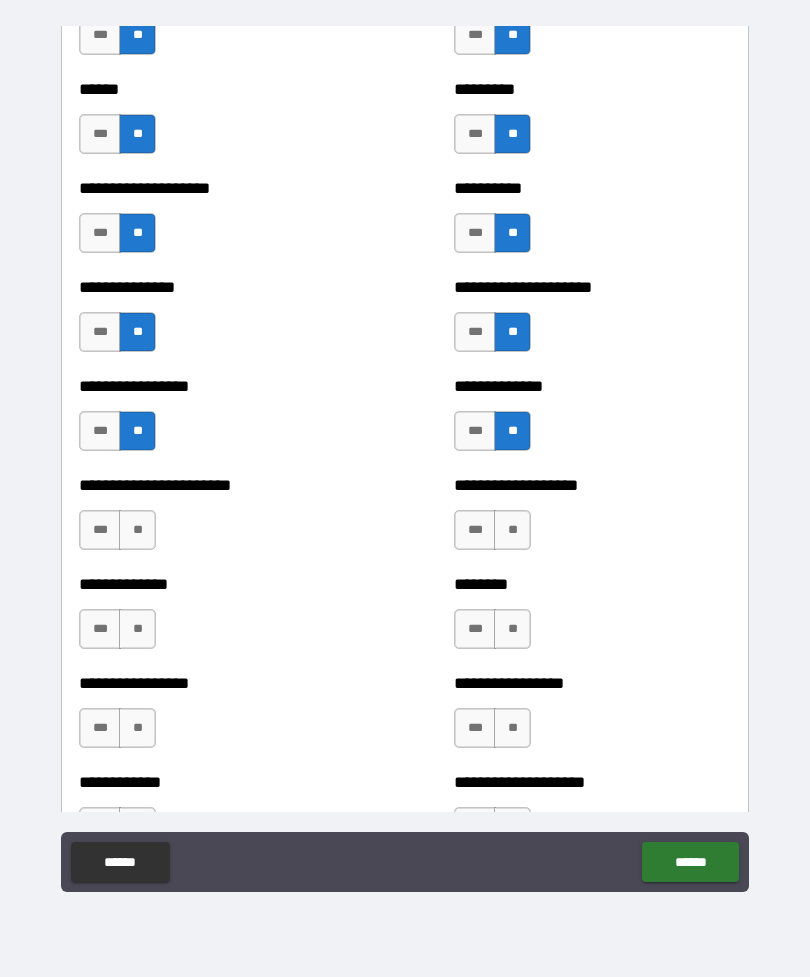 click on "**" at bounding box center (137, 530) 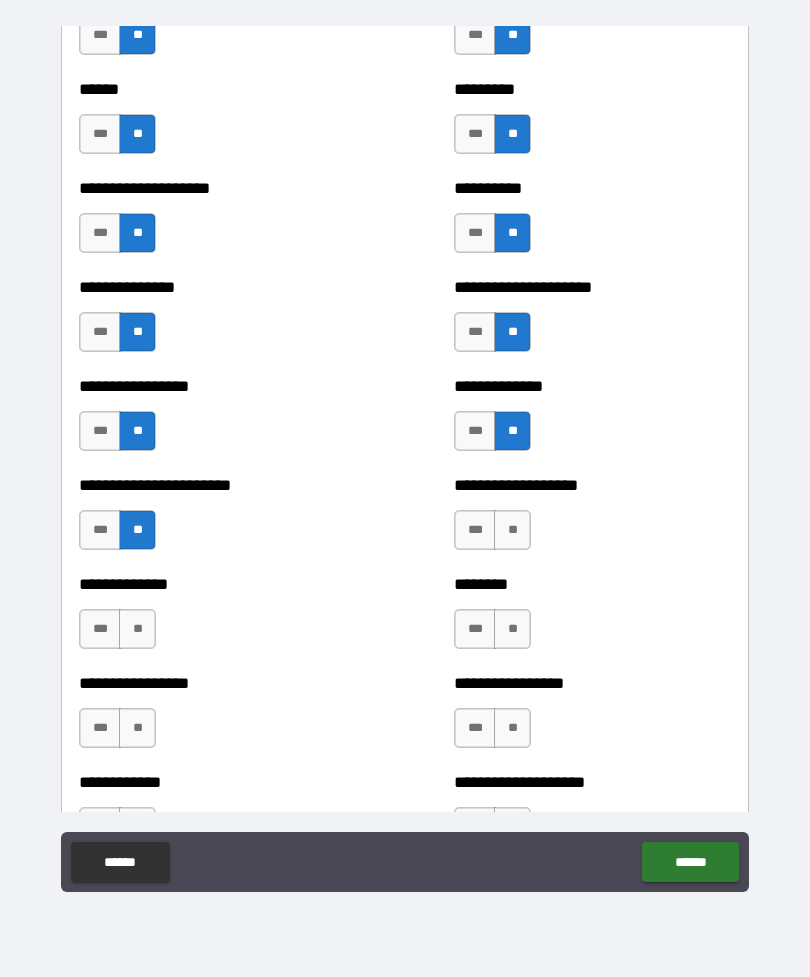 click on "**" at bounding box center (512, 530) 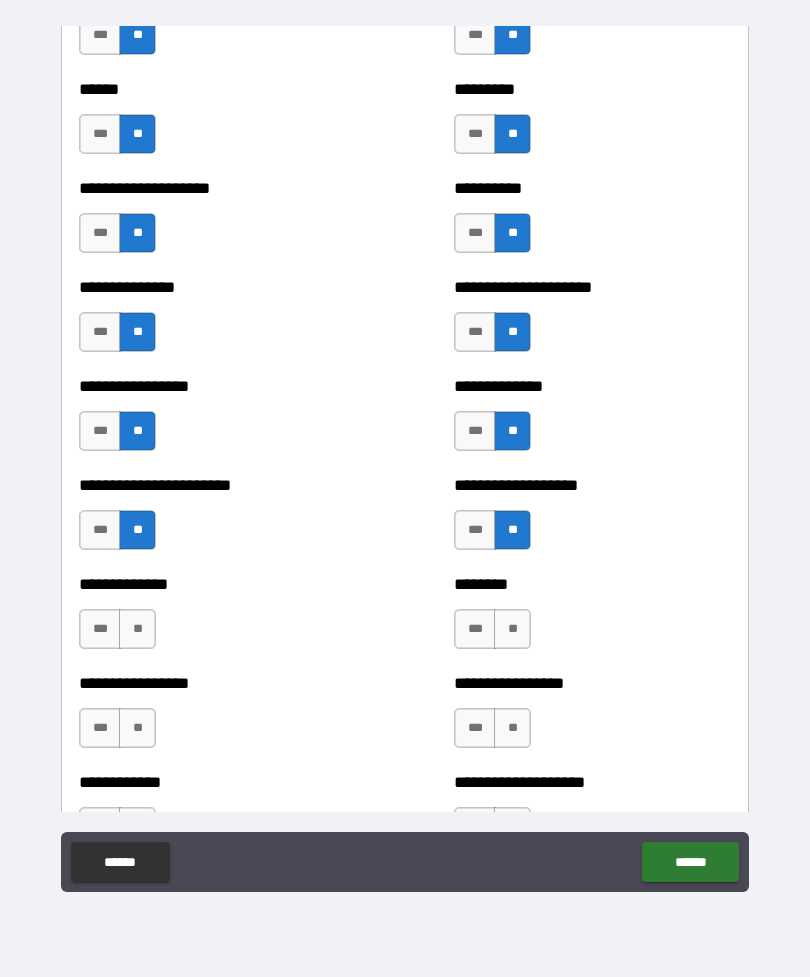 click on "**" at bounding box center [137, 629] 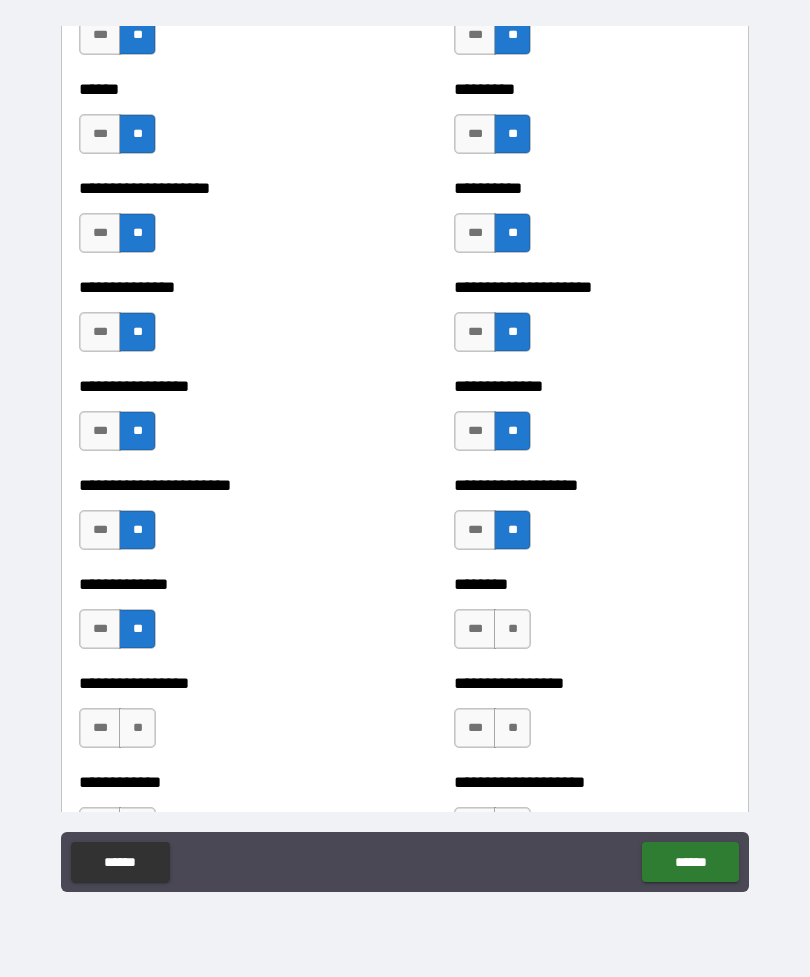 click on "**" at bounding box center (512, 629) 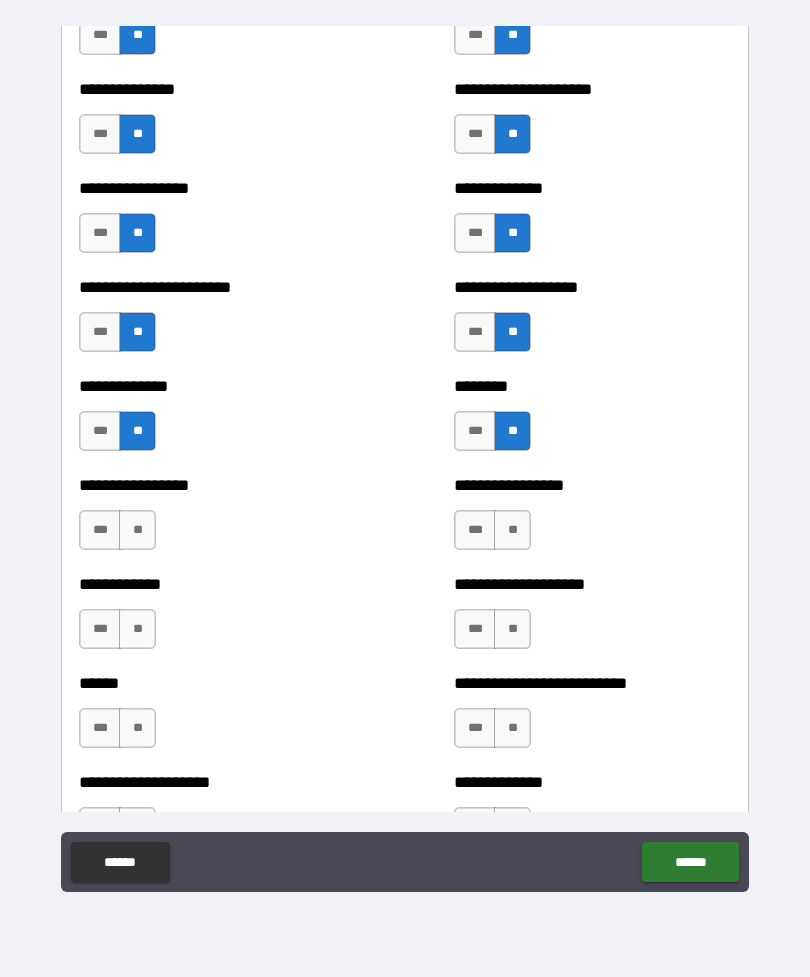 scroll, scrollTop: 3409, scrollLeft: 0, axis: vertical 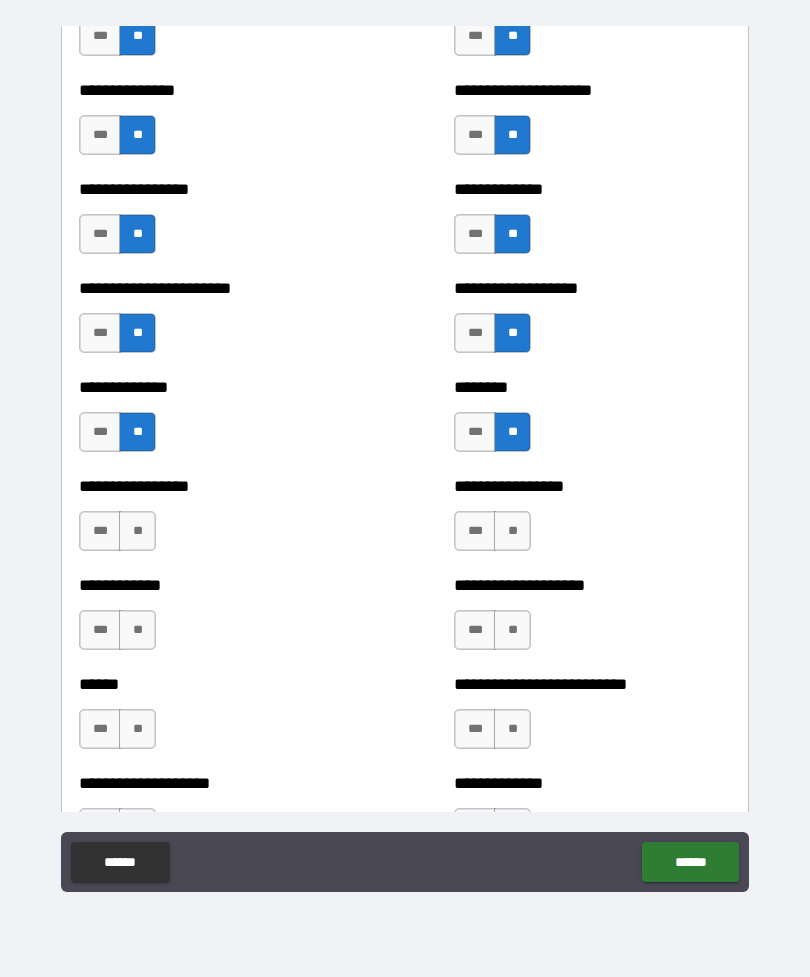 click on "**" at bounding box center (137, 531) 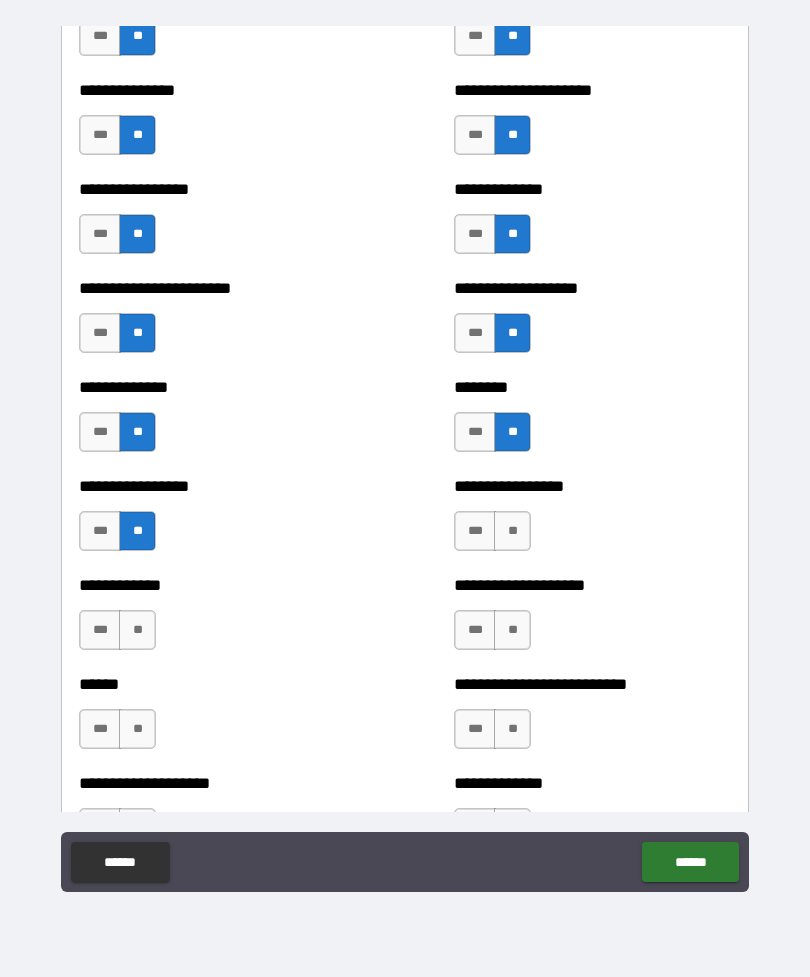 click on "**" at bounding box center [512, 531] 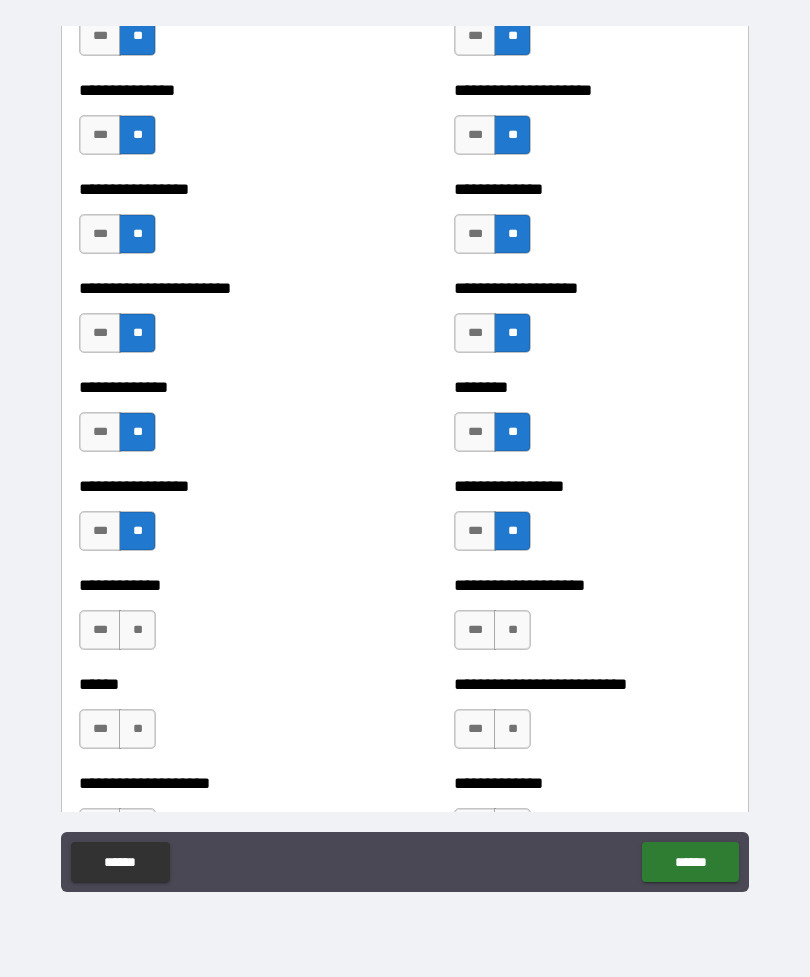 click on "**" at bounding box center [137, 630] 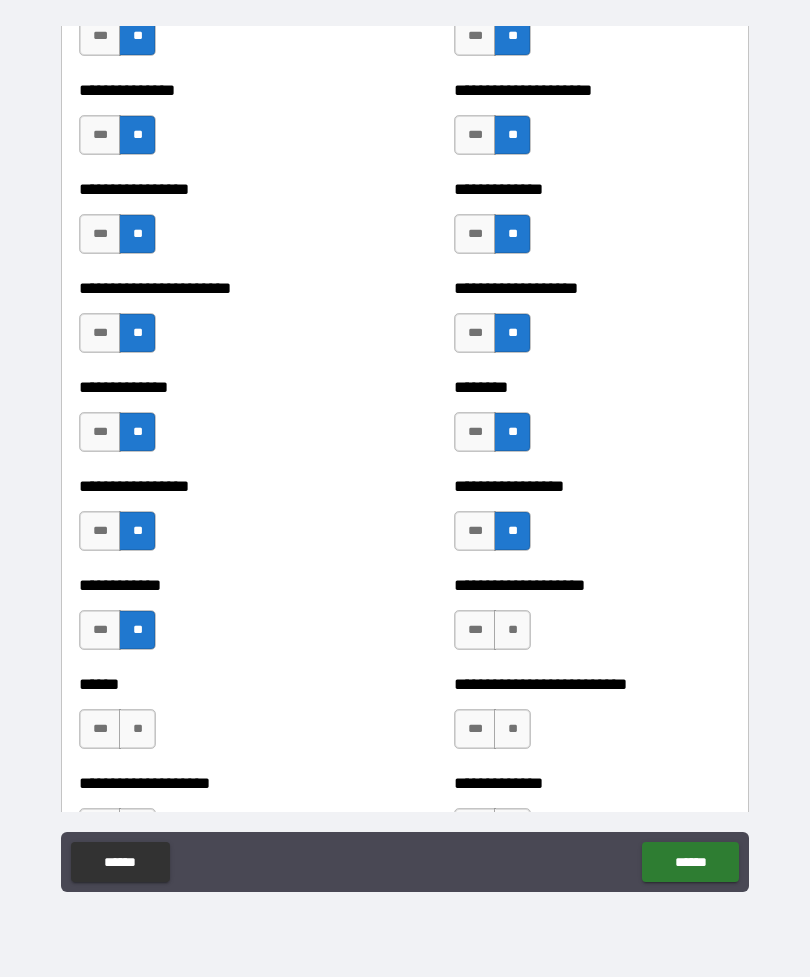 click on "**" at bounding box center [512, 630] 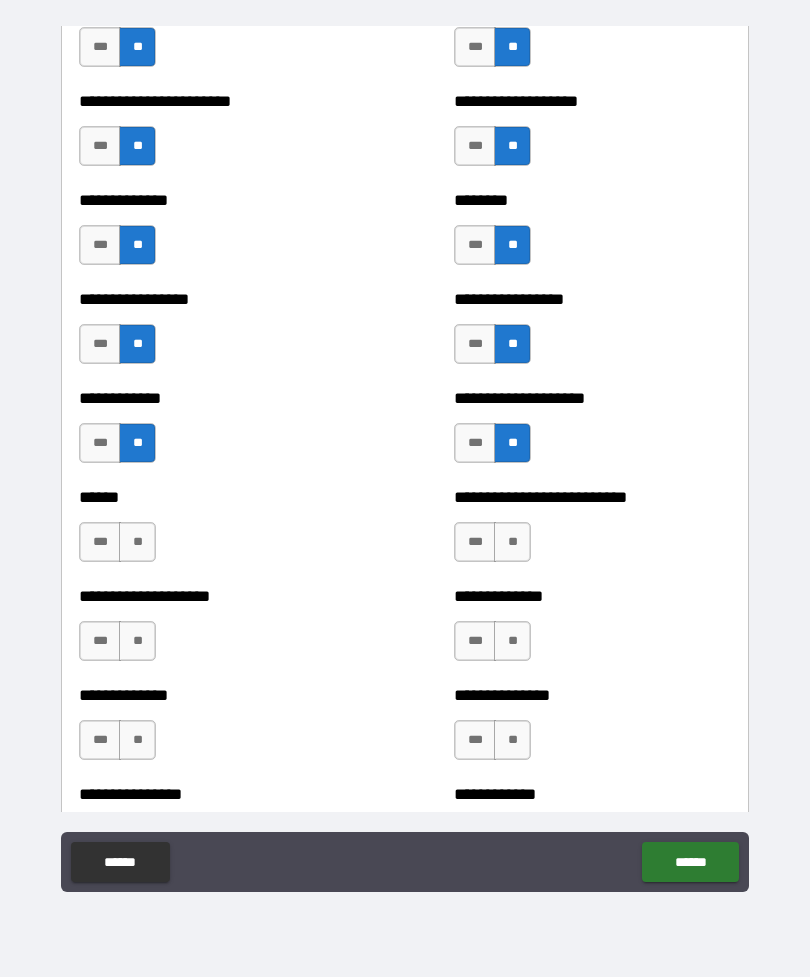 scroll, scrollTop: 3598, scrollLeft: 0, axis: vertical 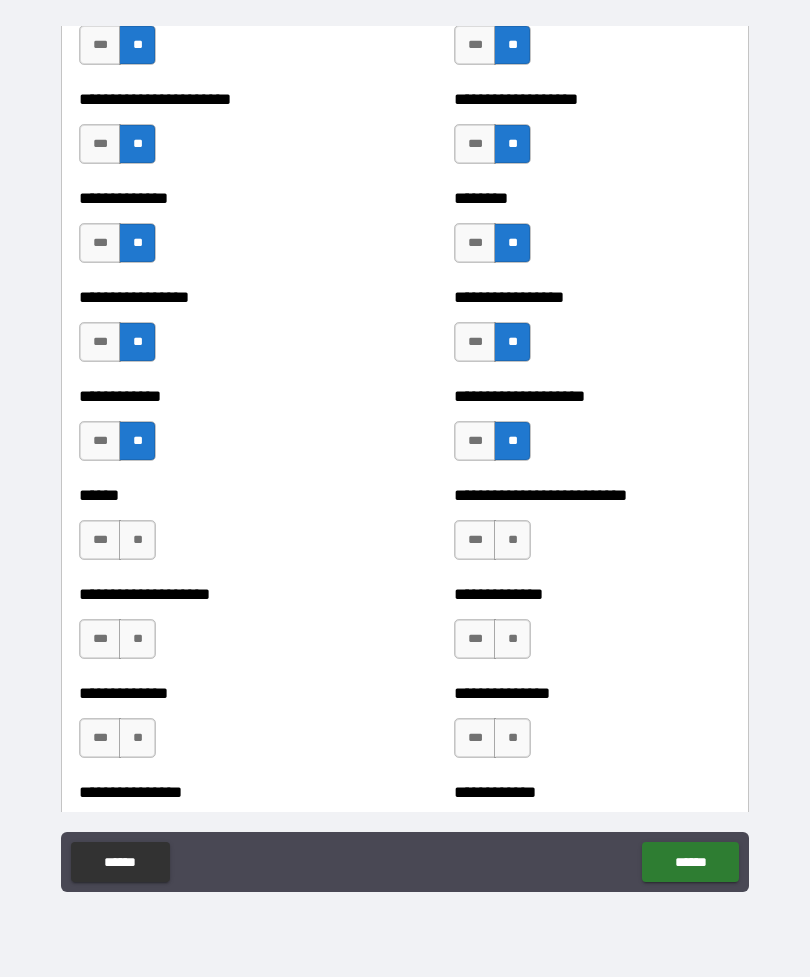 click on "**" at bounding box center (137, 540) 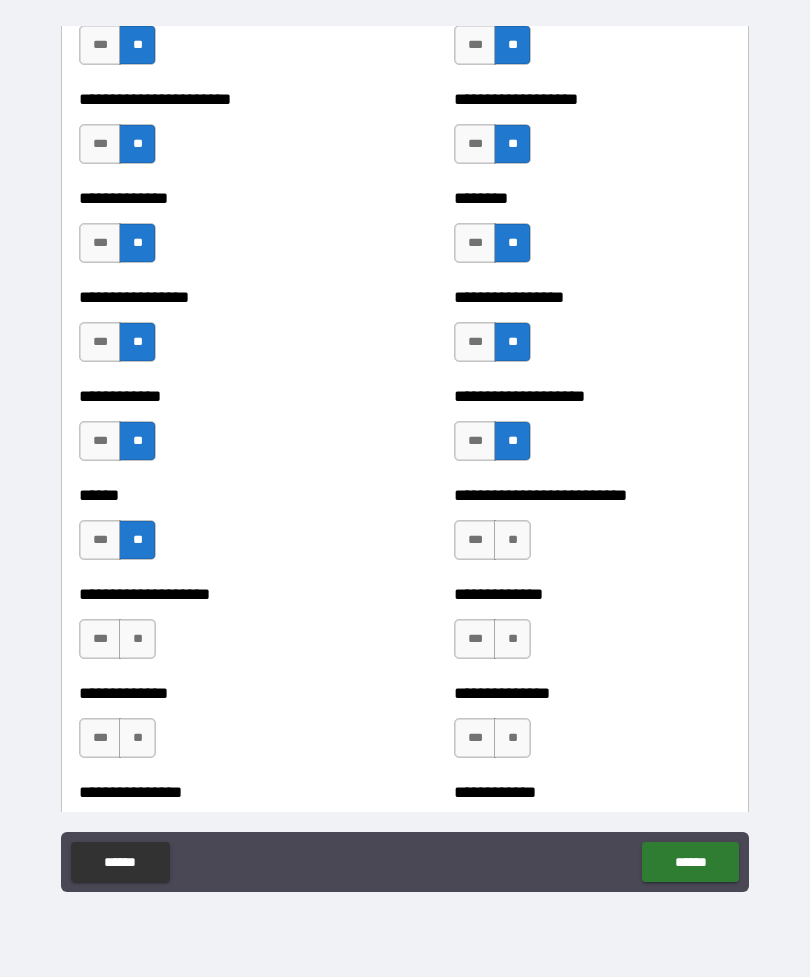 click on "**" at bounding box center (512, 540) 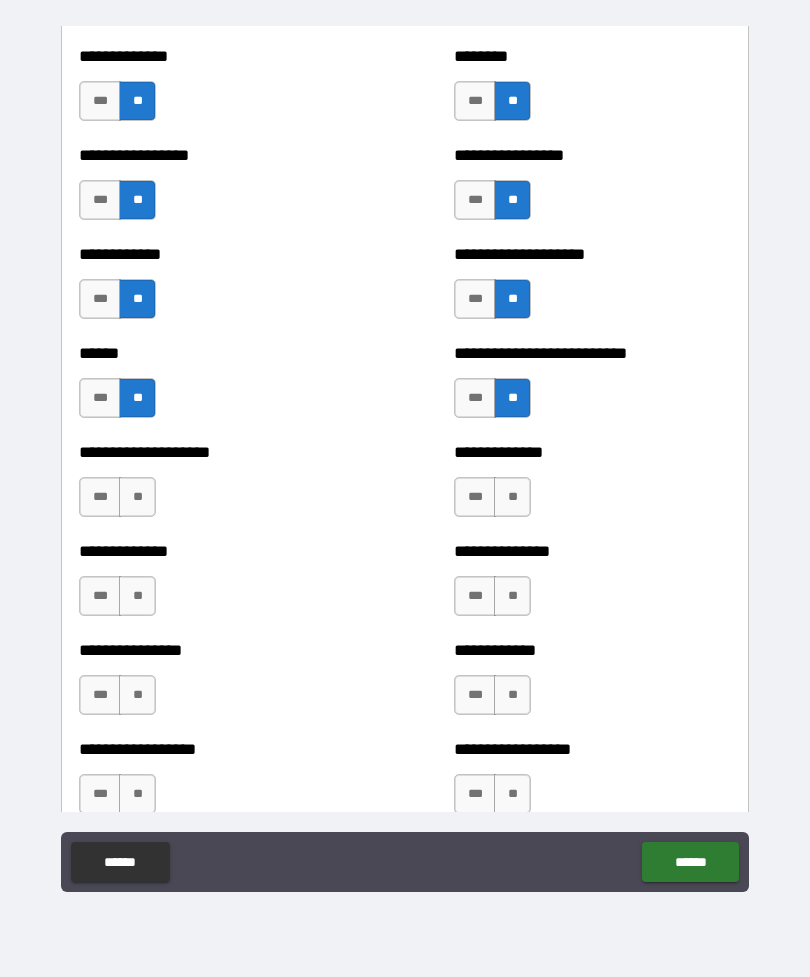 scroll, scrollTop: 3747, scrollLeft: 0, axis: vertical 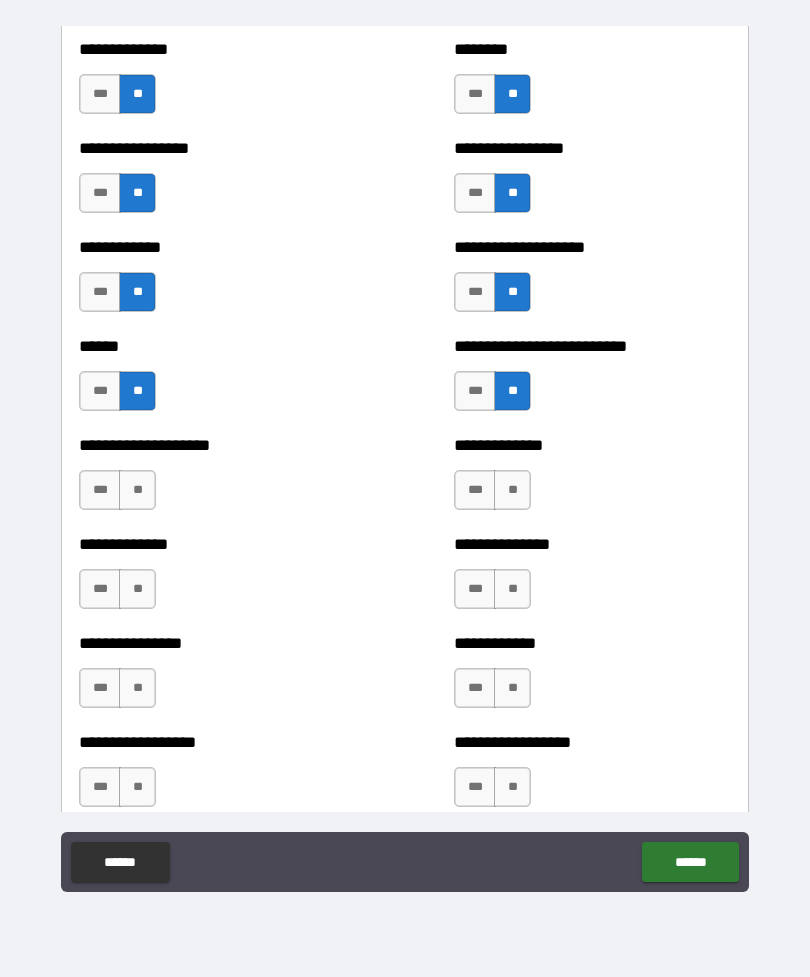 click on "**" at bounding box center (137, 490) 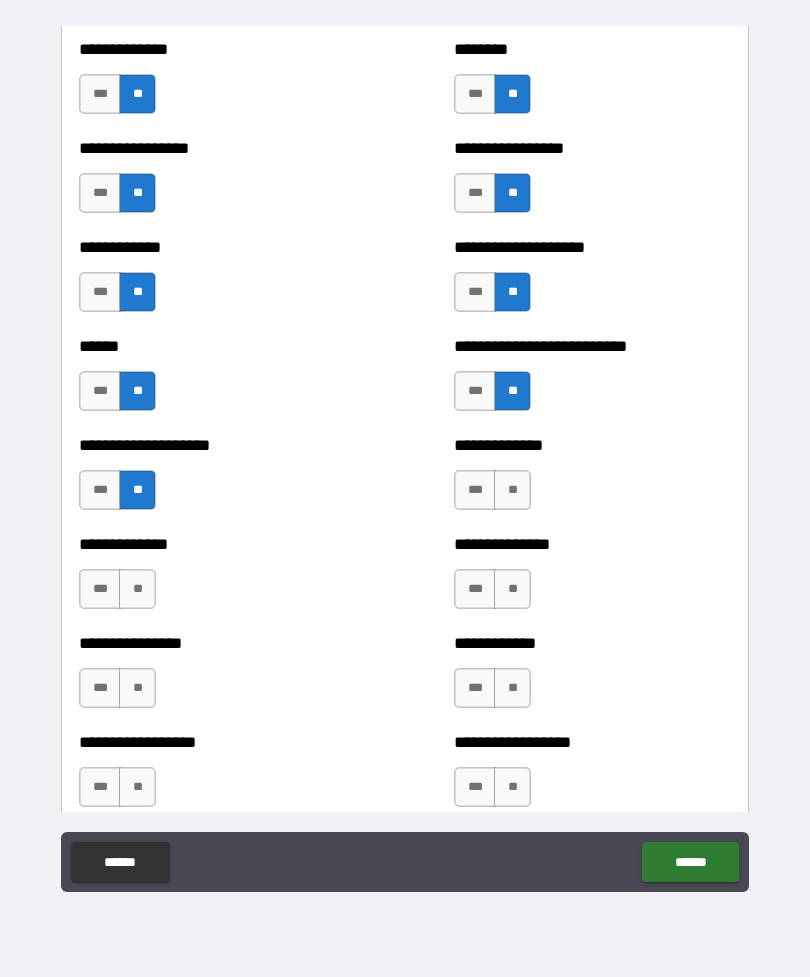 click on "**" at bounding box center (512, 490) 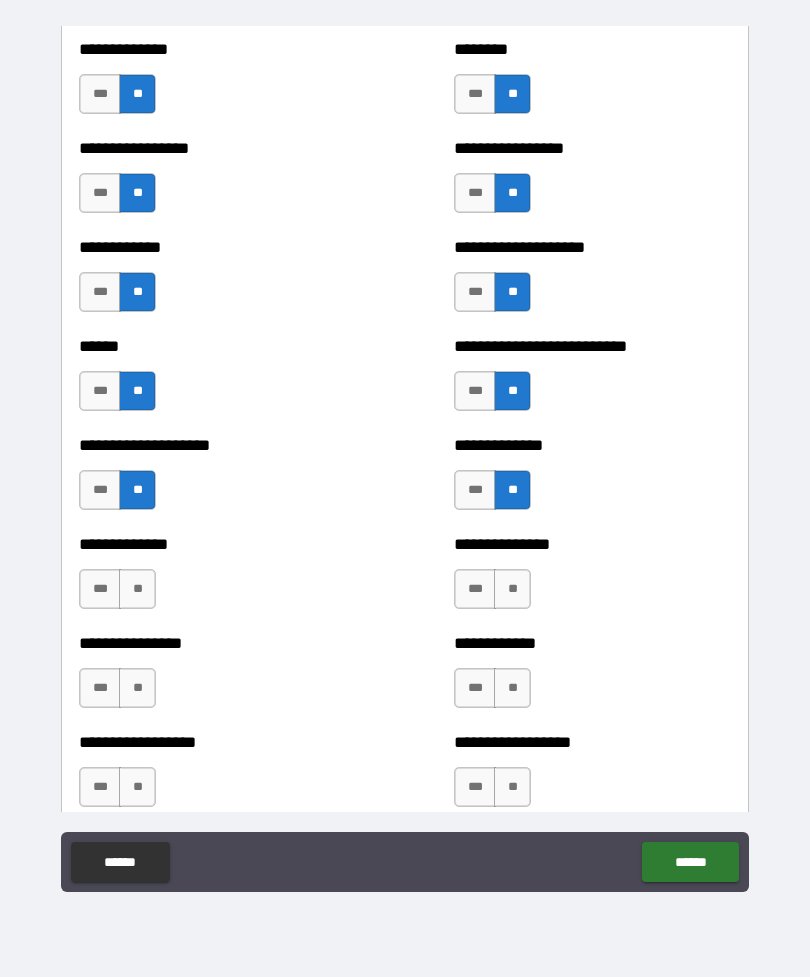 click on "**" at bounding box center [137, 589] 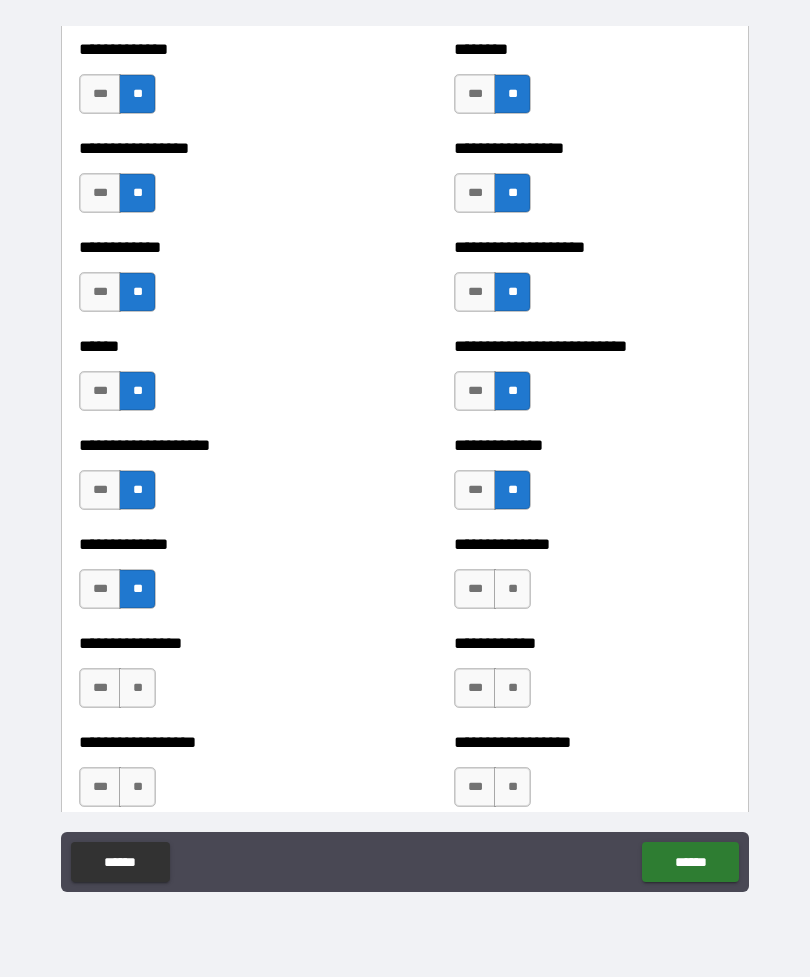 click on "**" at bounding box center (512, 589) 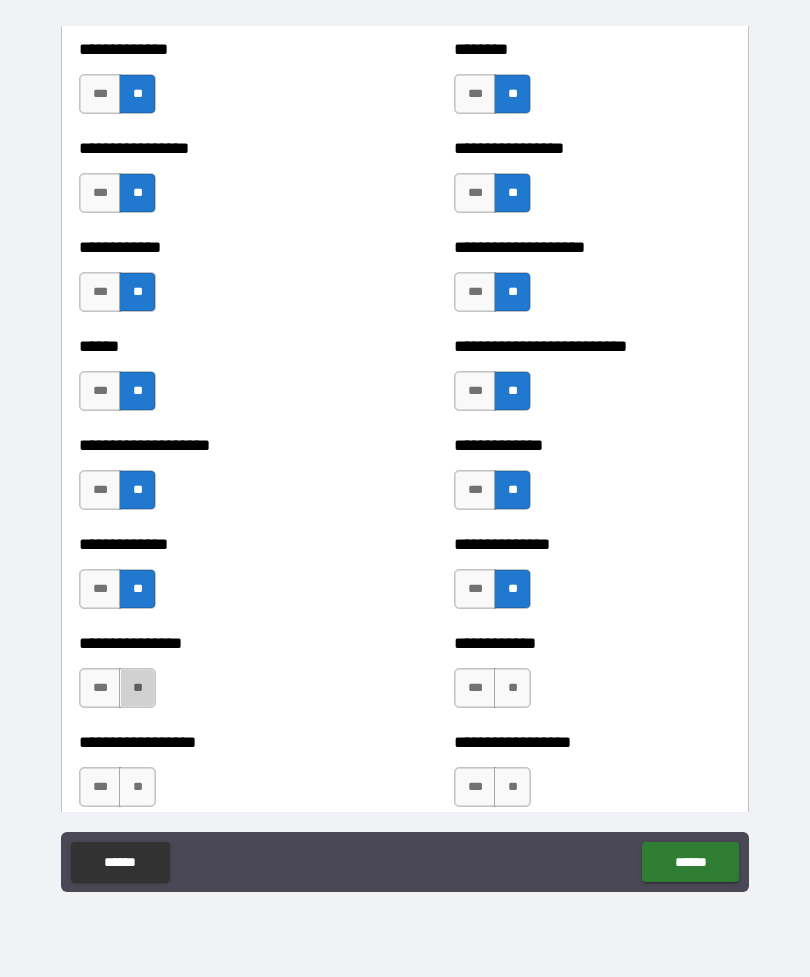 click on "**" at bounding box center (137, 688) 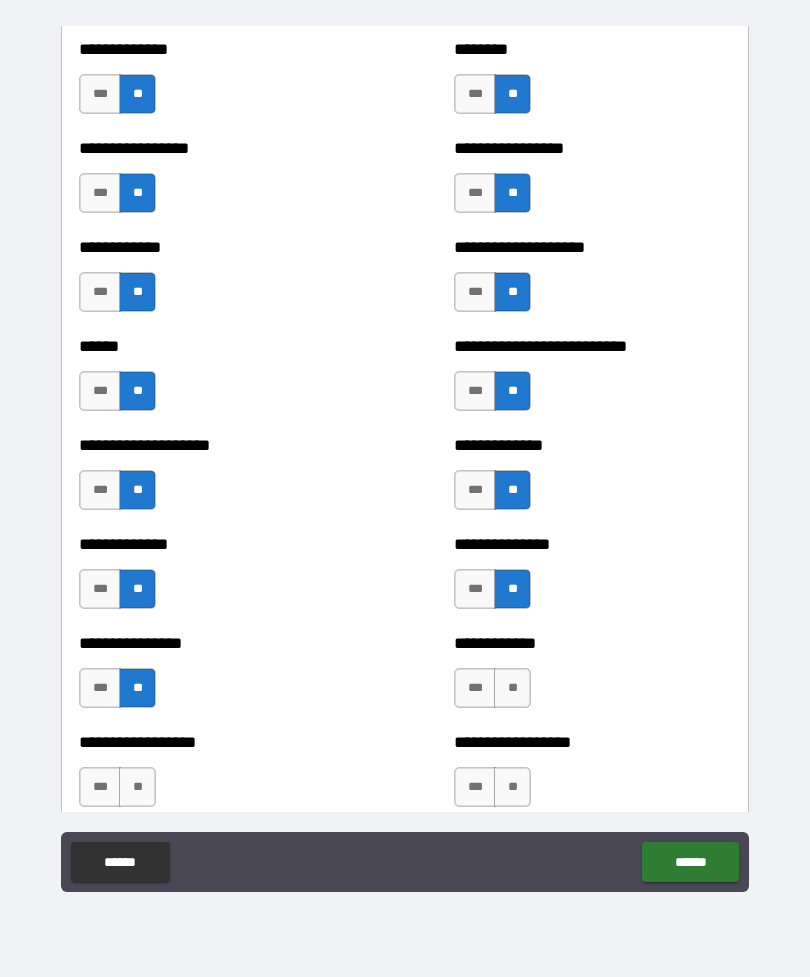 click on "**" at bounding box center (512, 688) 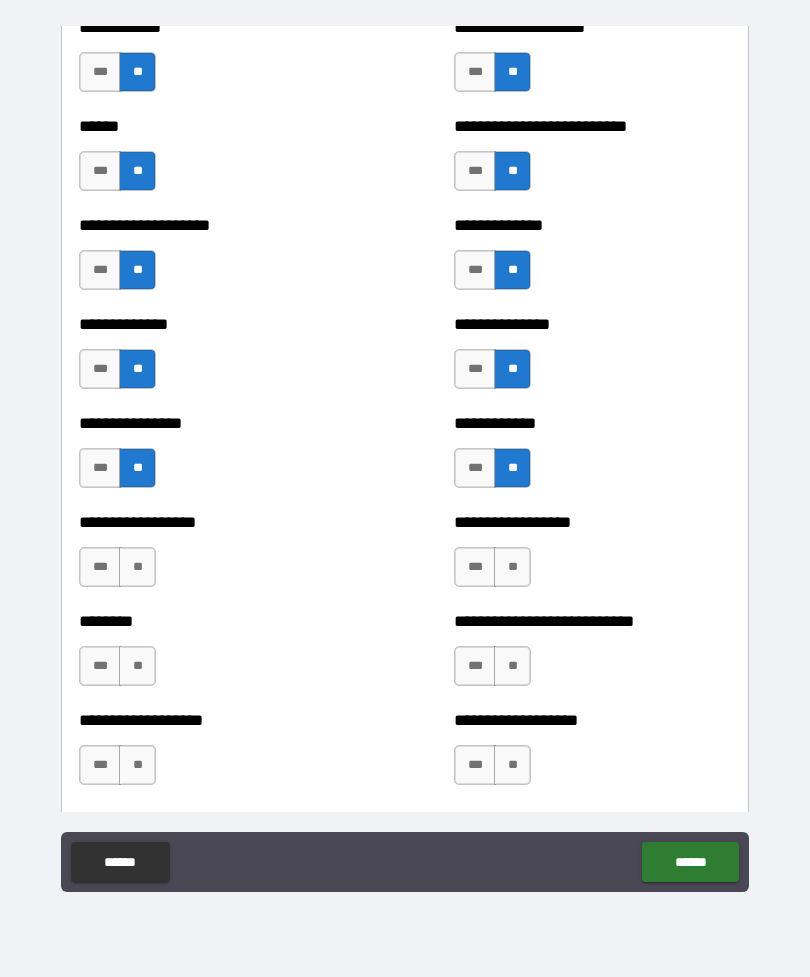 scroll, scrollTop: 3967, scrollLeft: 0, axis: vertical 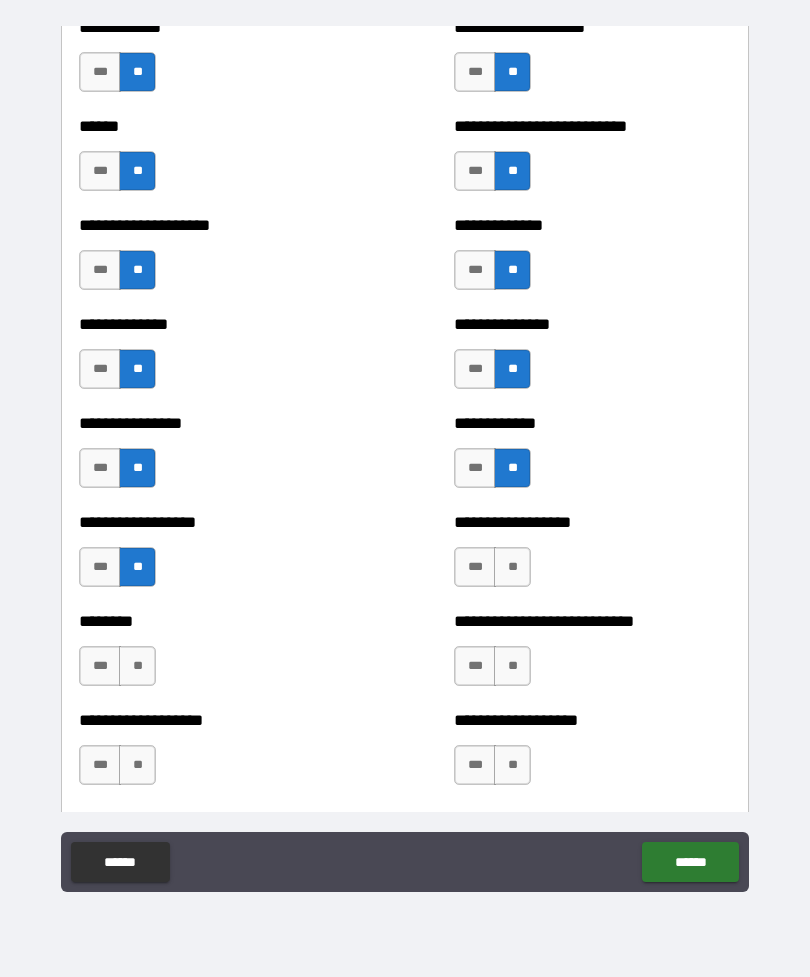 click on "**" at bounding box center [512, 567] 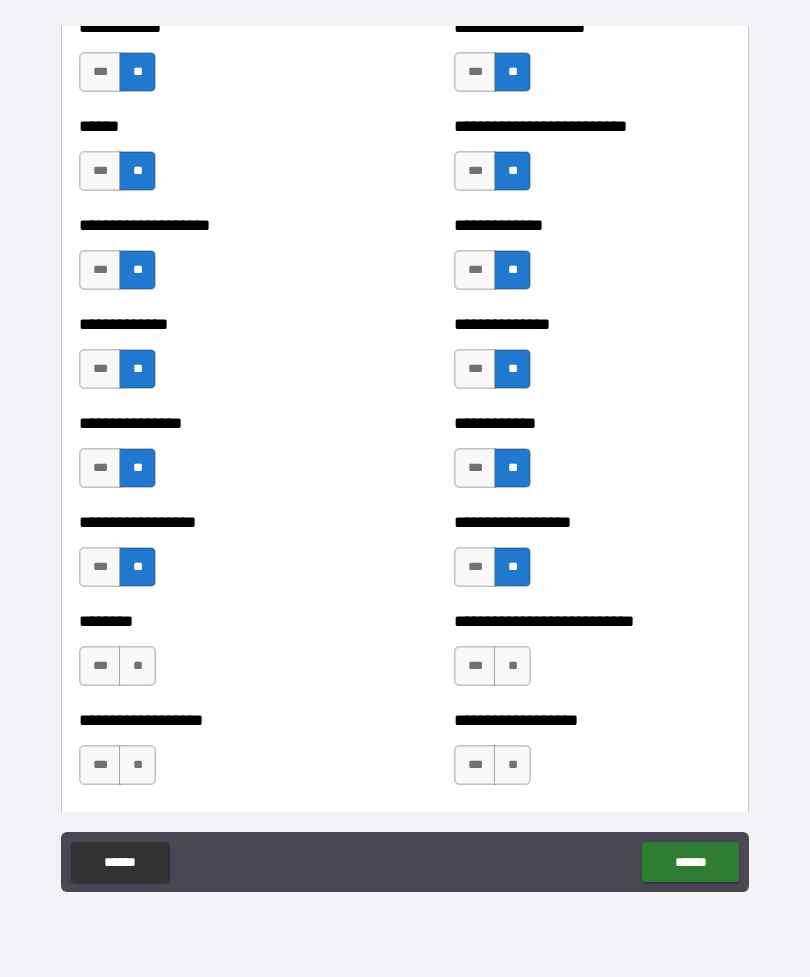 click on "**" at bounding box center (137, 666) 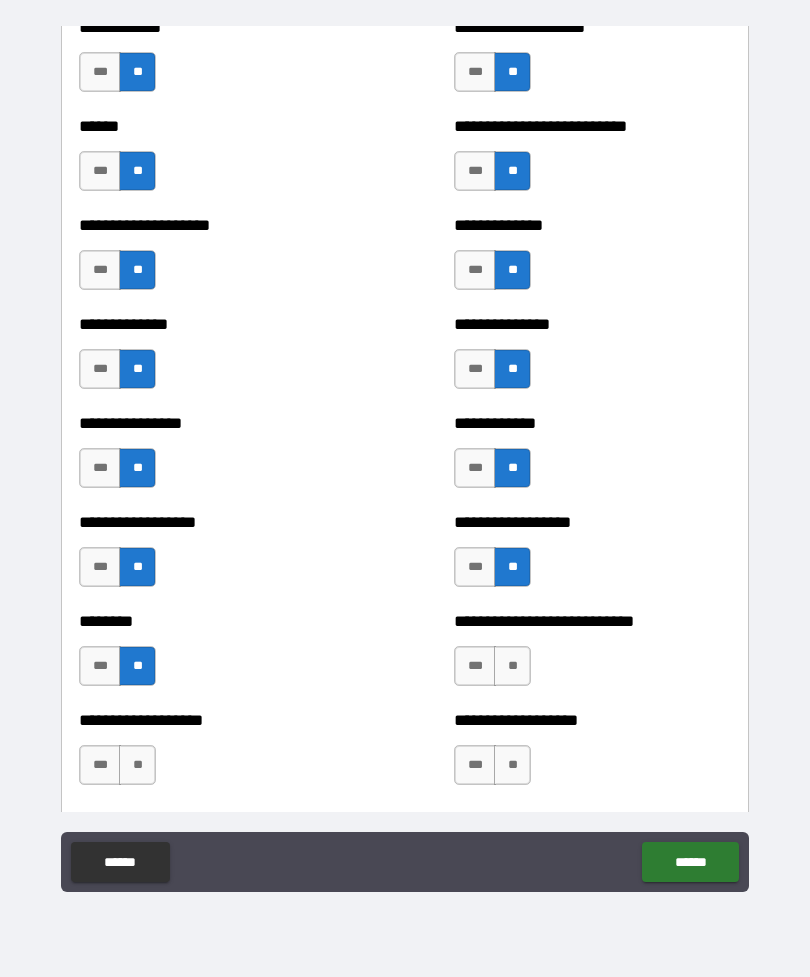 click on "**" at bounding box center [512, 666] 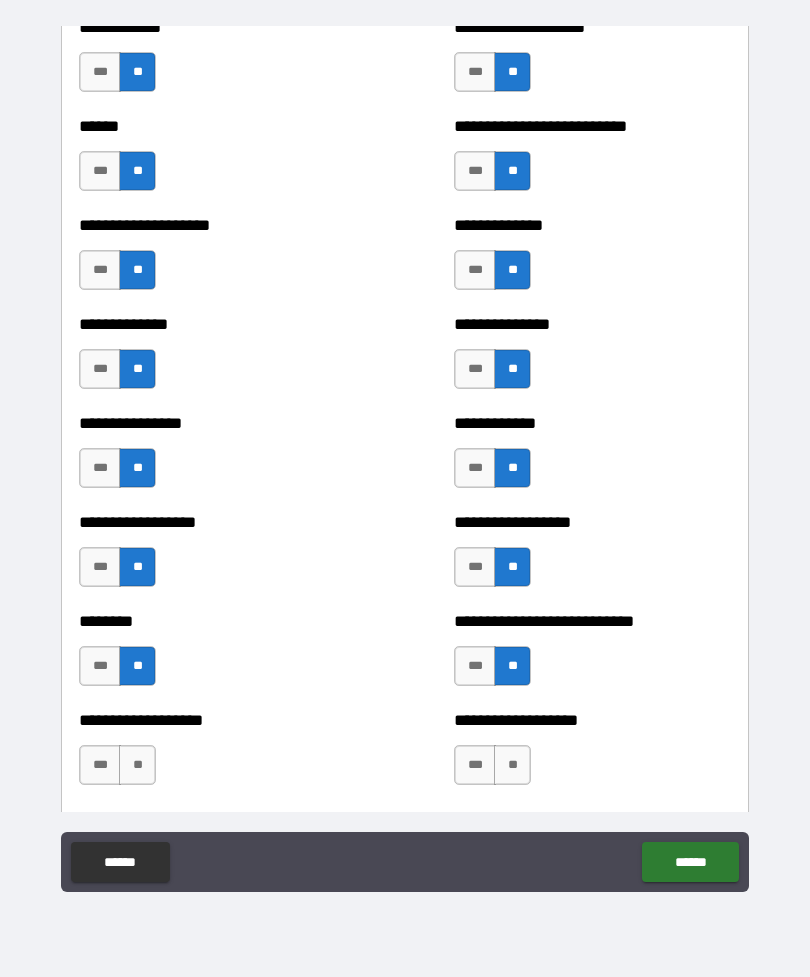 click on "**" at bounding box center [137, 765] 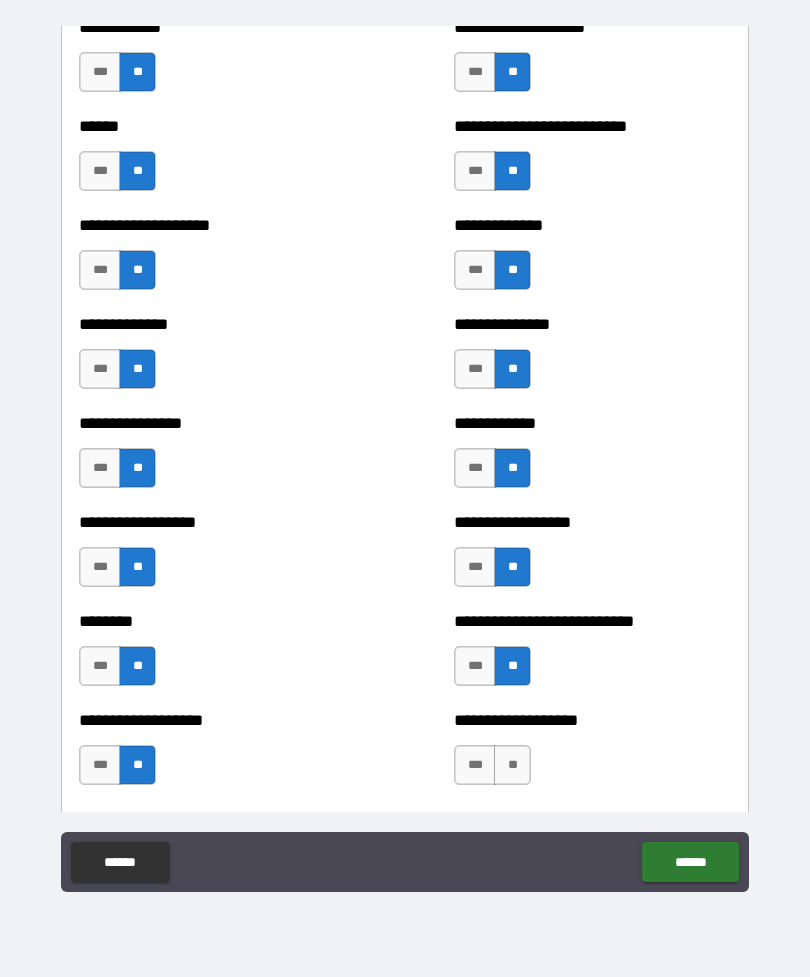 click on "**" at bounding box center (512, 765) 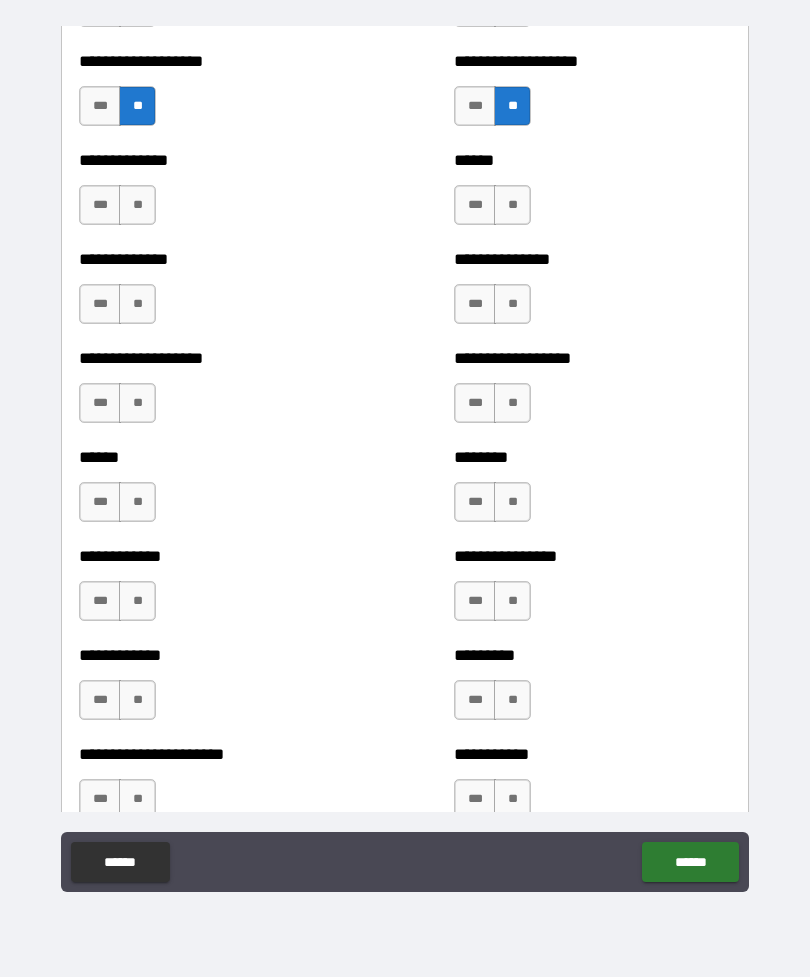scroll, scrollTop: 4624, scrollLeft: 0, axis: vertical 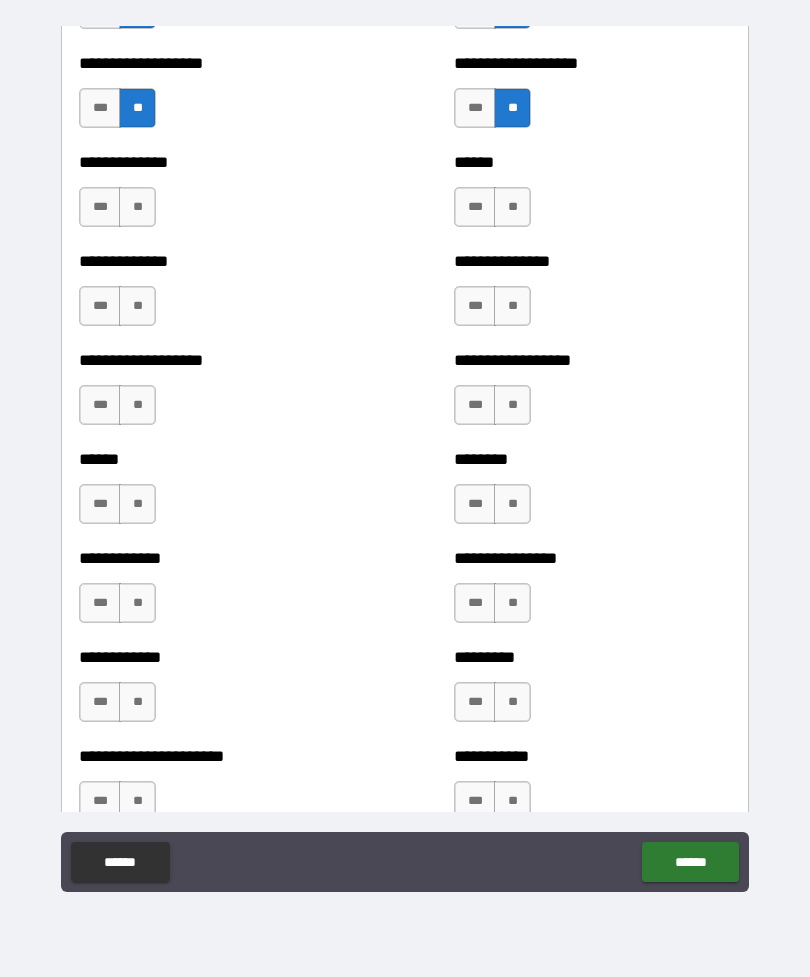 click on "**" at bounding box center (137, 207) 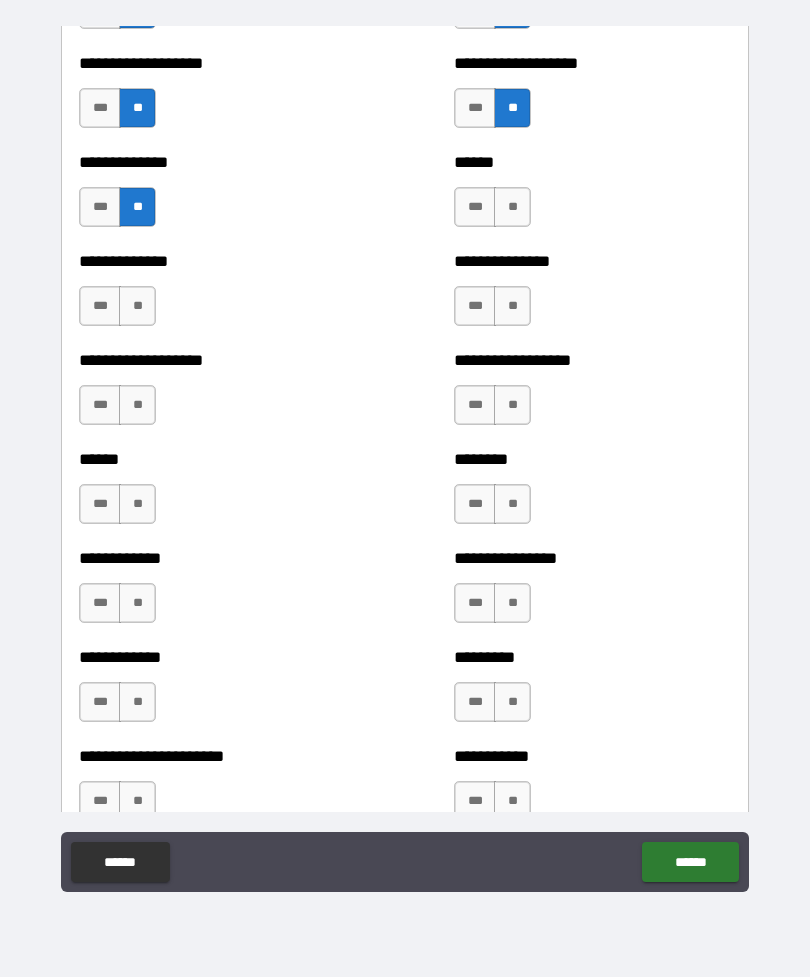 click on "**" at bounding box center (512, 207) 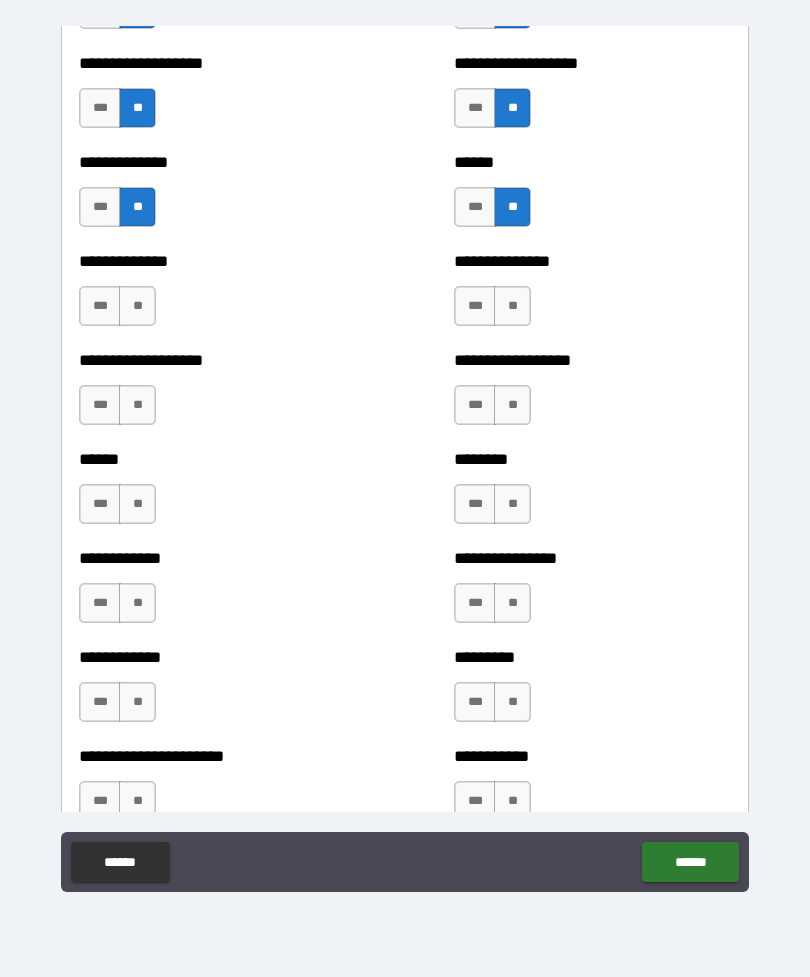 click on "**" at bounding box center (512, 306) 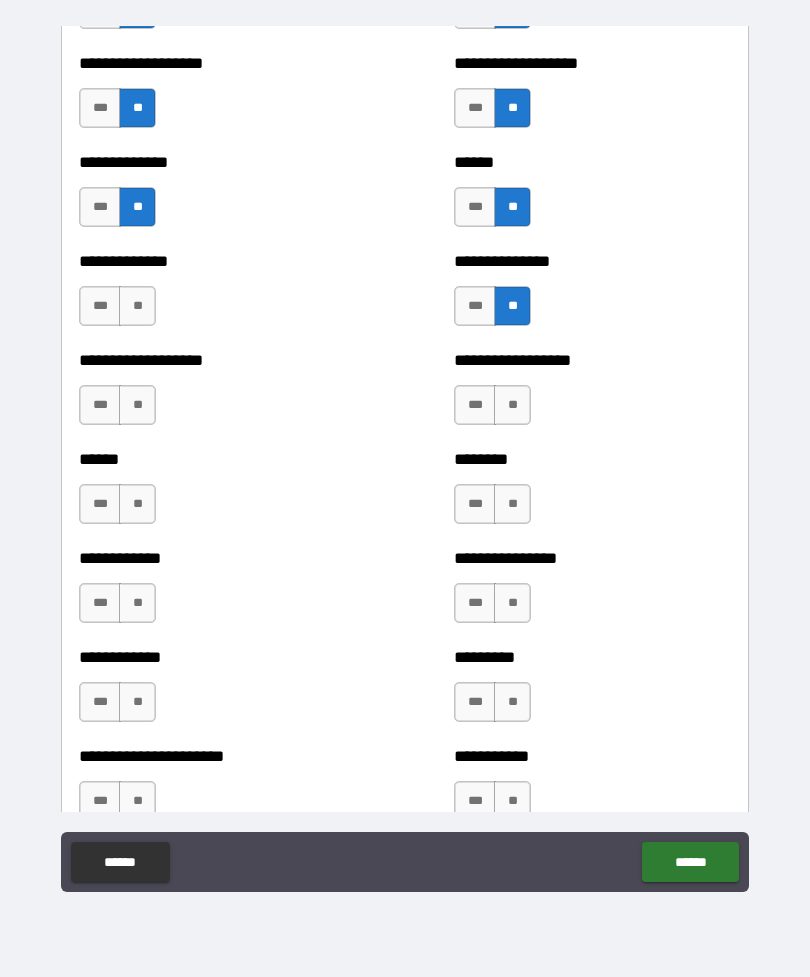 click on "**" at bounding box center (137, 306) 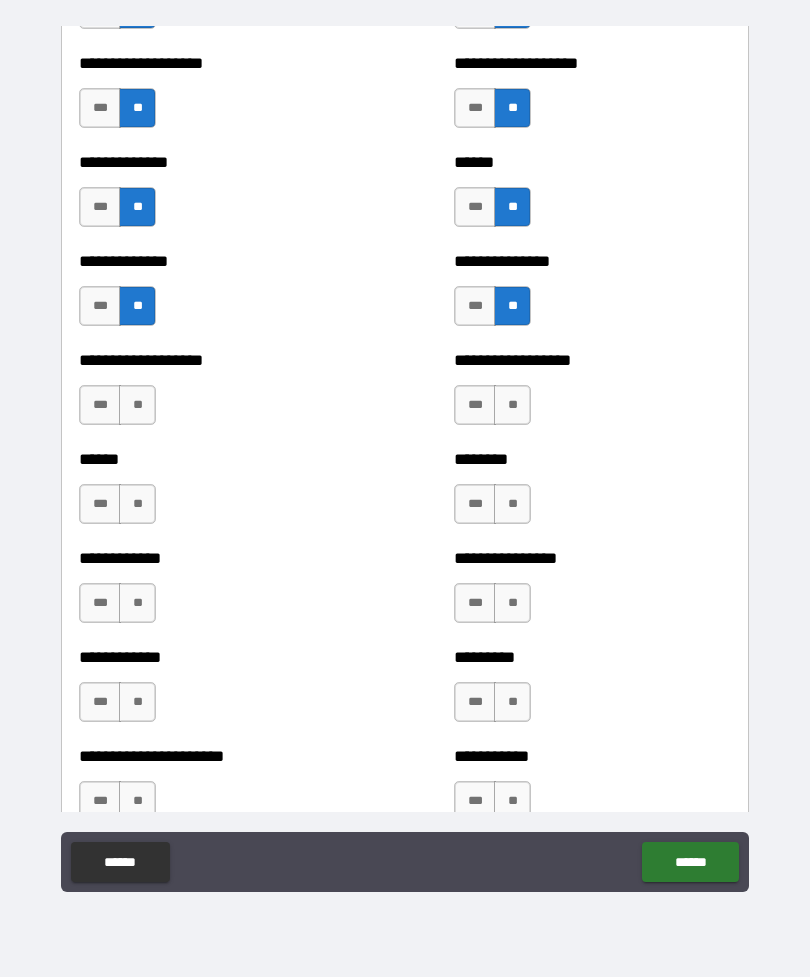 click on "**" at bounding box center (137, 405) 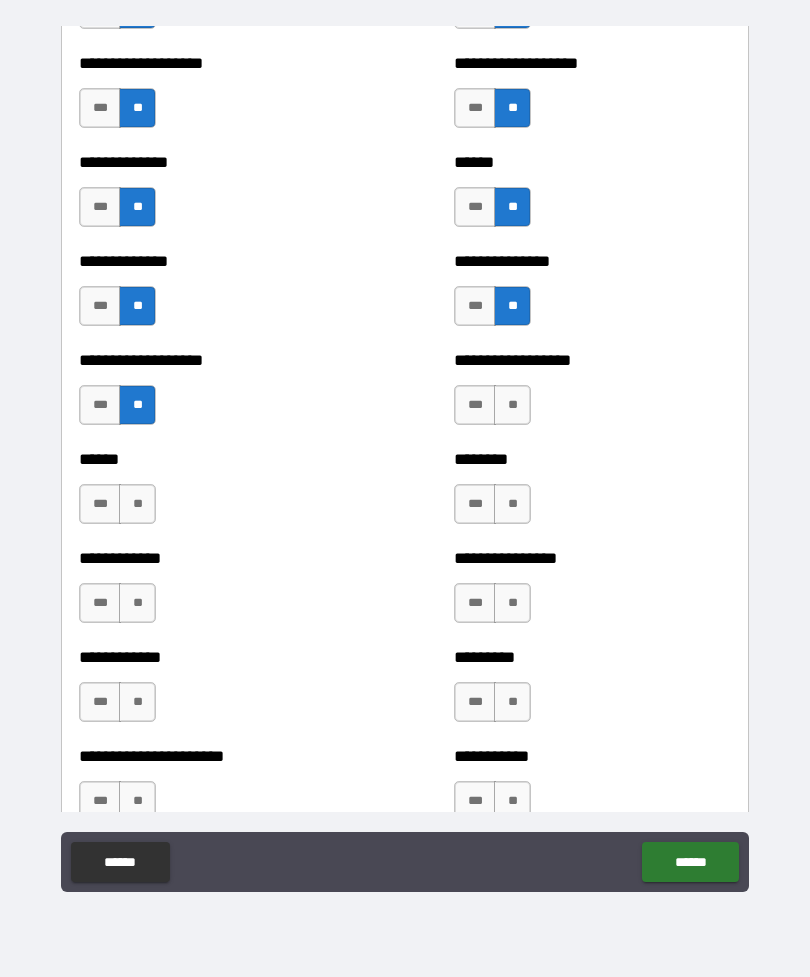 click on "**" at bounding box center [512, 405] 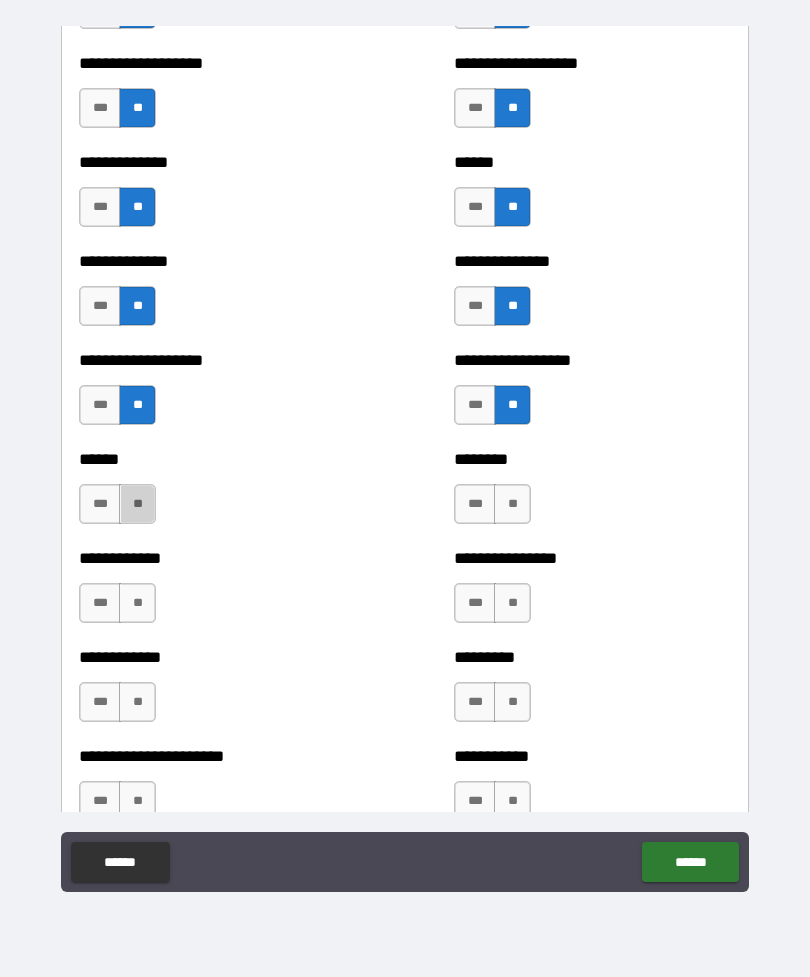 click on "**" at bounding box center [137, 504] 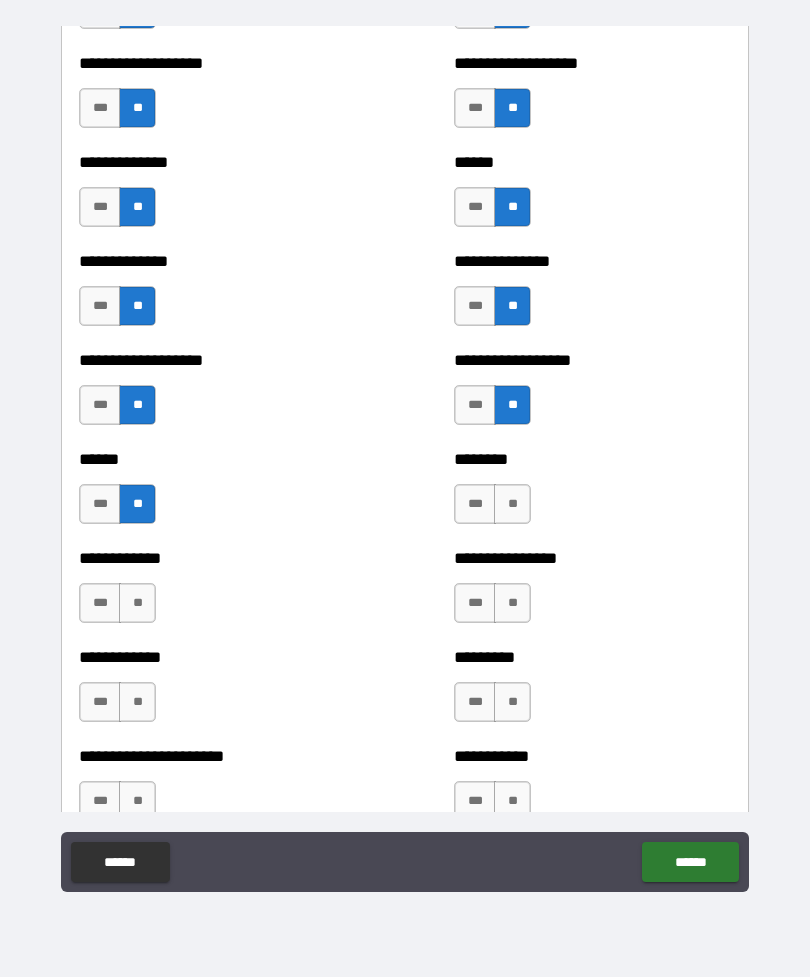 click on "***" at bounding box center [475, 504] 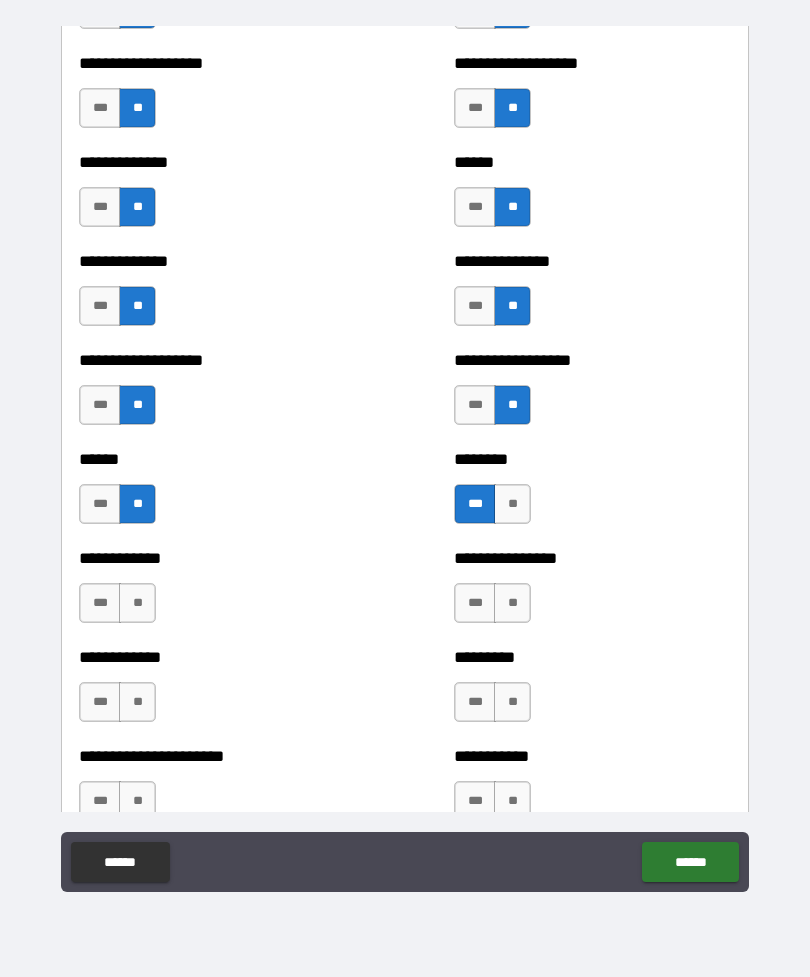 click on "**" at bounding box center (137, 603) 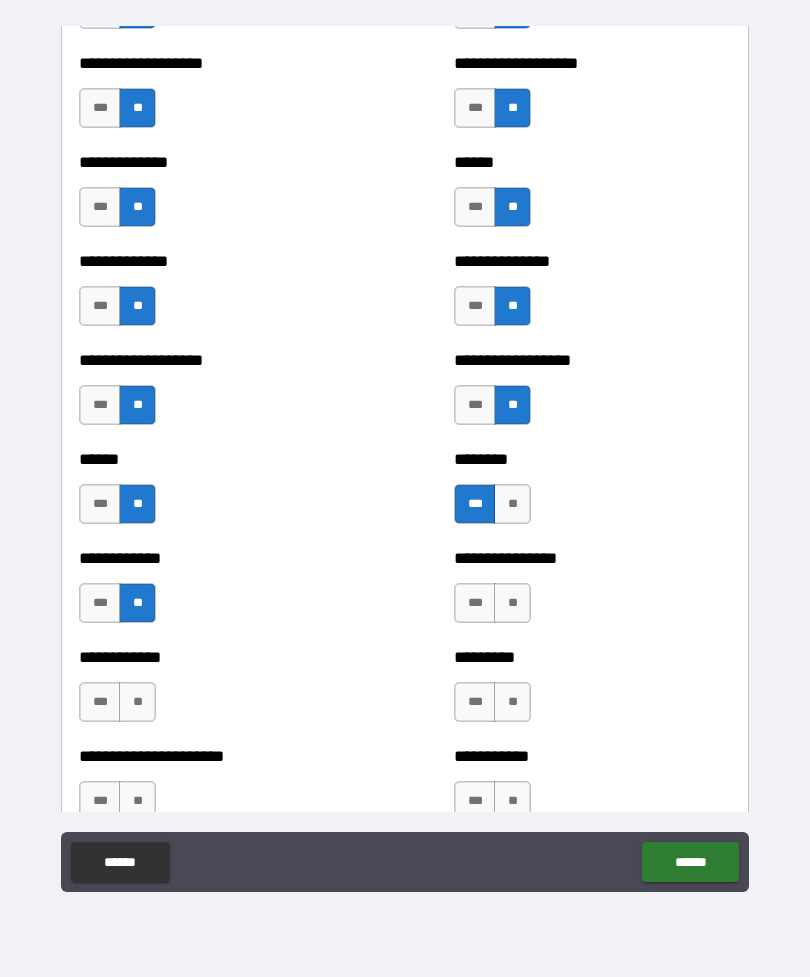 click on "**" at bounding box center (512, 603) 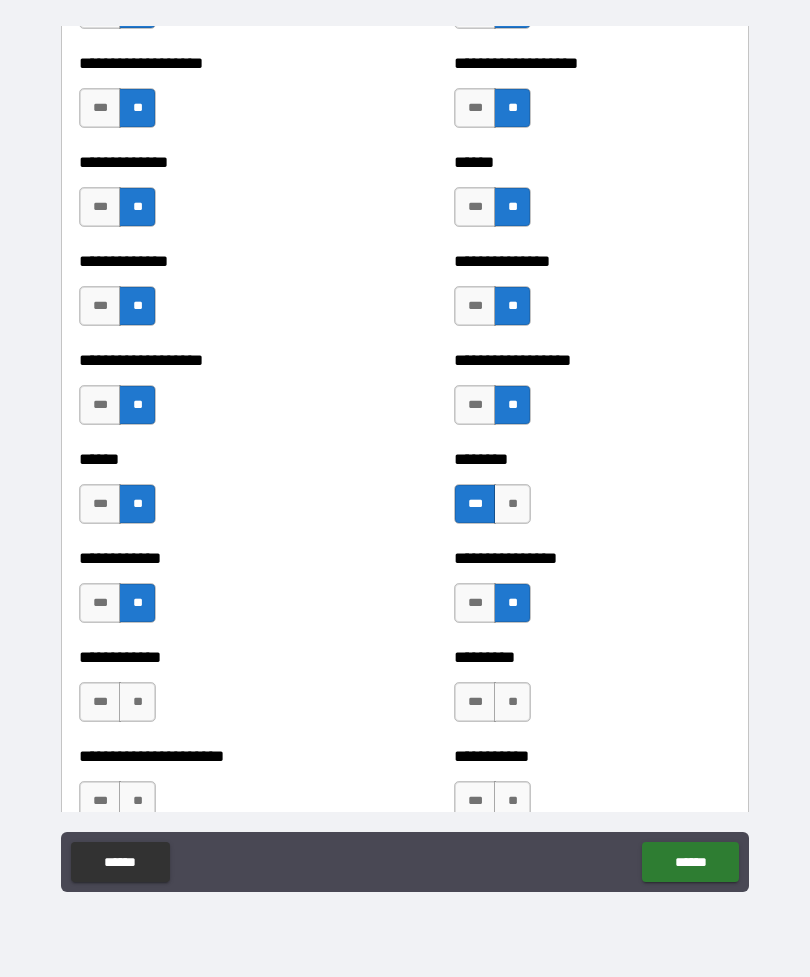 click on "**" at bounding box center [137, 702] 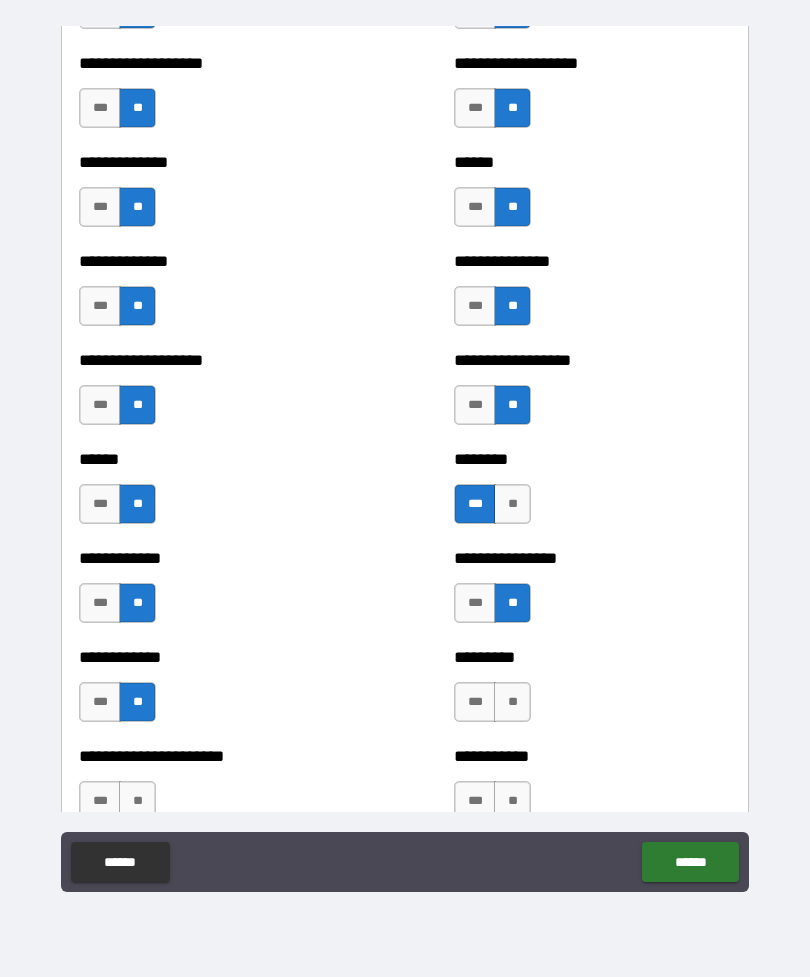 click on "**" at bounding box center [512, 702] 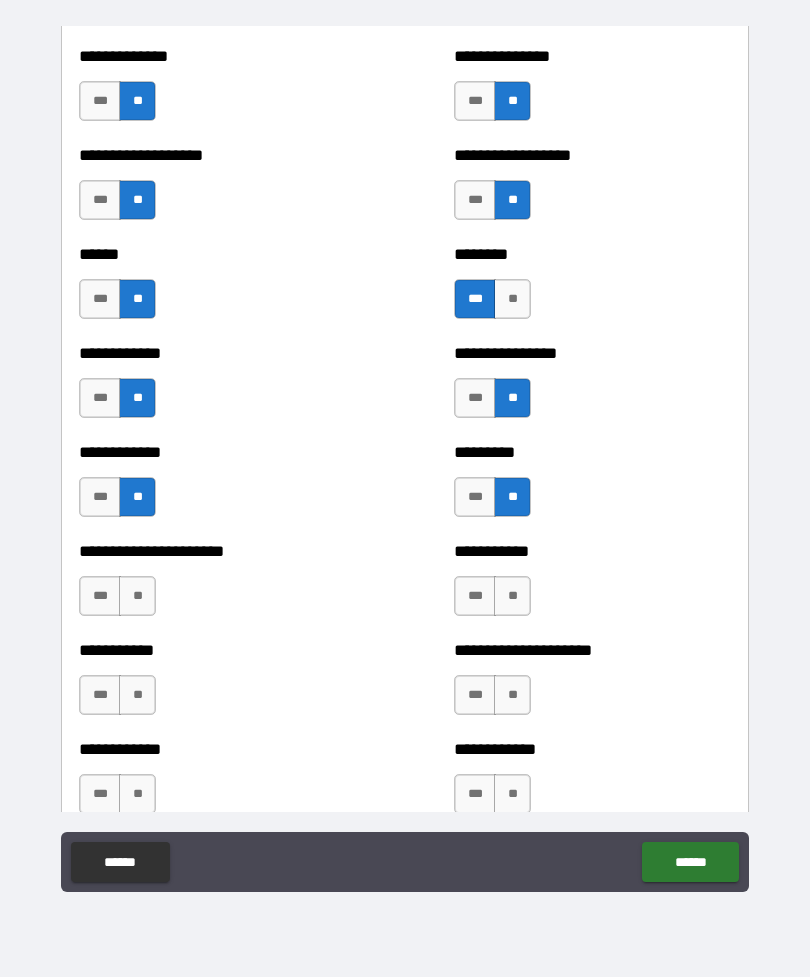 scroll, scrollTop: 4847, scrollLeft: 0, axis: vertical 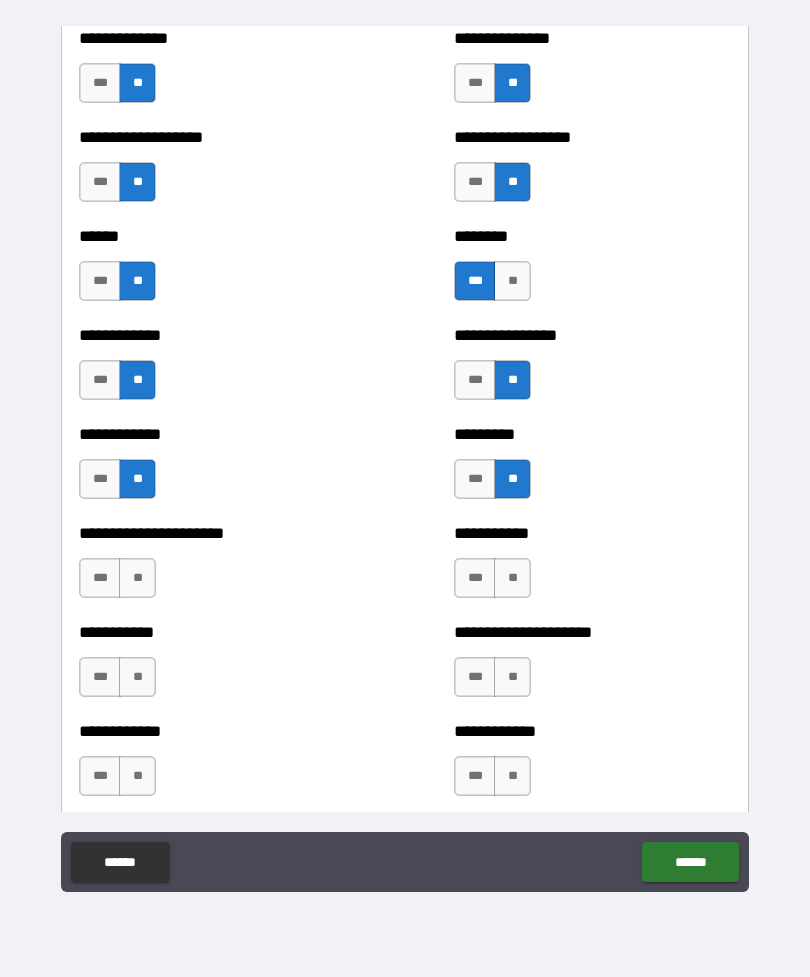 click on "**" at bounding box center [137, 578] 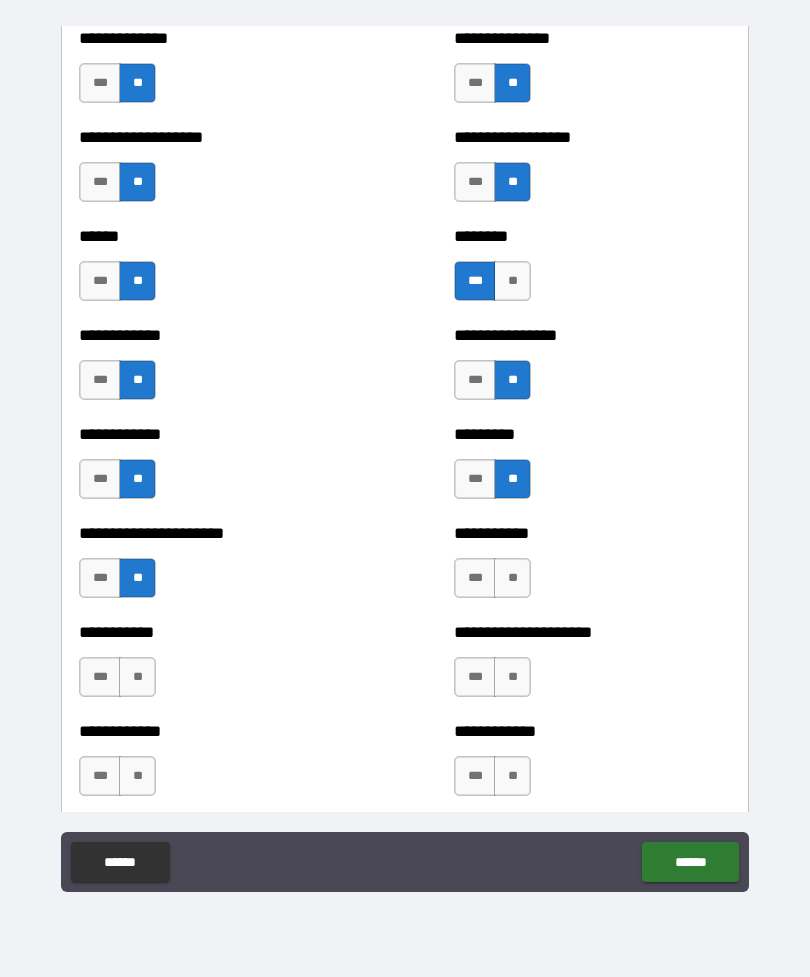 click on "**" at bounding box center [512, 578] 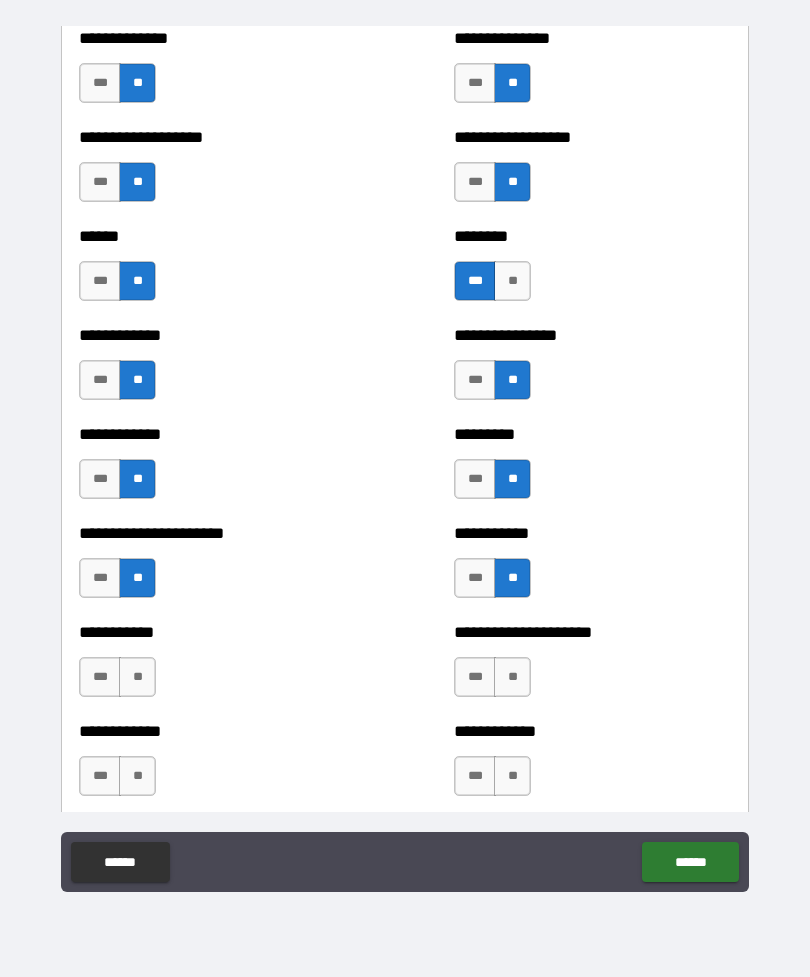 click on "**" at bounding box center [137, 677] 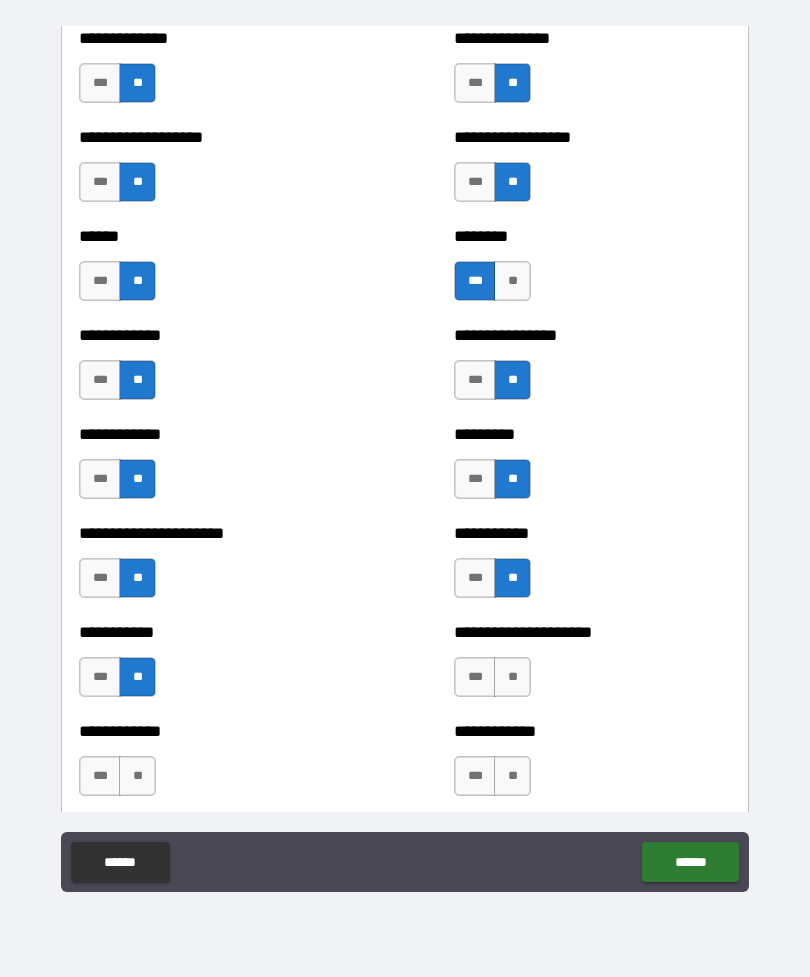 click on "**" at bounding box center [512, 677] 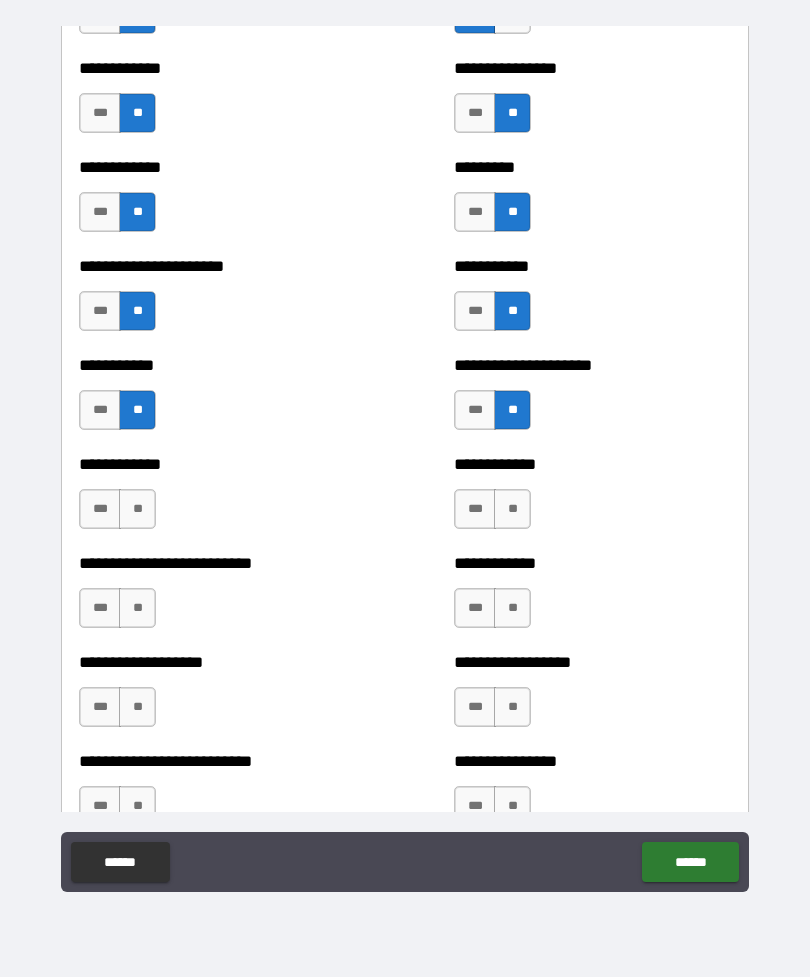 scroll, scrollTop: 5120, scrollLeft: 0, axis: vertical 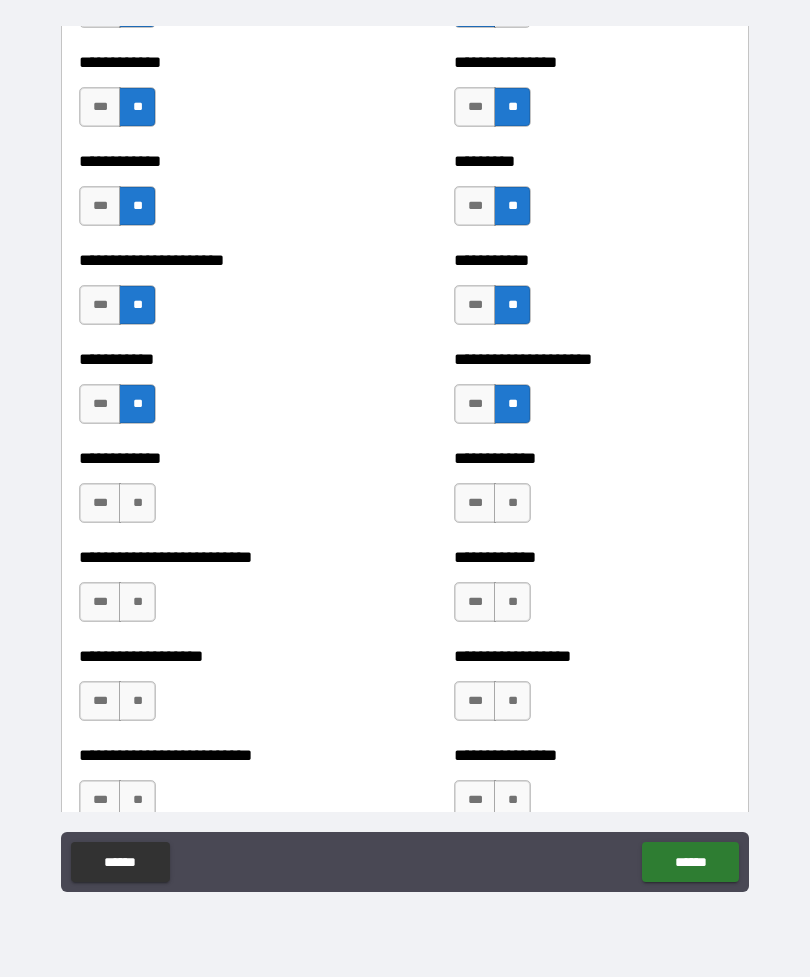 click on "**" at bounding box center (137, 503) 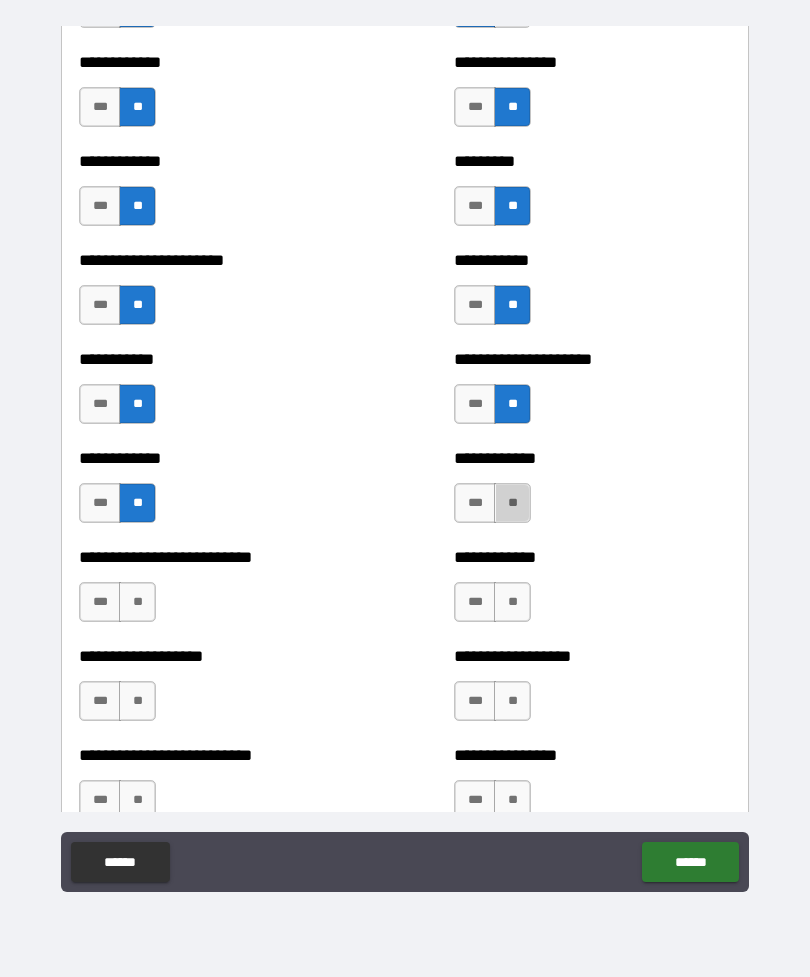 click on "**" at bounding box center [512, 503] 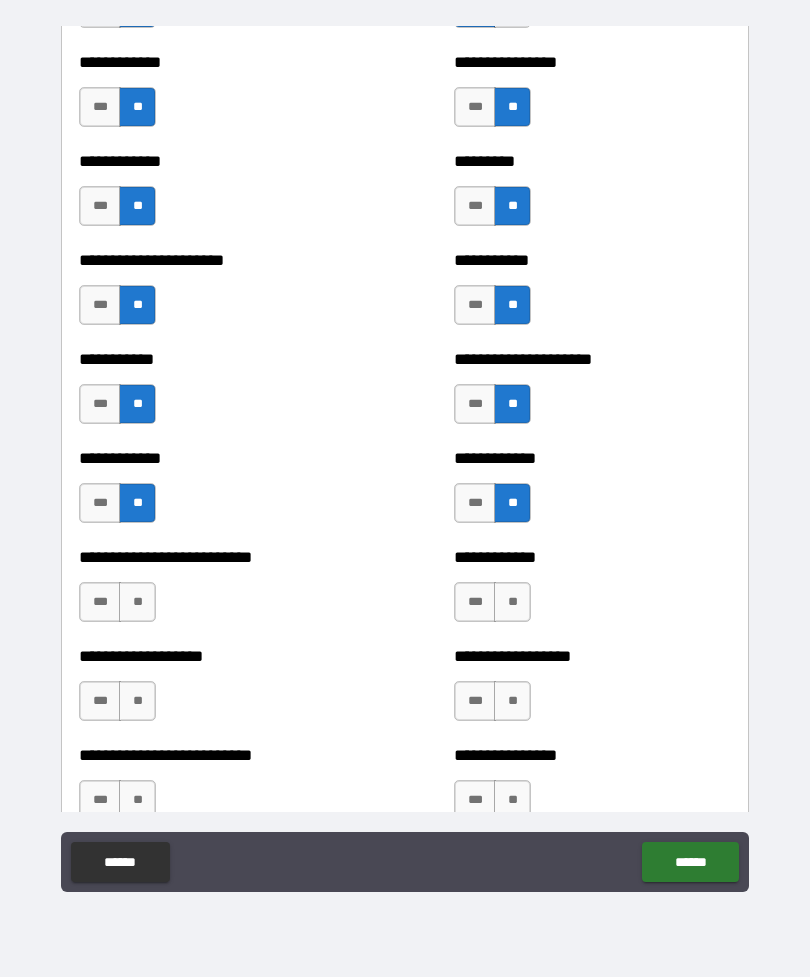 click on "**" at bounding box center [137, 602] 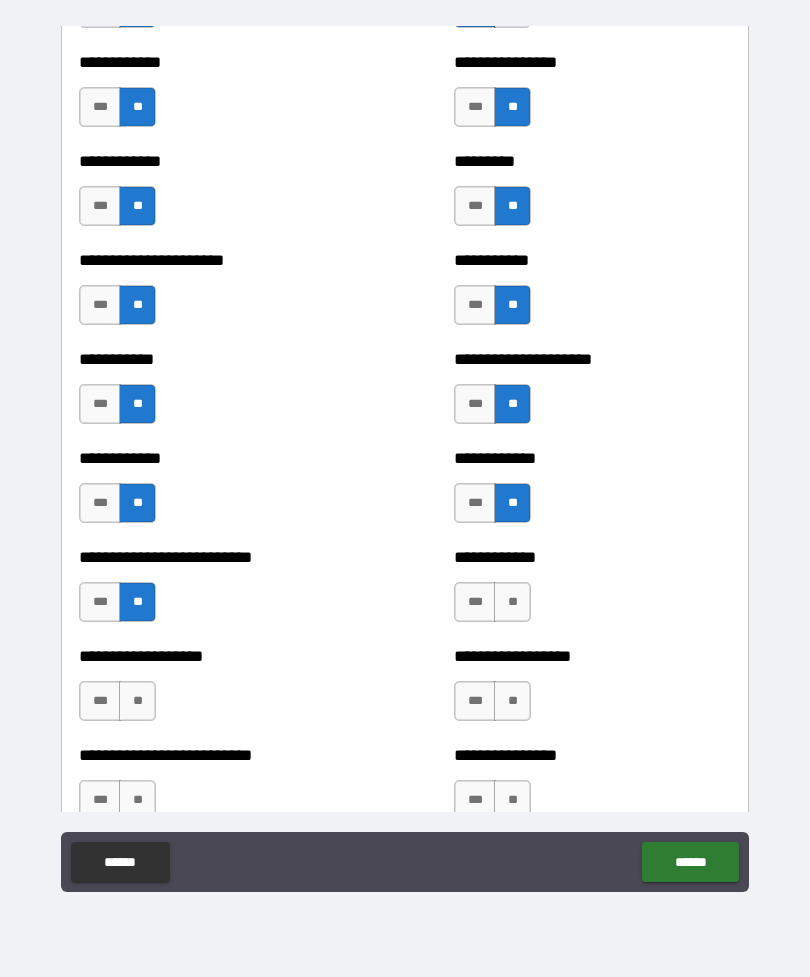 click on "**" at bounding box center (512, 602) 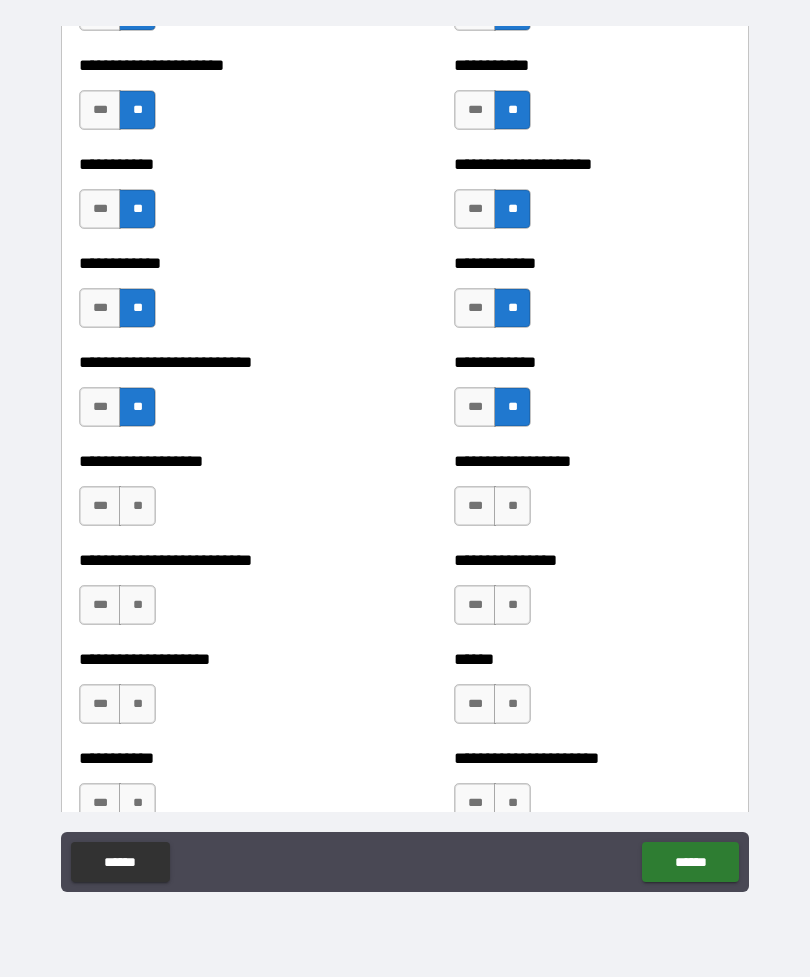 scroll, scrollTop: 5319, scrollLeft: 0, axis: vertical 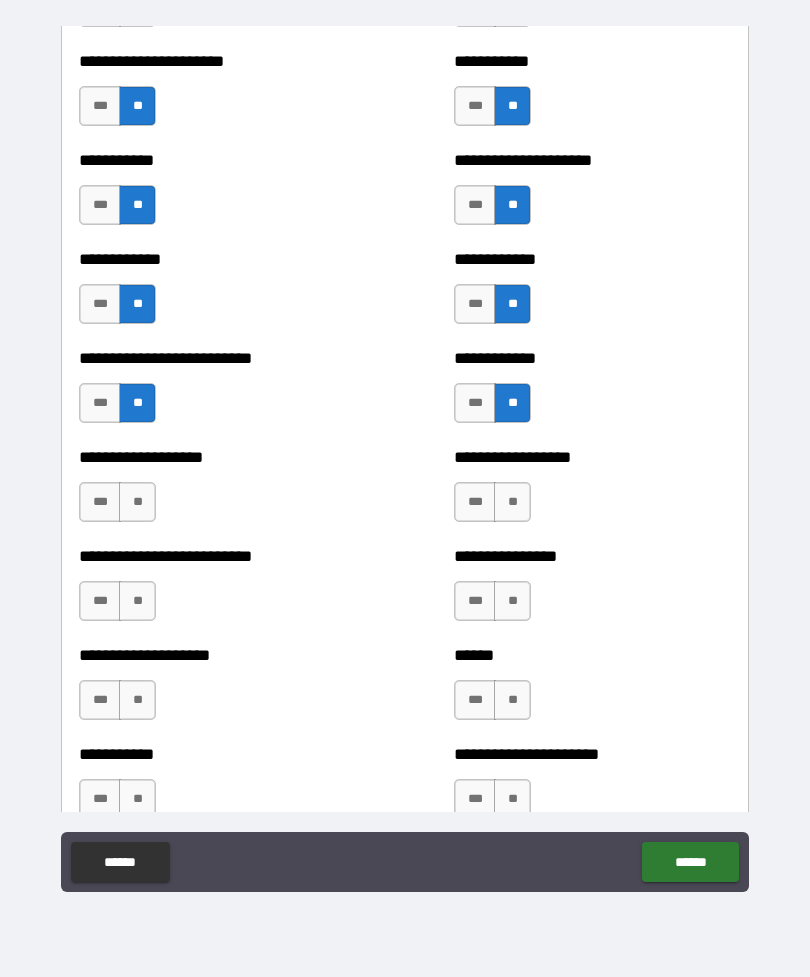 click on "**" at bounding box center [137, 502] 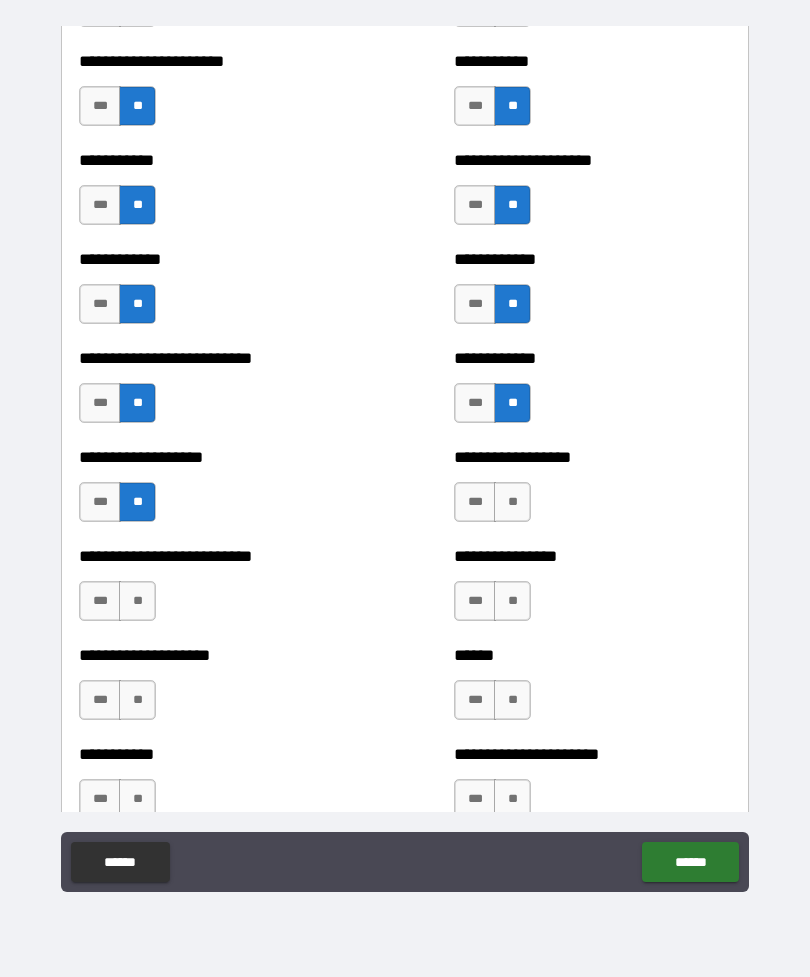 click on "**" at bounding box center [512, 502] 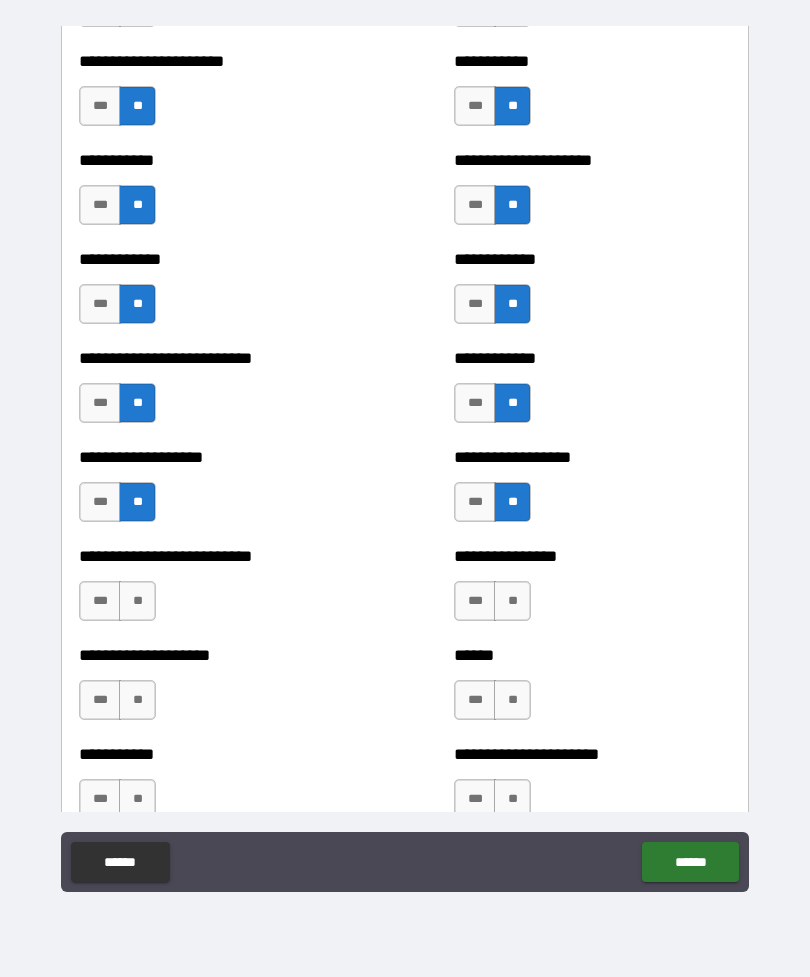 click on "**" at bounding box center (137, 601) 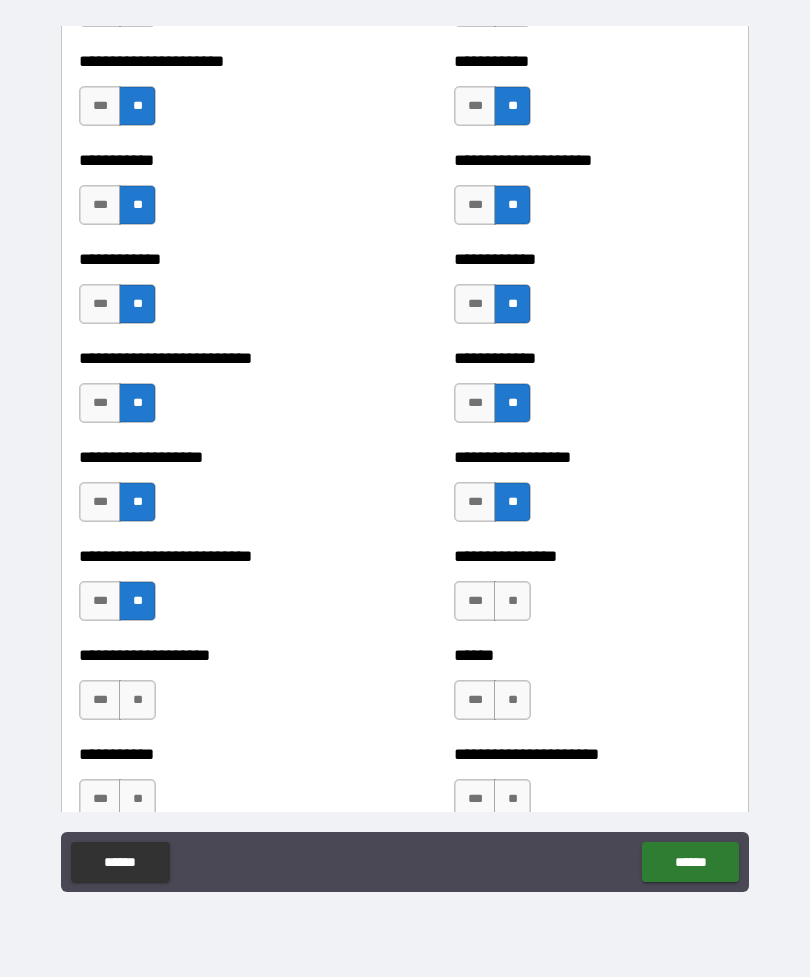 click on "**" at bounding box center (512, 601) 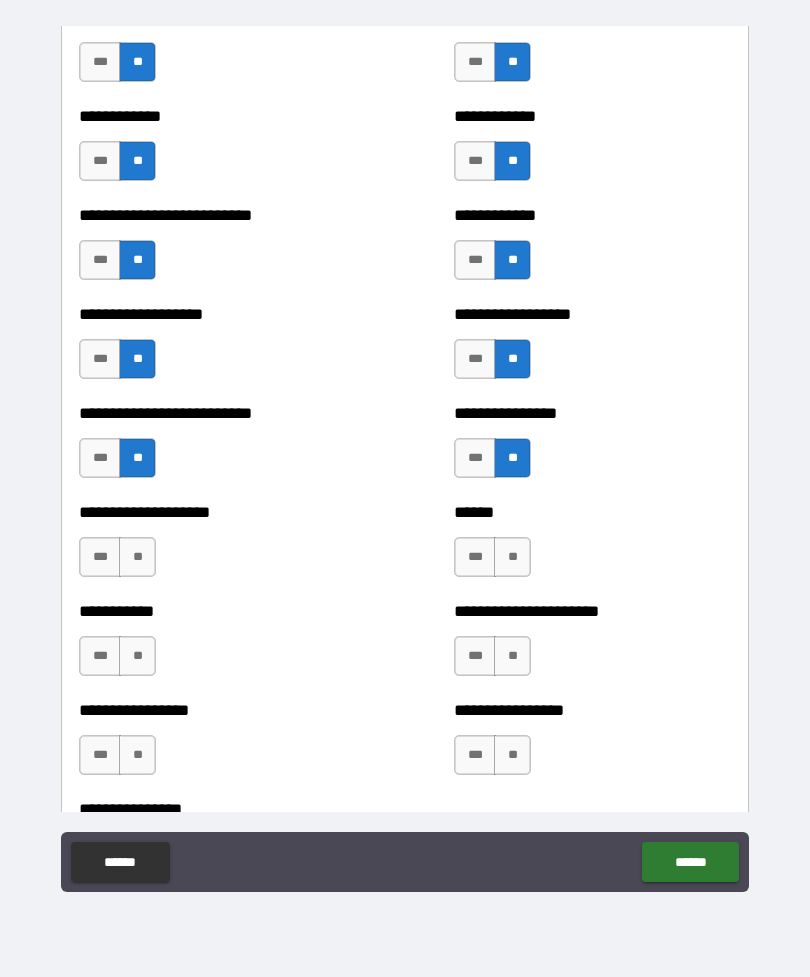 scroll, scrollTop: 5471, scrollLeft: 0, axis: vertical 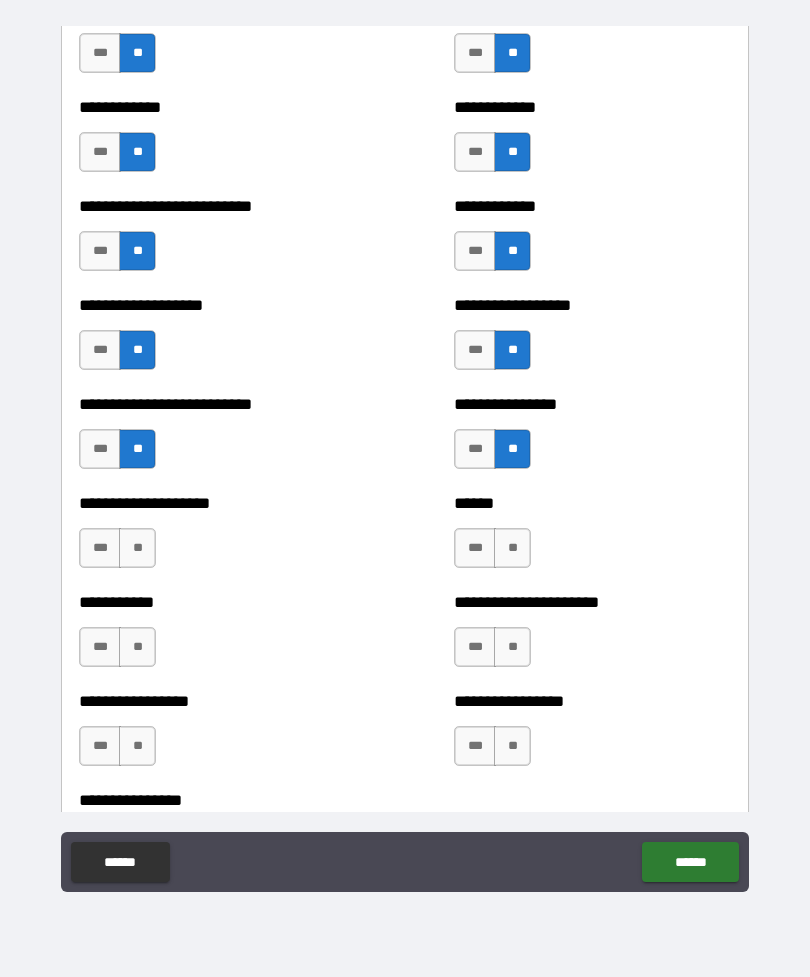click on "**" at bounding box center (512, 548) 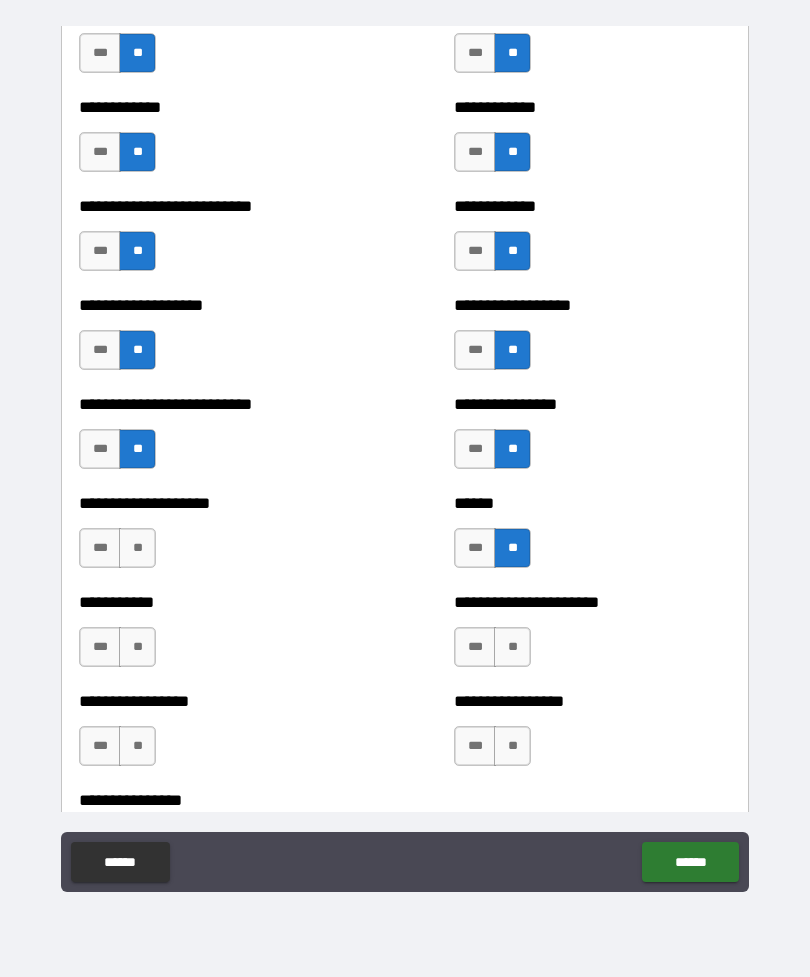 click on "**" at bounding box center (137, 548) 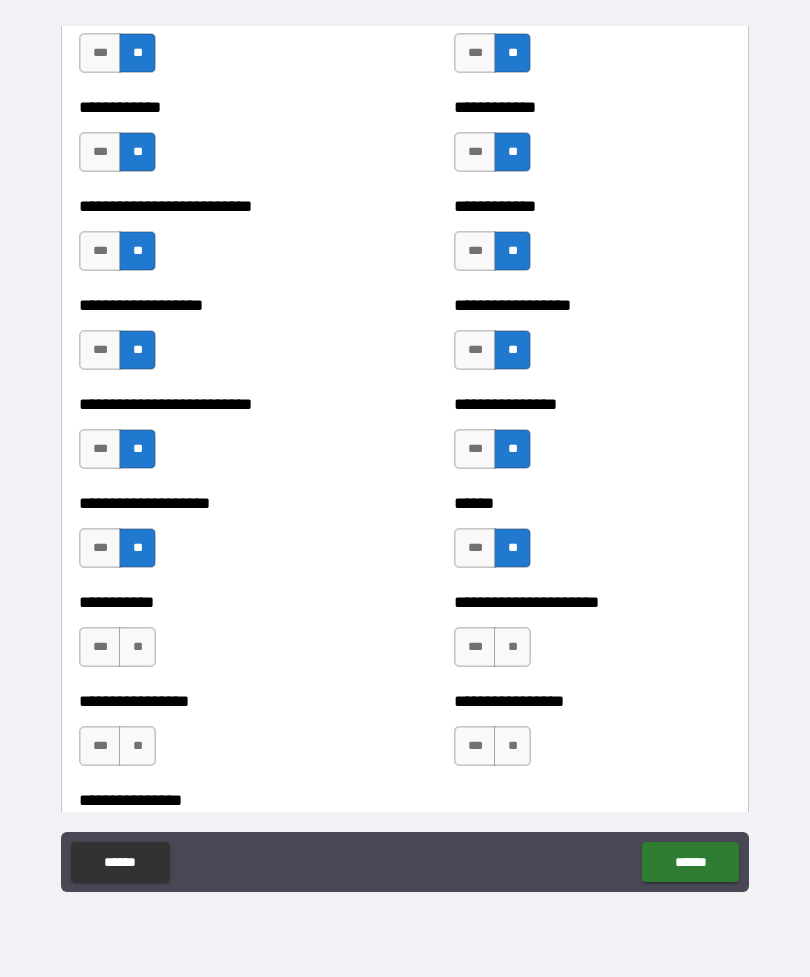 click on "**" at bounding box center [137, 647] 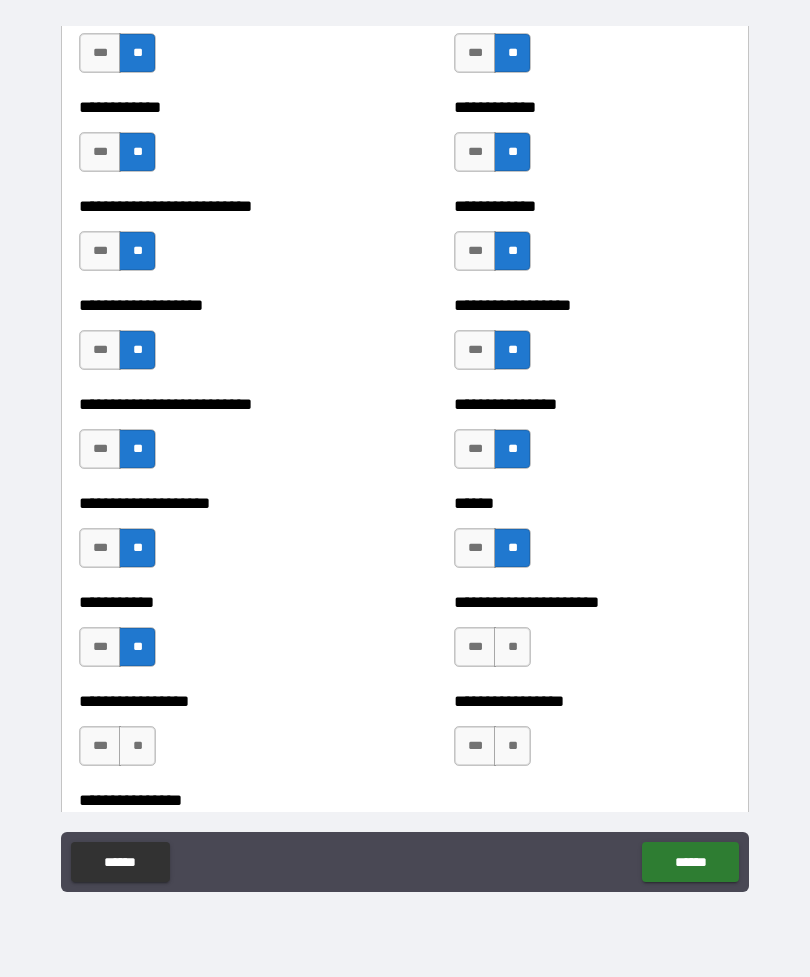 click on "**" at bounding box center [512, 647] 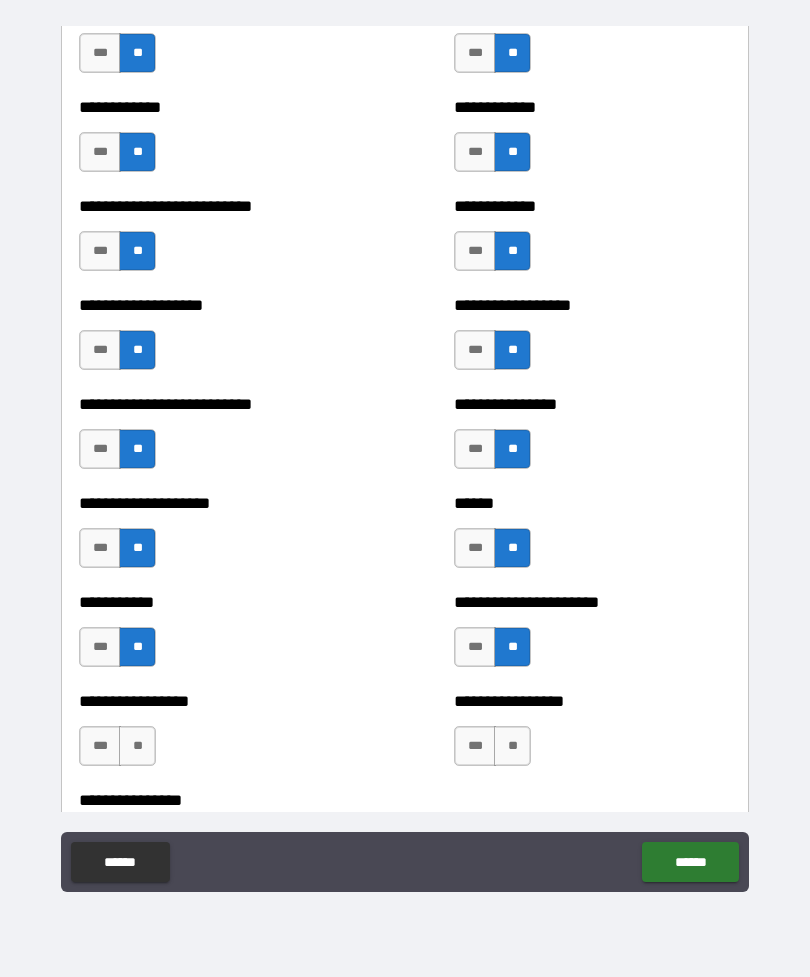 click on "**" at bounding box center (137, 746) 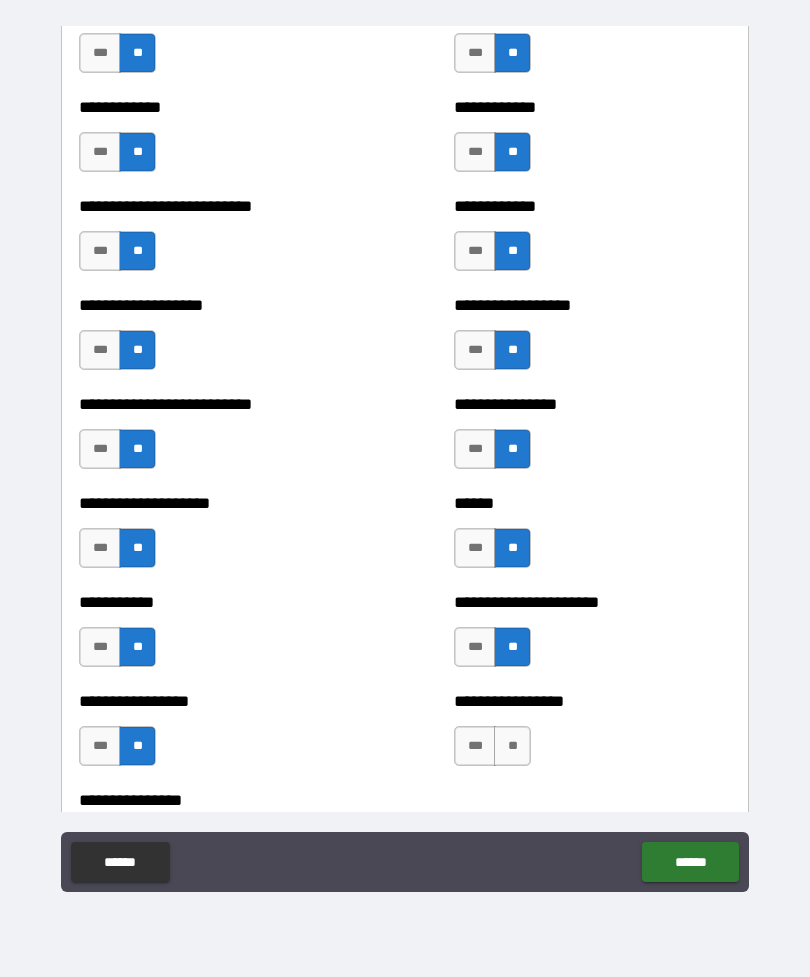 click on "**" at bounding box center (512, 746) 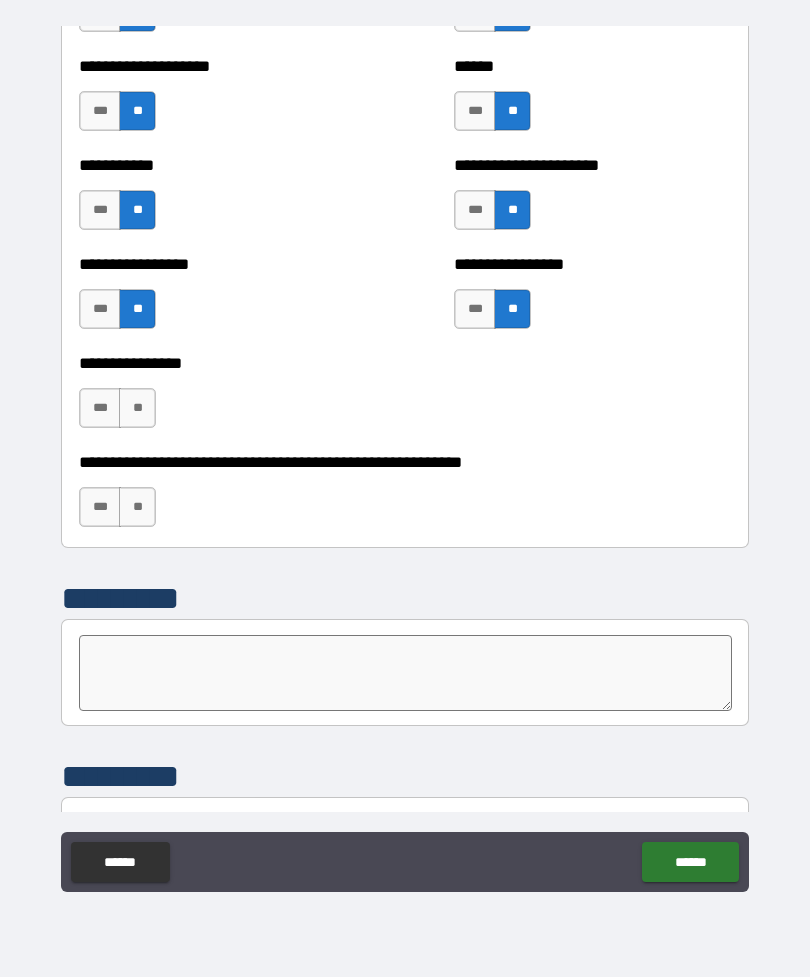 scroll, scrollTop: 5913, scrollLeft: 0, axis: vertical 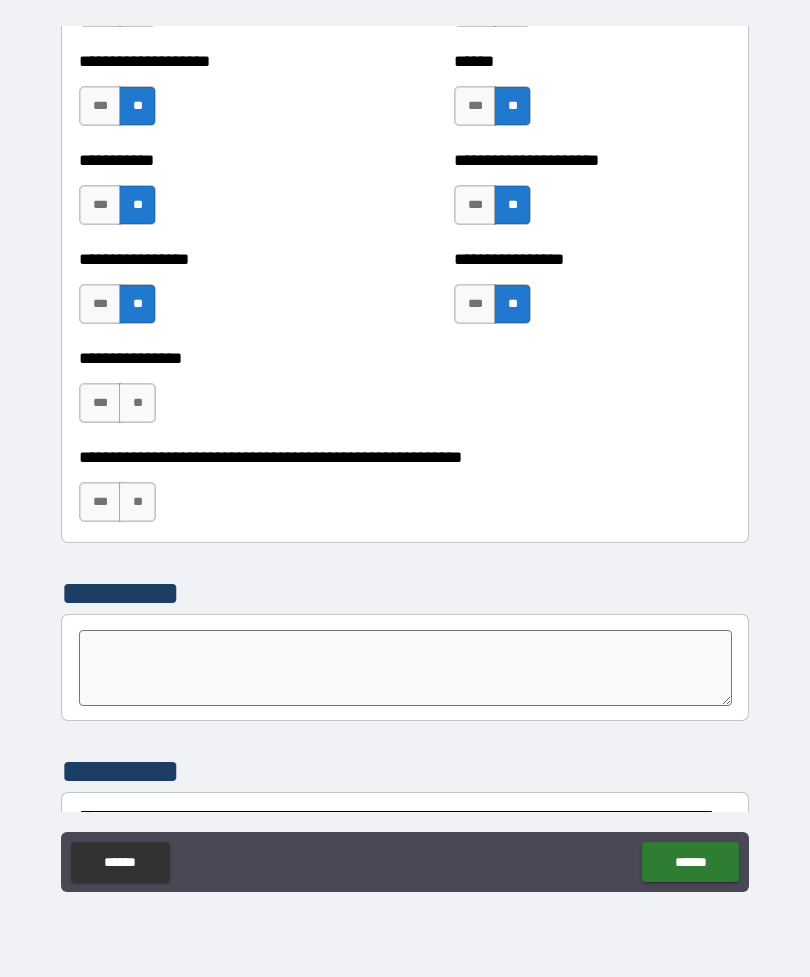 click on "**" at bounding box center (137, 403) 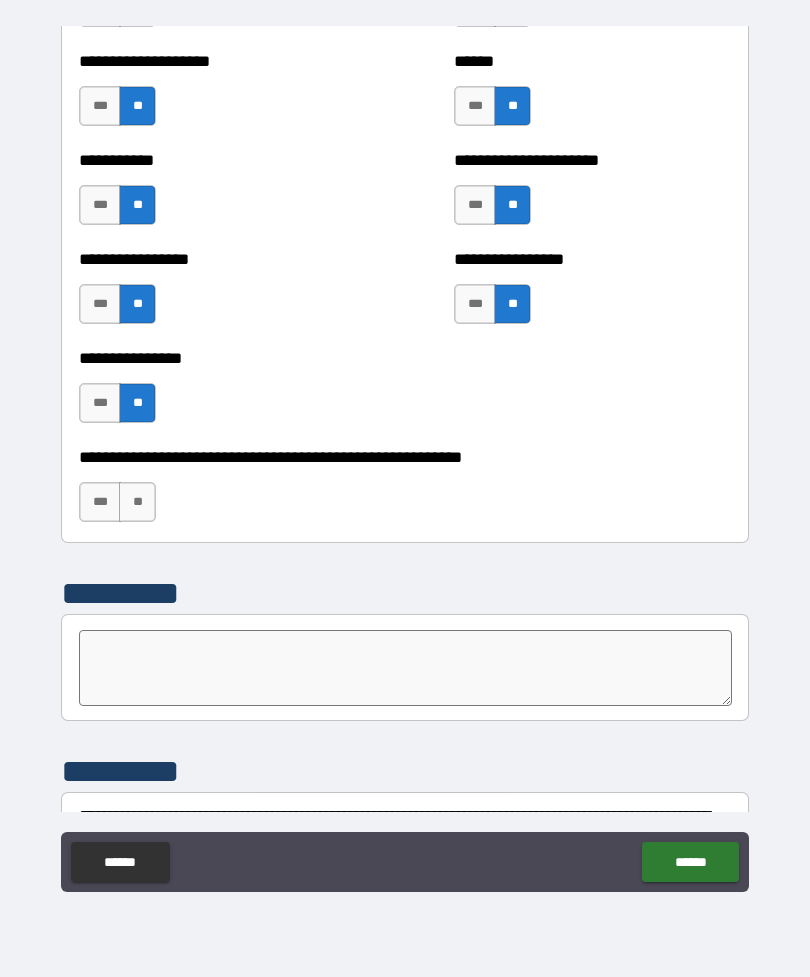 click on "**" at bounding box center [137, 502] 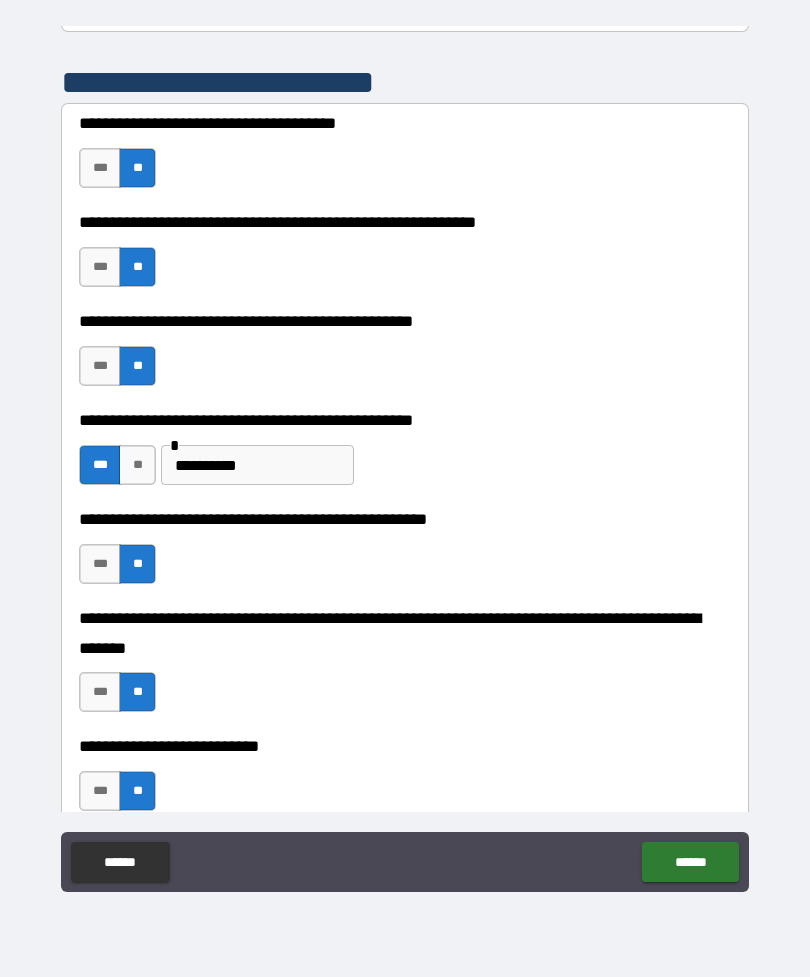 scroll, scrollTop: 402, scrollLeft: 0, axis: vertical 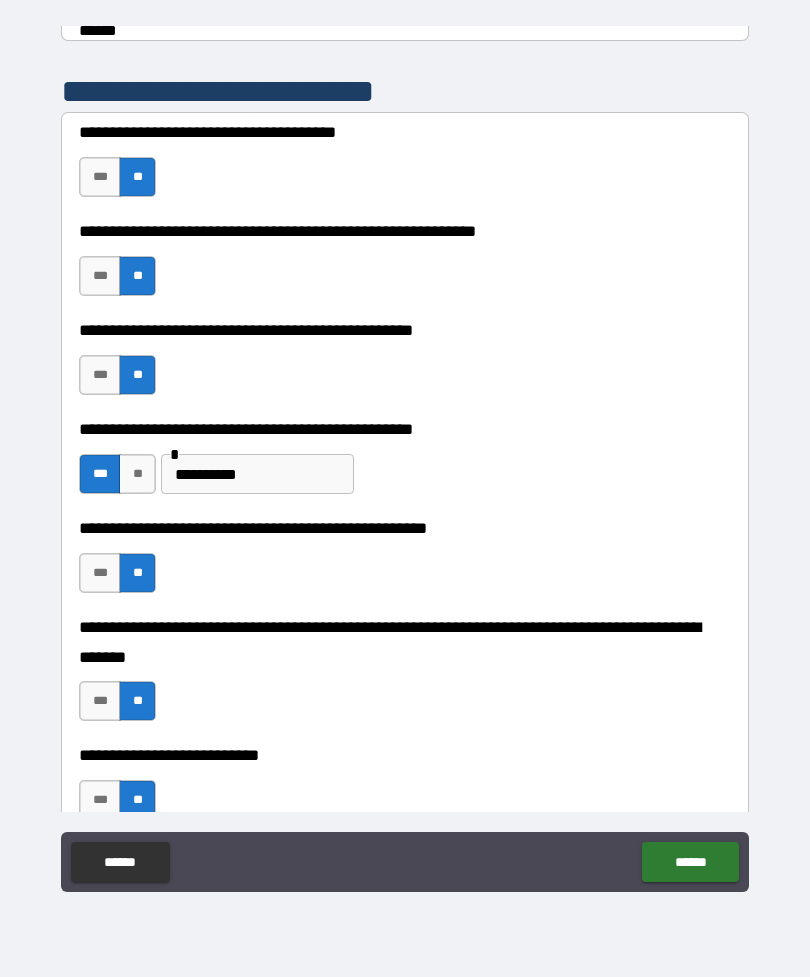 click on "**********" at bounding box center (257, 474) 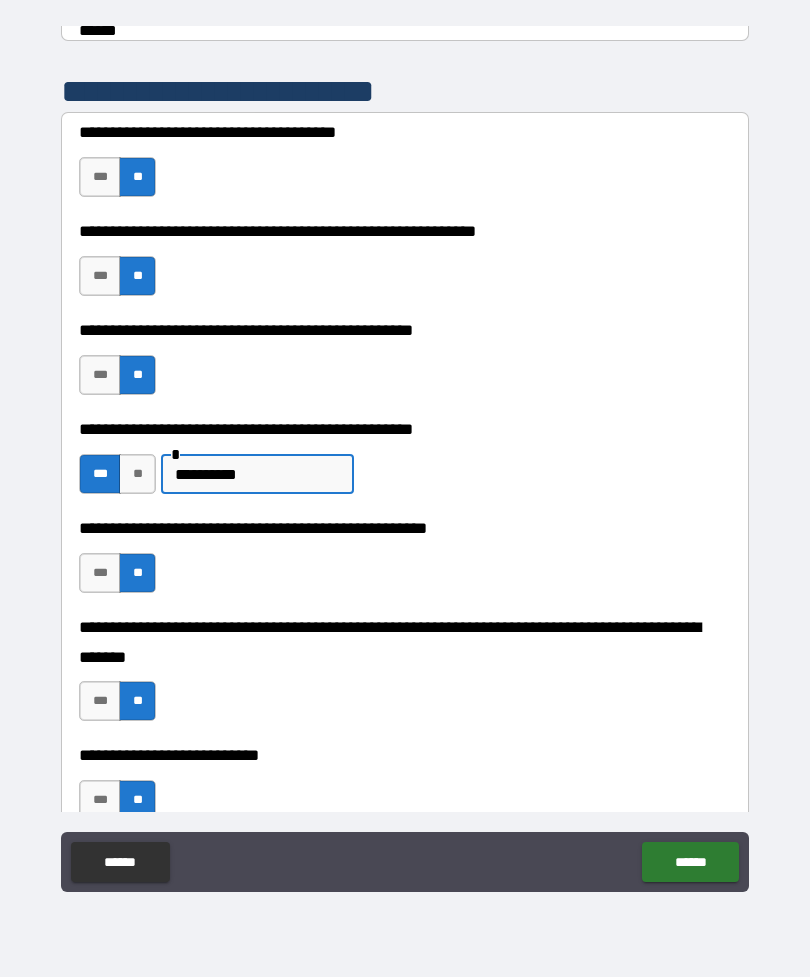 click on "**********" at bounding box center [257, 474] 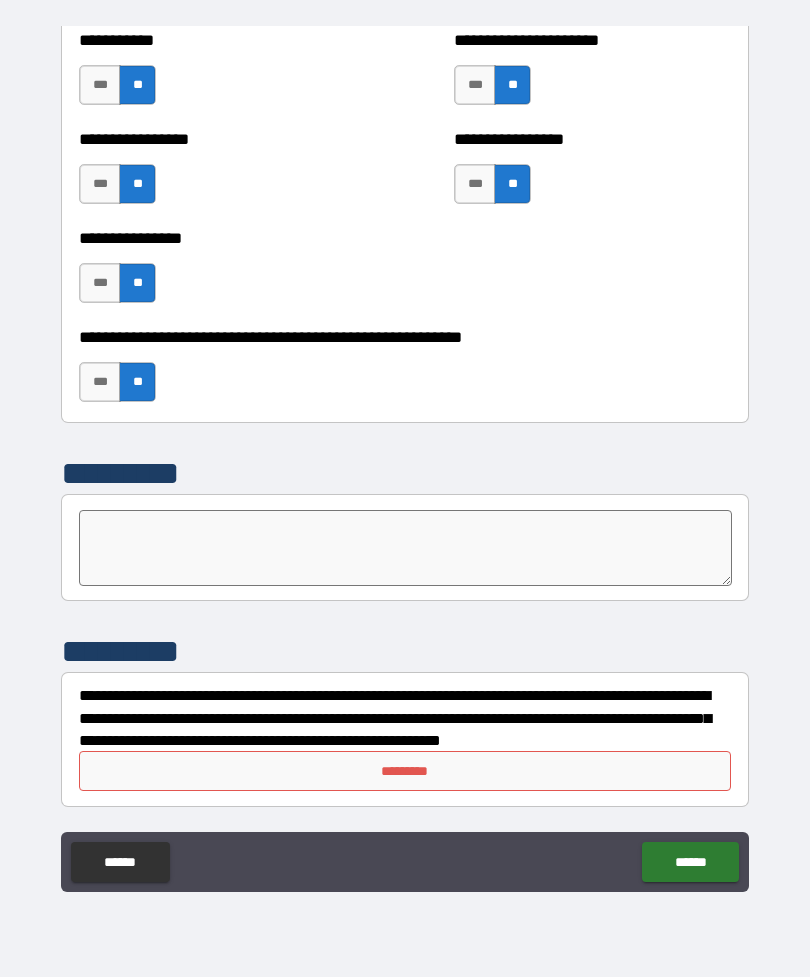 scroll, scrollTop: 6033, scrollLeft: 0, axis: vertical 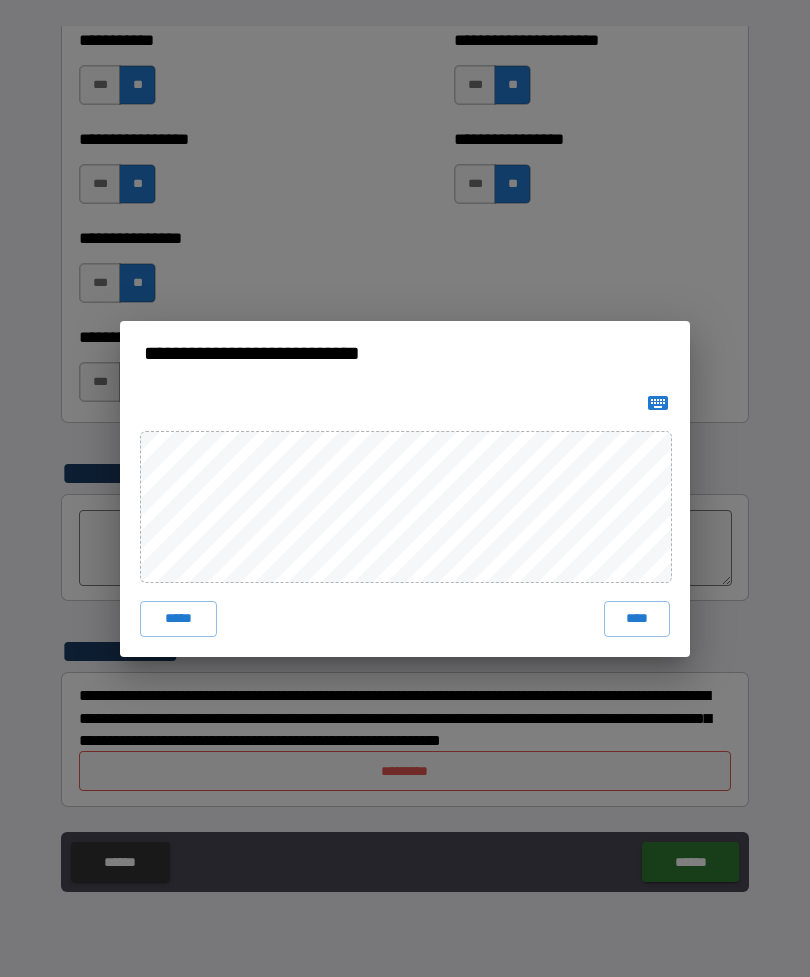 click on "****" at bounding box center (637, 619) 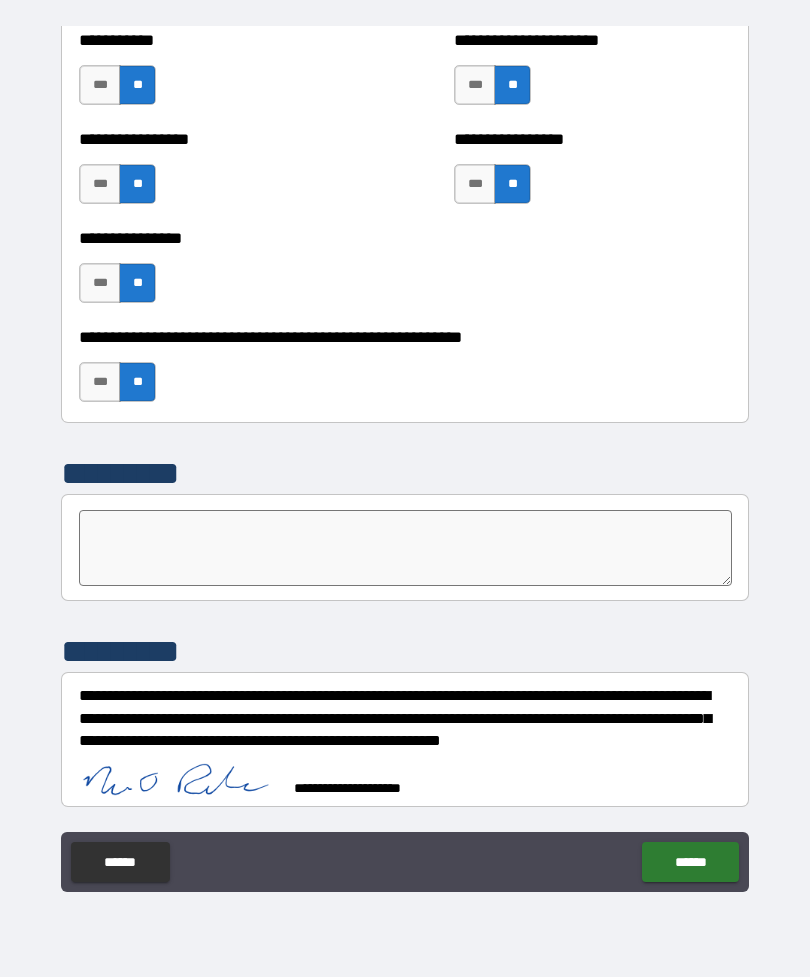 scroll, scrollTop: 6023, scrollLeft: 0, axis: vertical 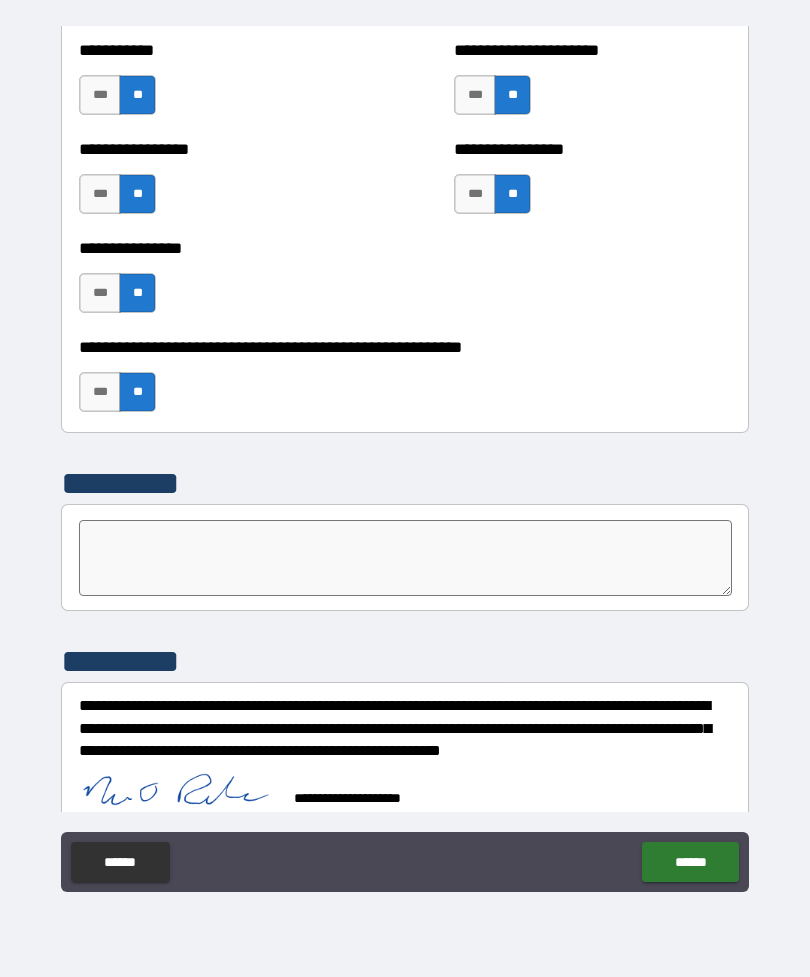 click on "******" at bounding box center (690, 862) 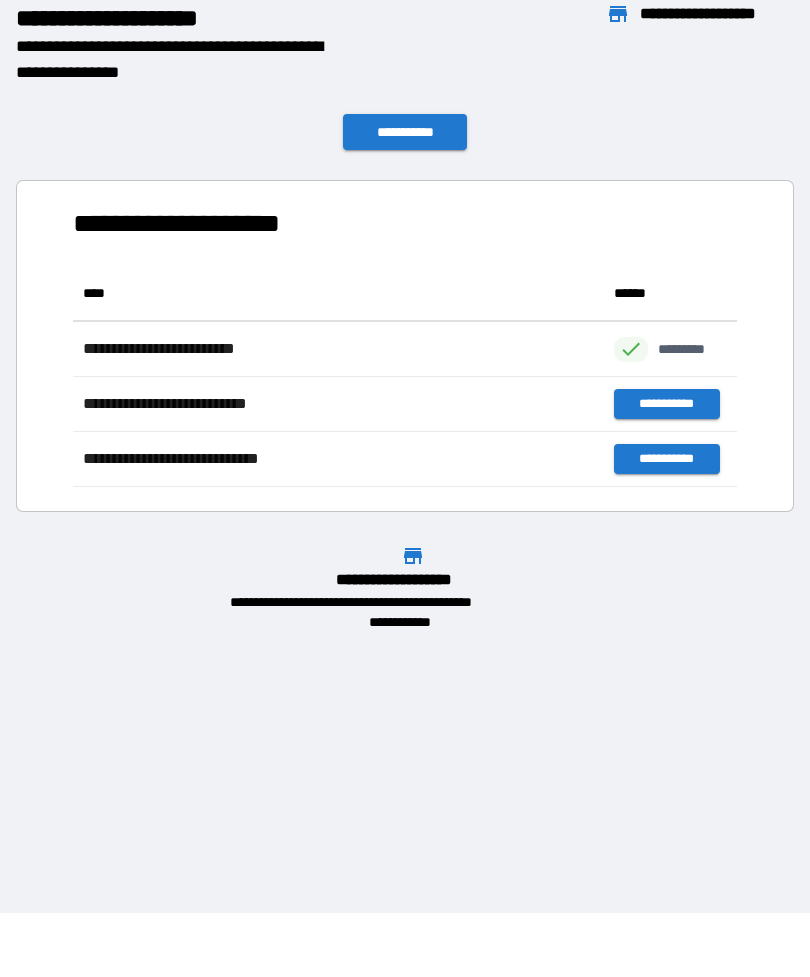 scroll, scrollTop: 1, scrollLeft: 1, axis: both 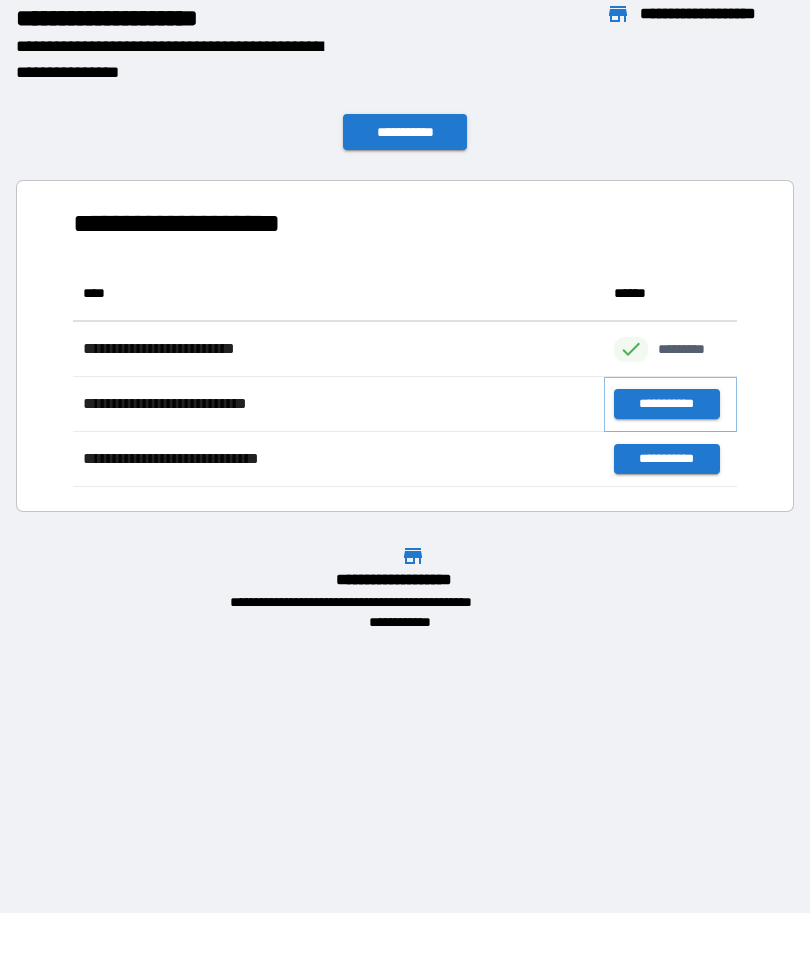 click on "**********" at bounding box center (666, 404) 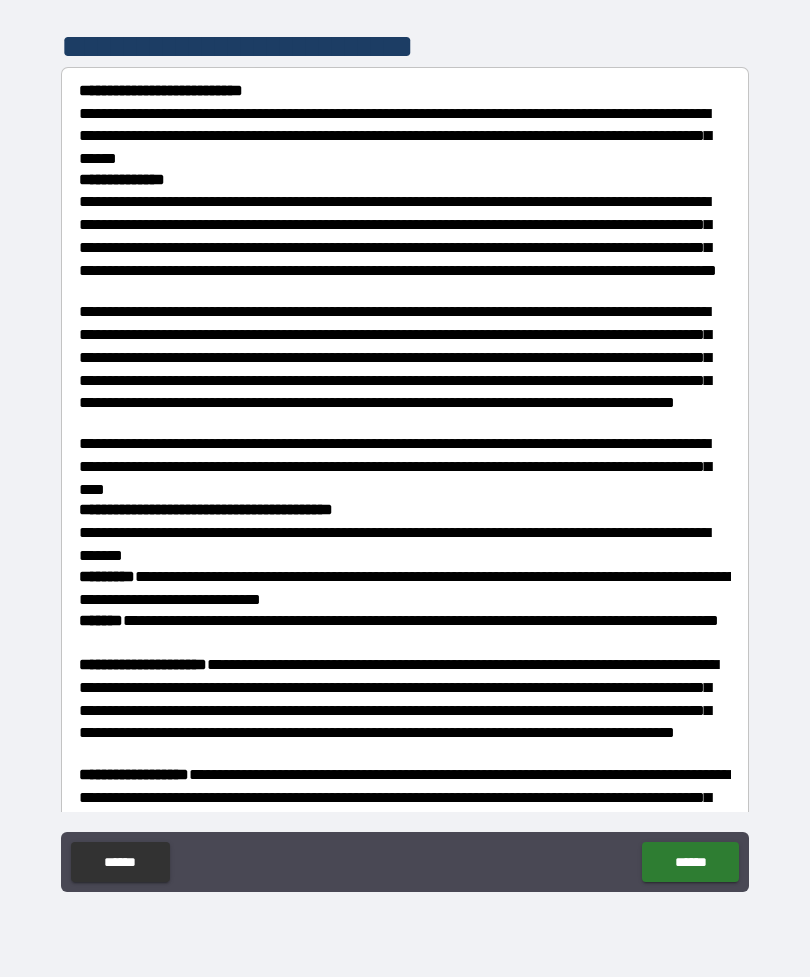 click on "******" at bounding box center (690, 862) 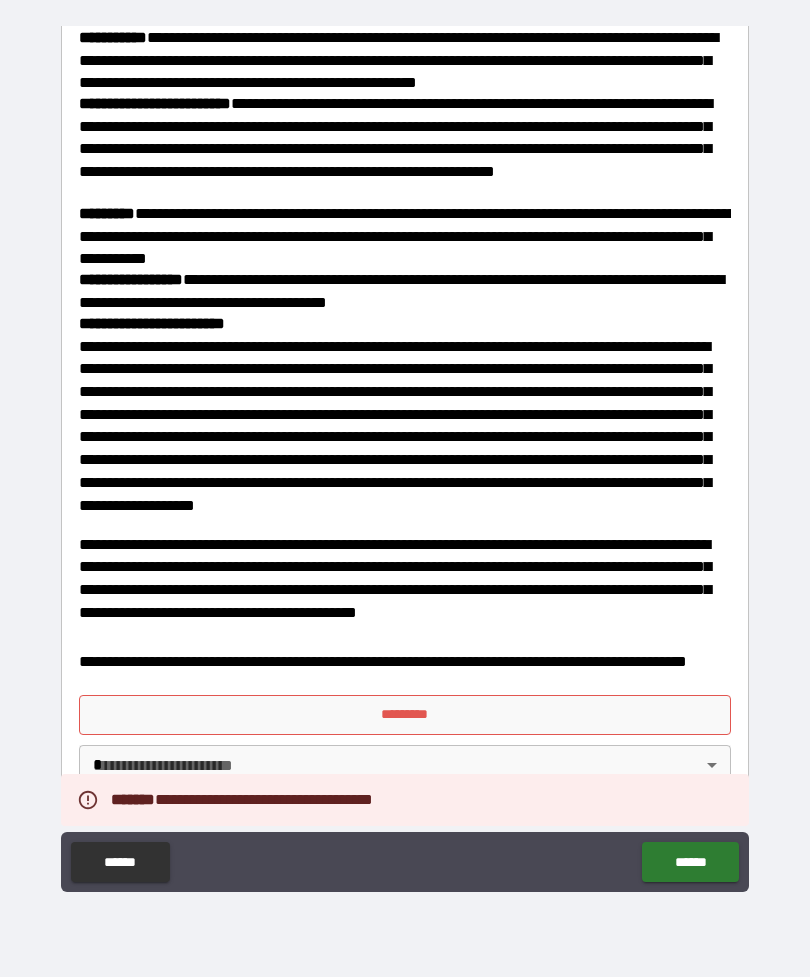 scroll, scrollTop: 2036, scrollLeft: 0, axis: vertical 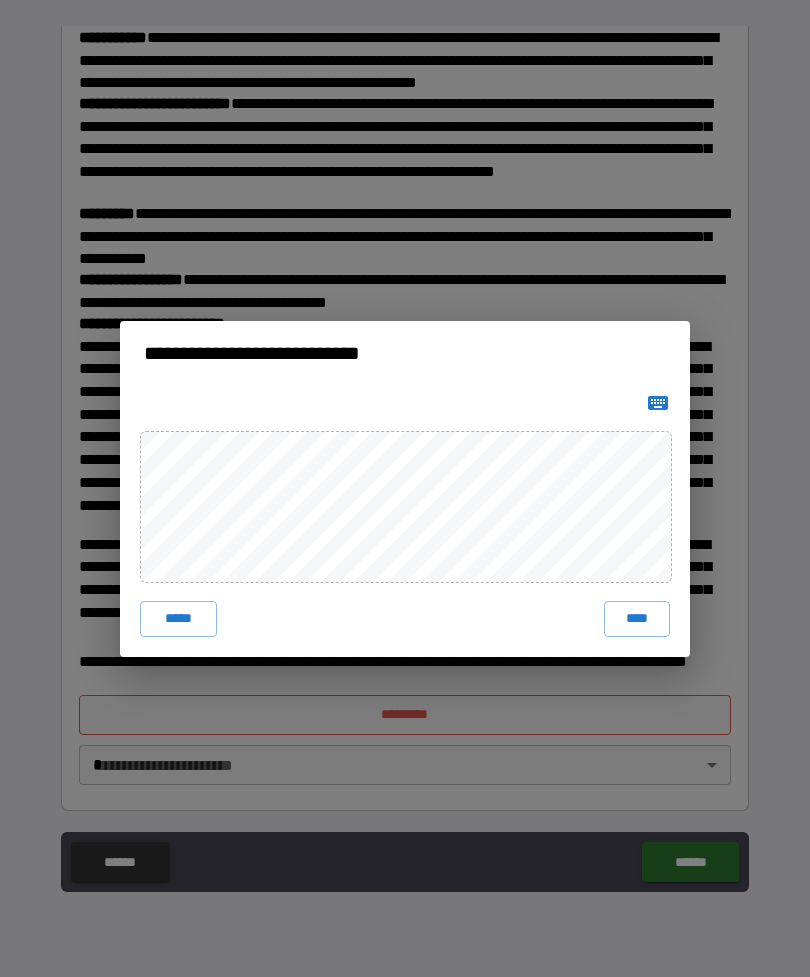 click on "****" at bounding box center (637, 619) 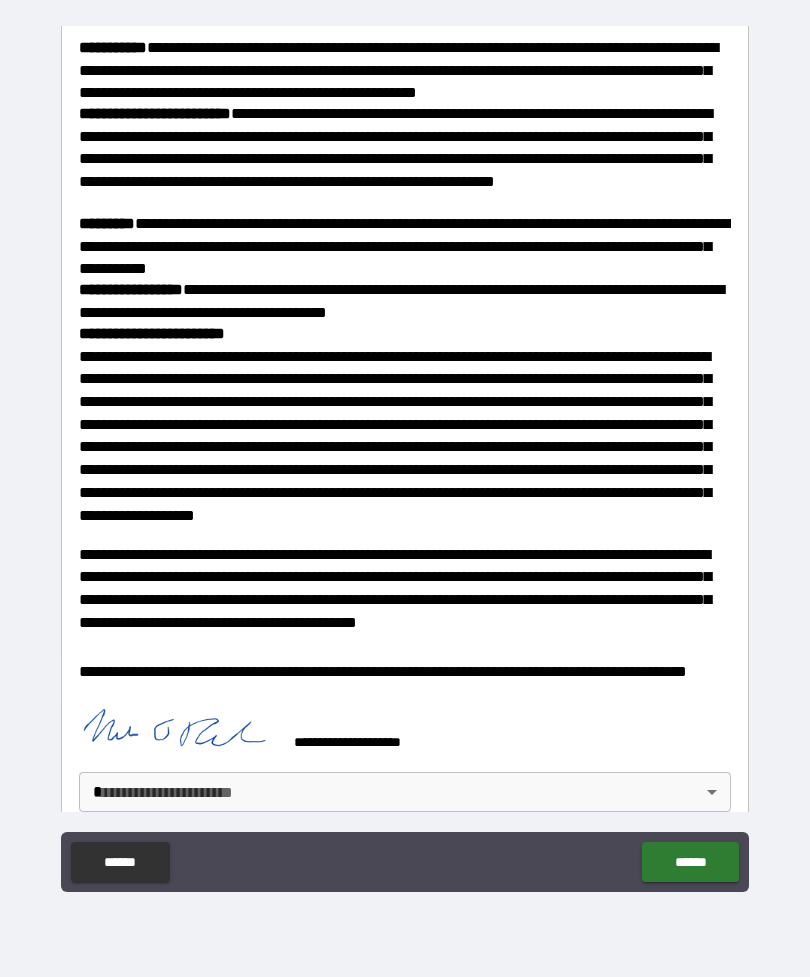 click on "******" at bounding box center [690, 862] 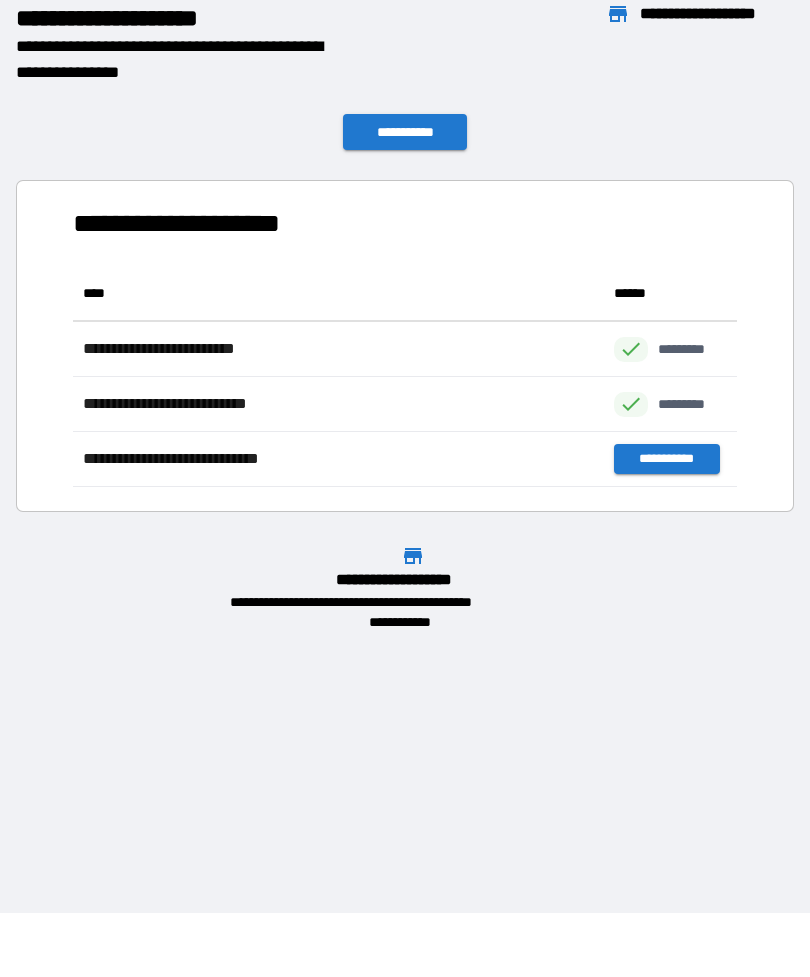 scroll, scrollTop: 1, scrollLeft: 1, axis: both 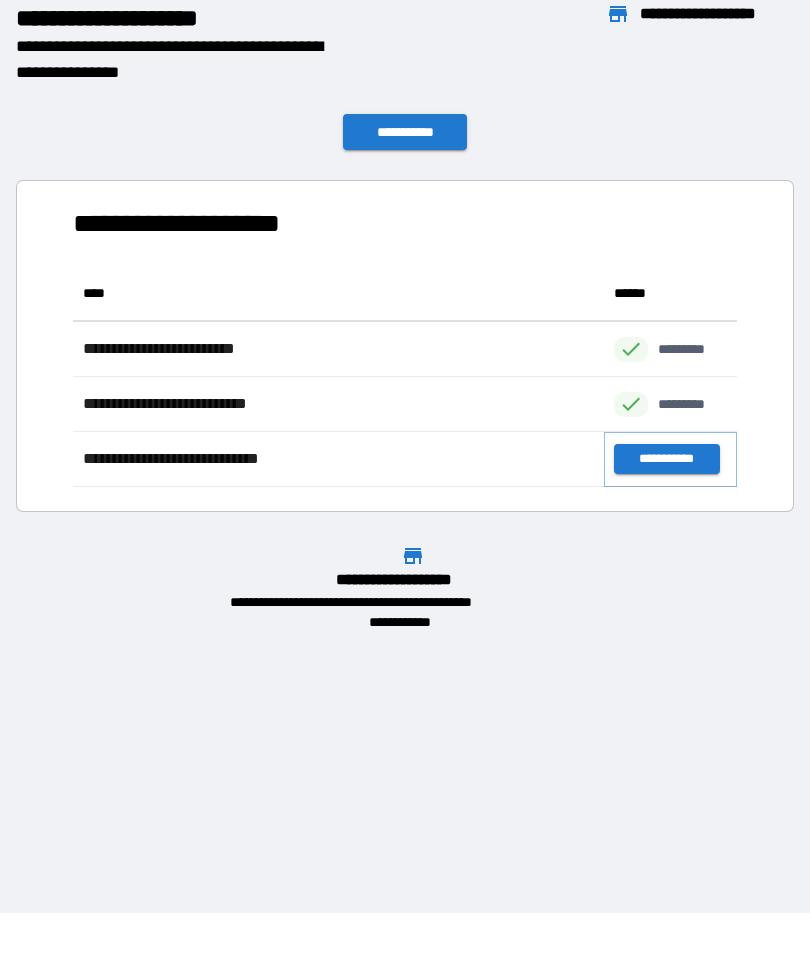 click on "**********" at bounding box center (666, 459) 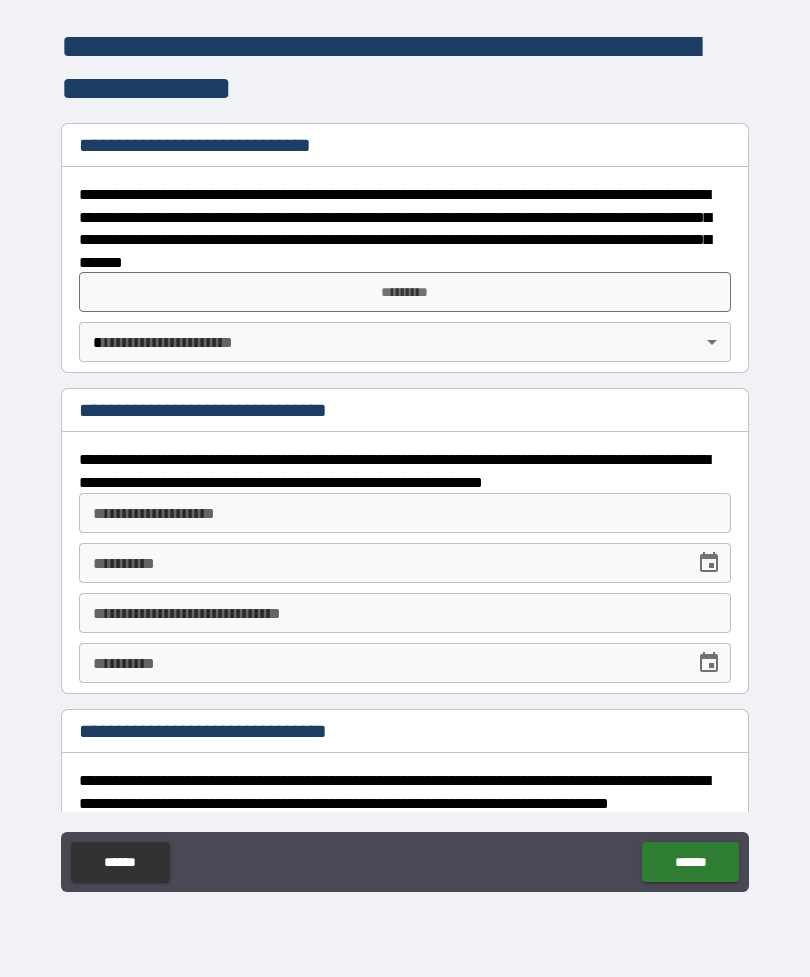 click on "*********" at bounding box center (405, 292) 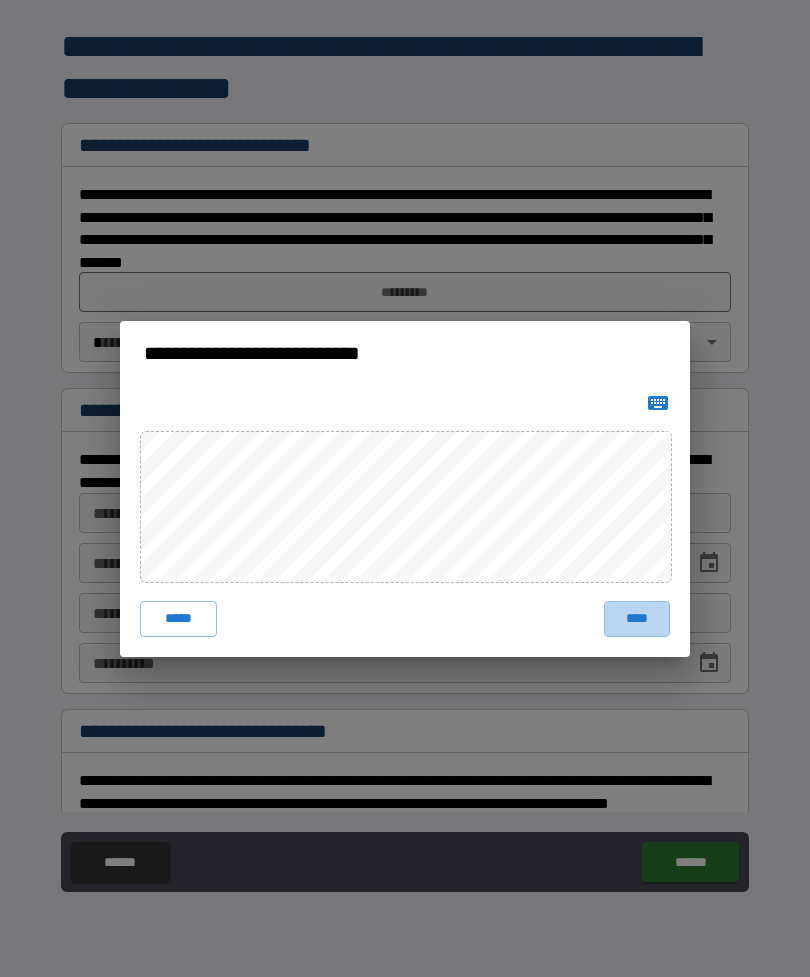 click on "****" at bounding box center [637, 619] 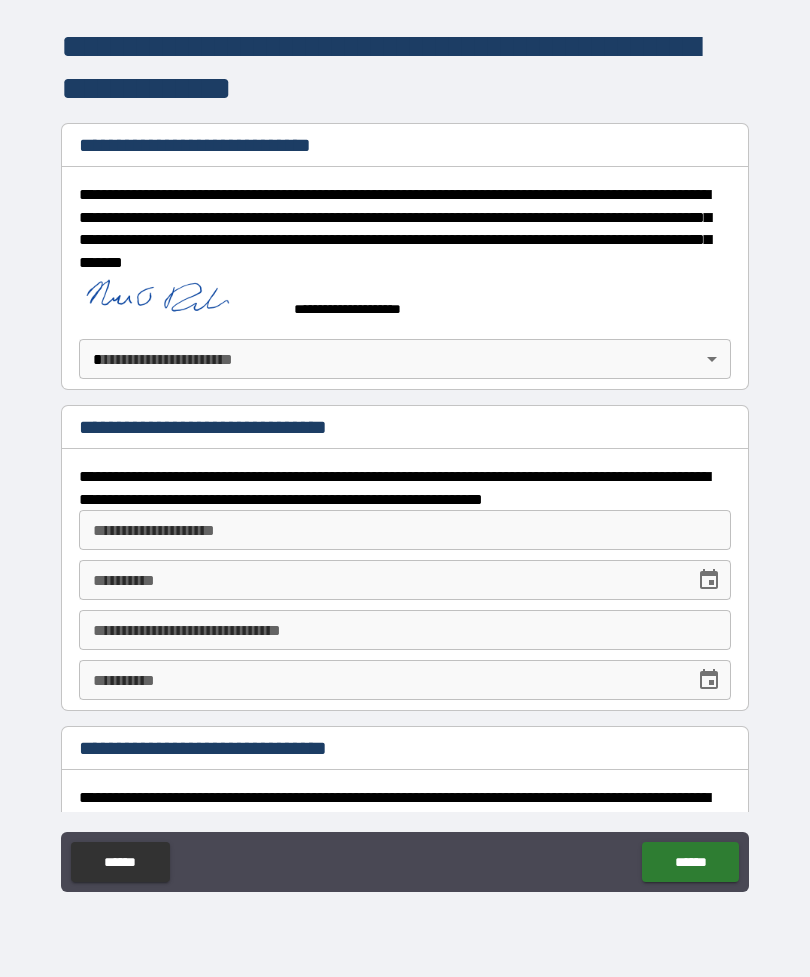 click on "******" at bounding box center [690, 862] 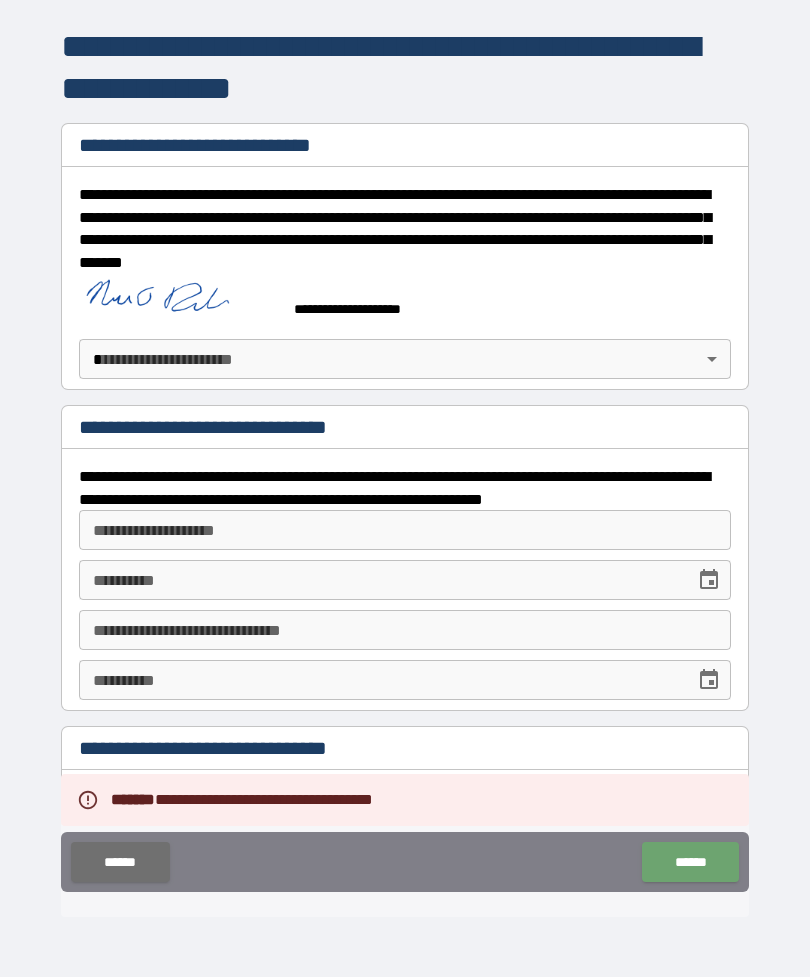 click on "******" at bounding box center (690, 862) 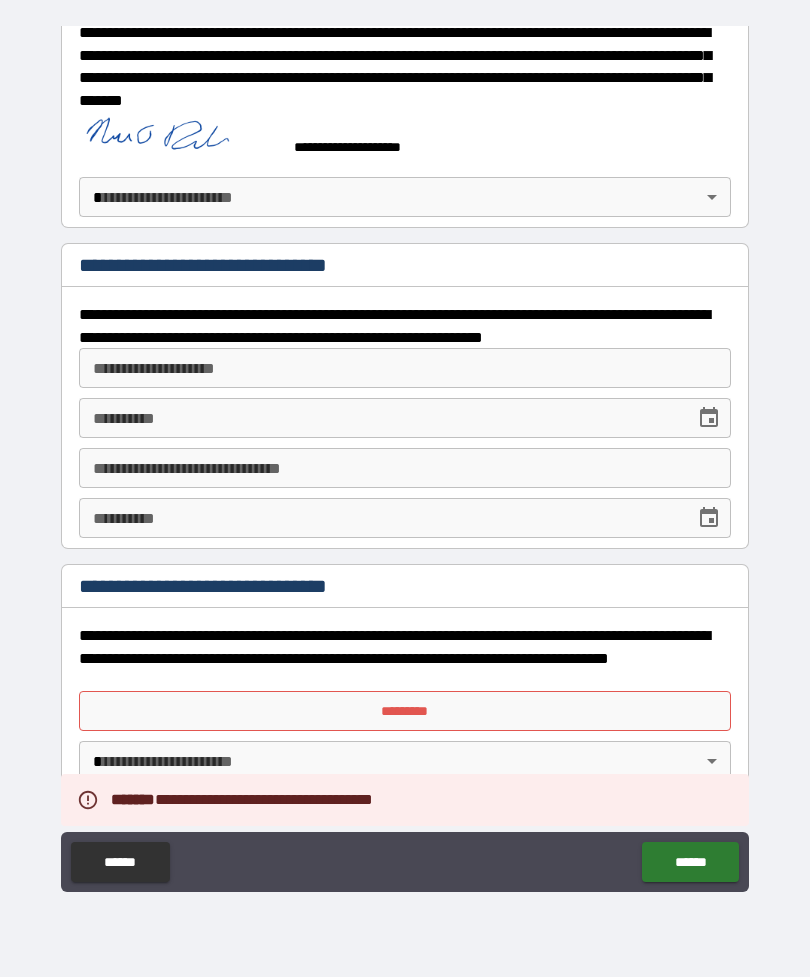 scroll, scrollTop: 162, scrollLeft: 0, axis: vertical 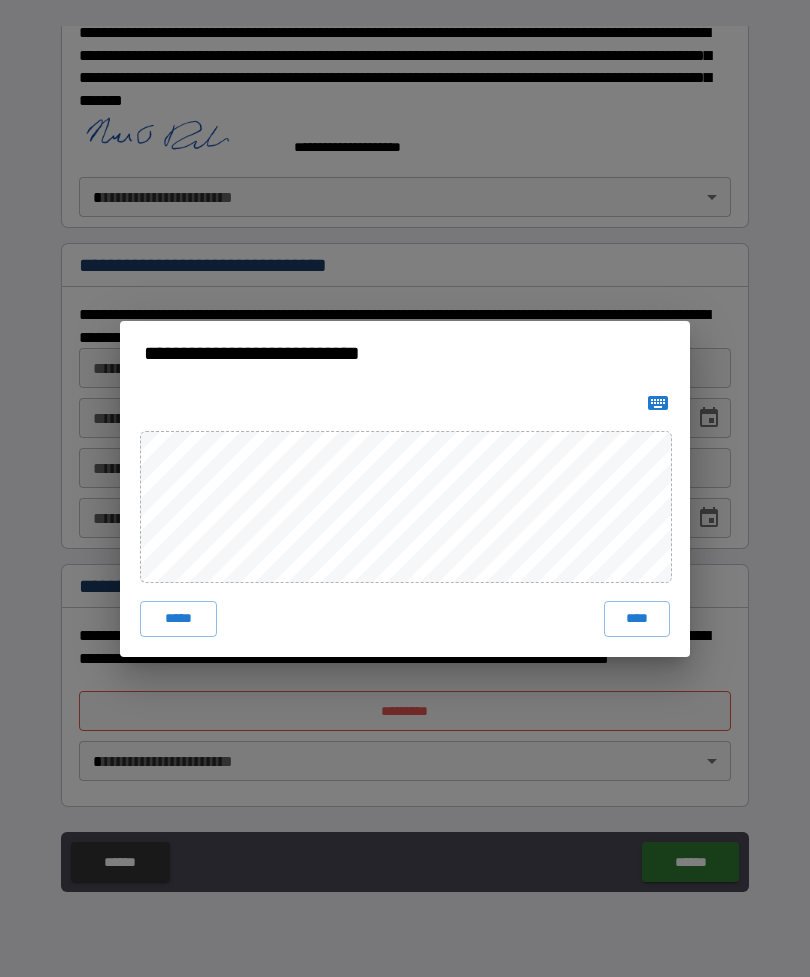 click on "****" at bounding box center [637, 619] 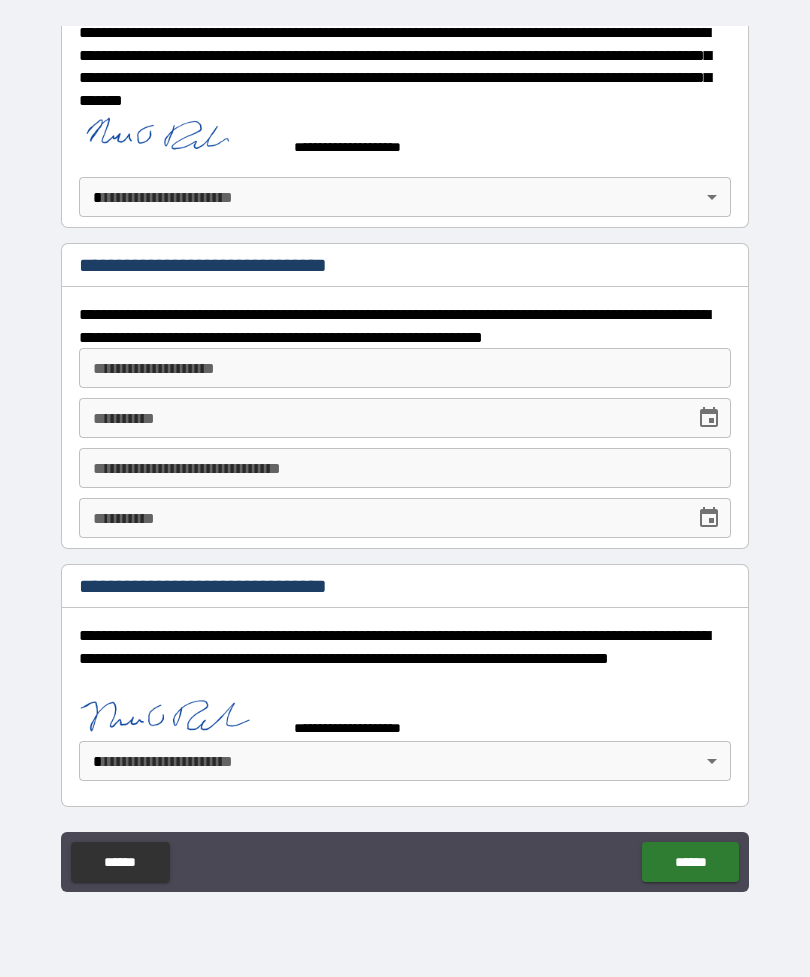scroll, scrollTop: 152, scrollLeft: 0, axis: vertical 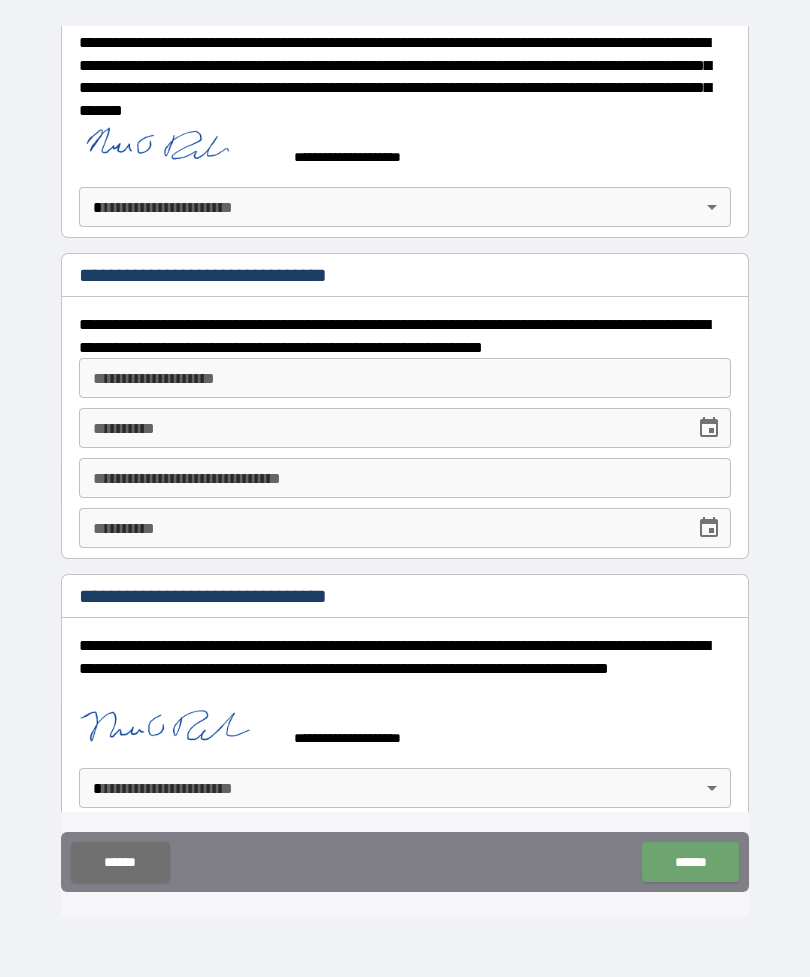 click on "******" at bounding box center (690, 862) 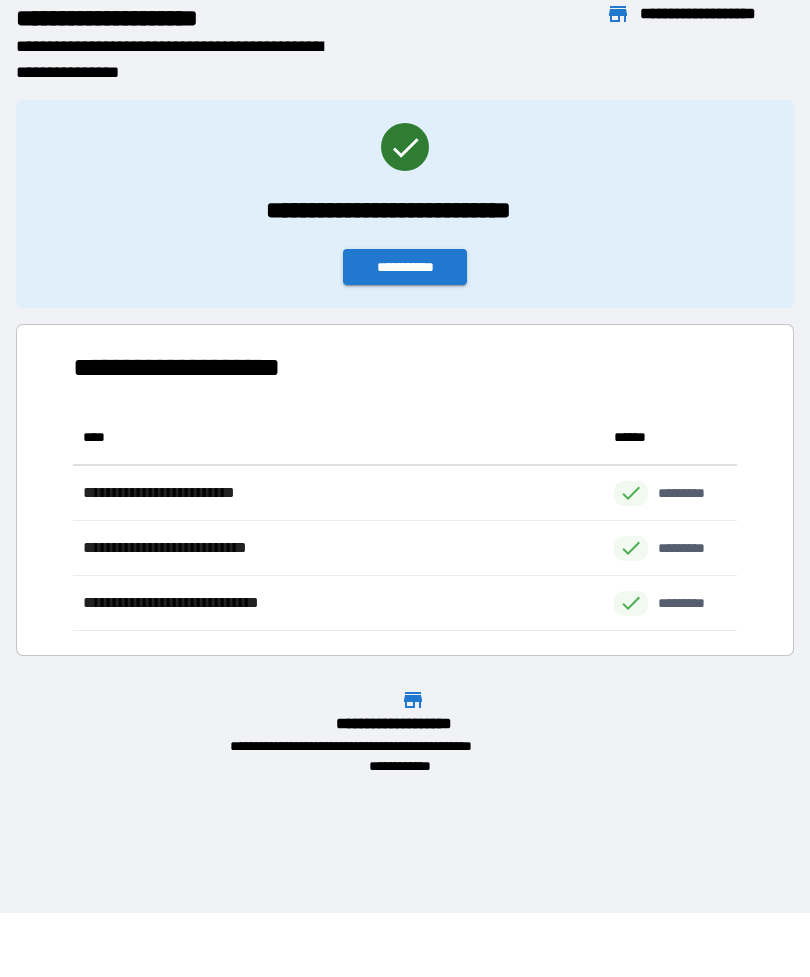 scroll, scrollTop: 1, scrollLeft: 1, axis: both 